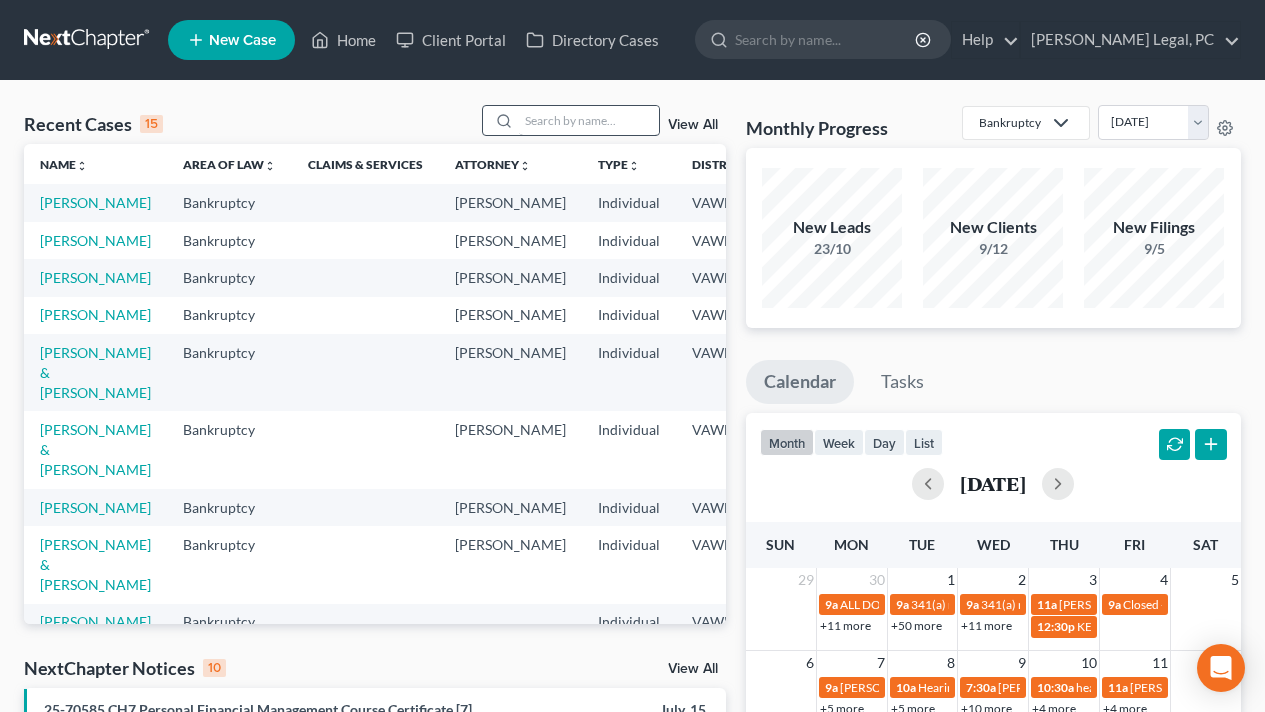 scroll, scrollTop: 0, scrollLeft: 0, axis: both 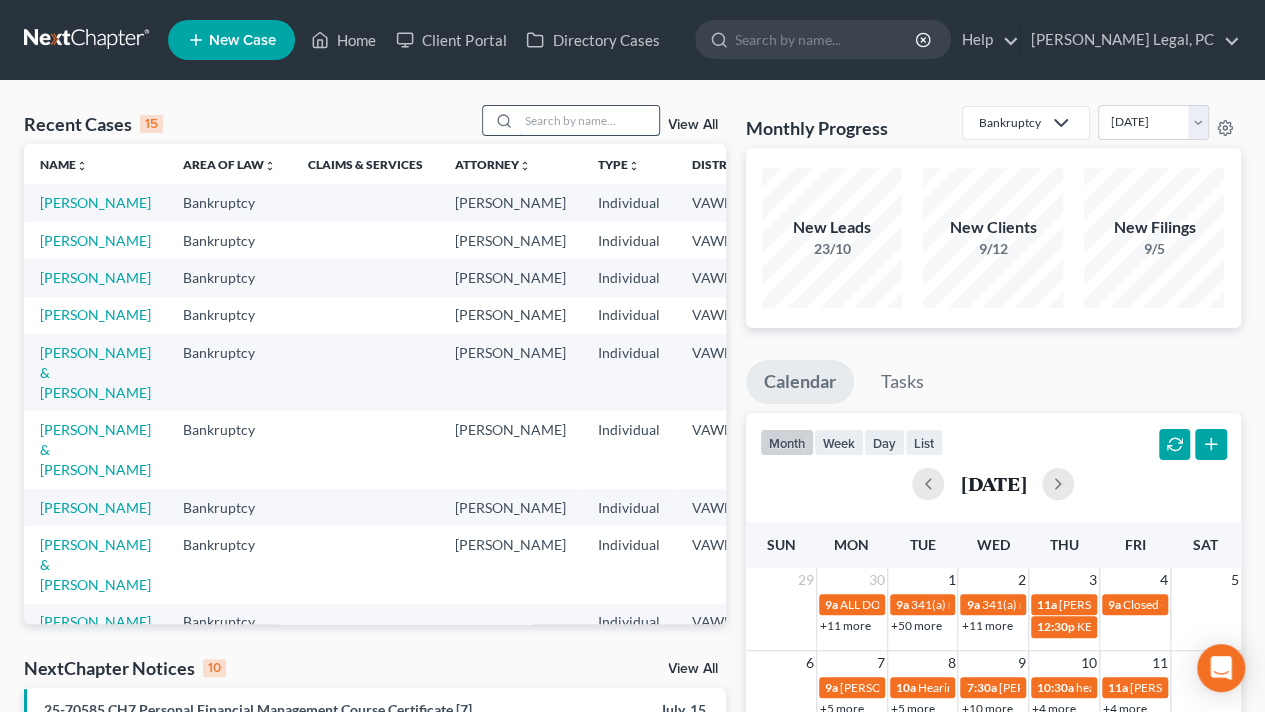 click at bounding box center [589, 120] 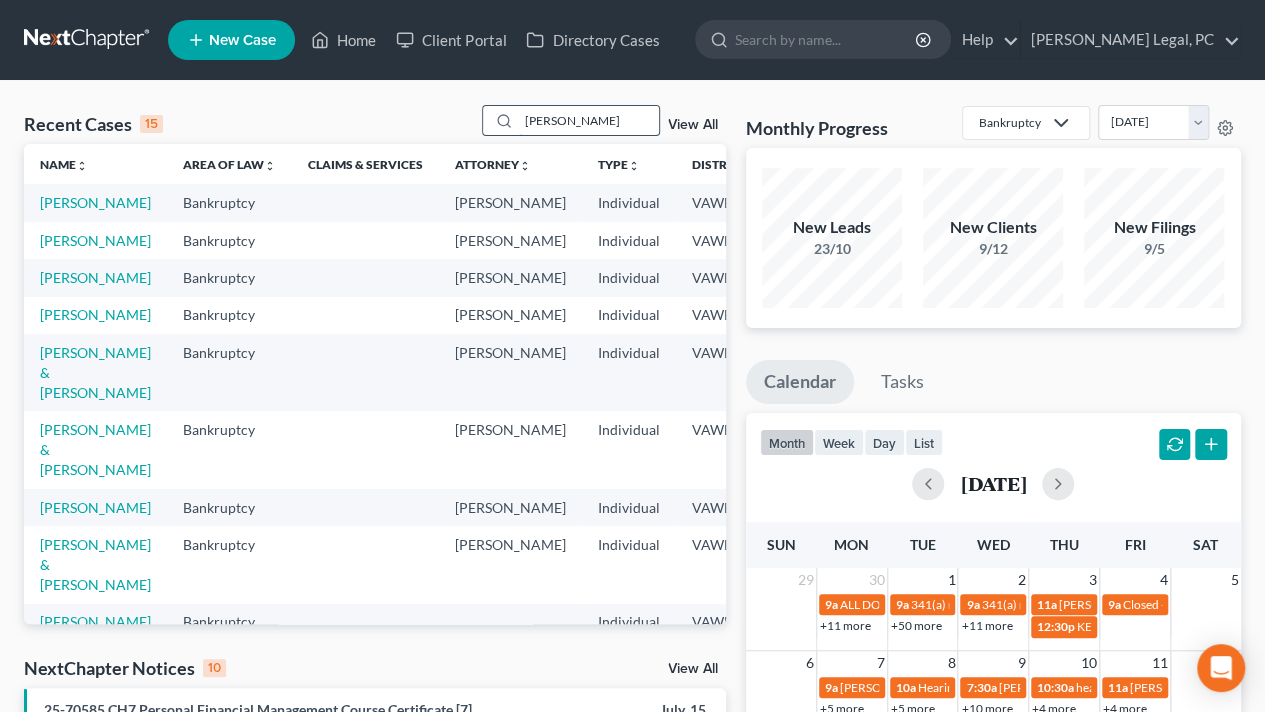type on "[PERSON_NAME]" 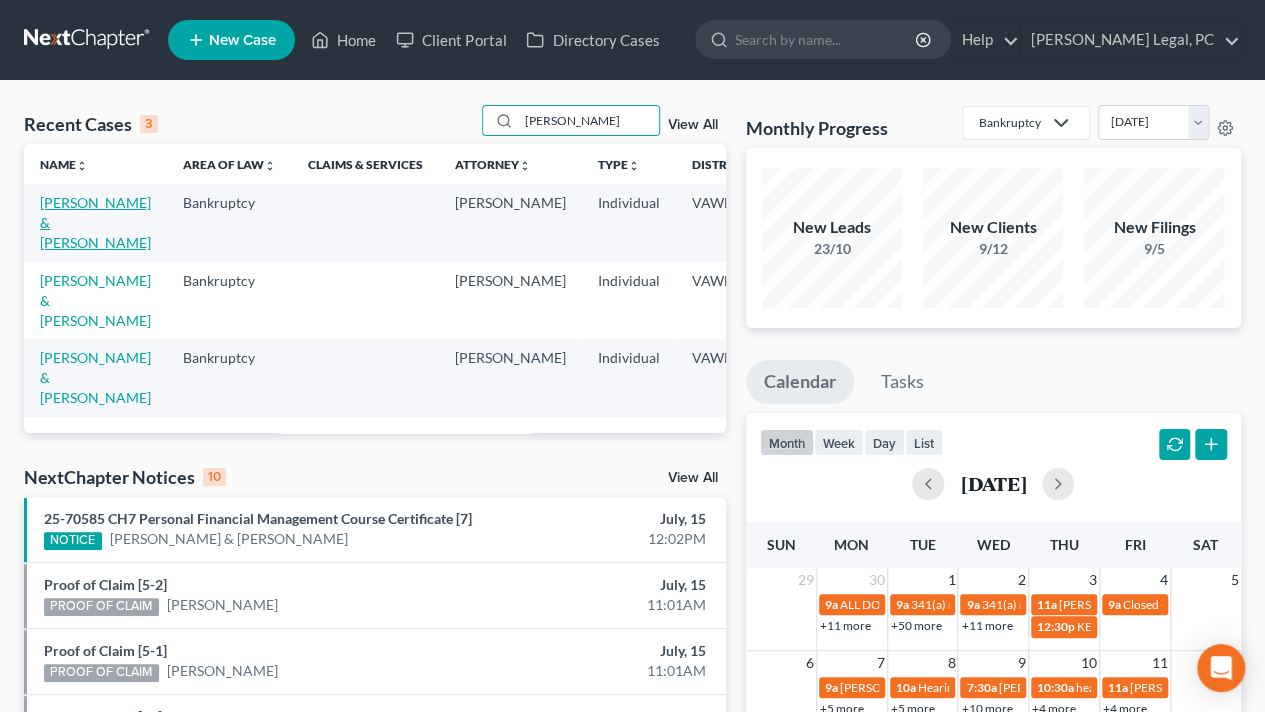 click on "[PERSON_NAME] & [PERSON_NAME]" at bounding box center [95, 222] 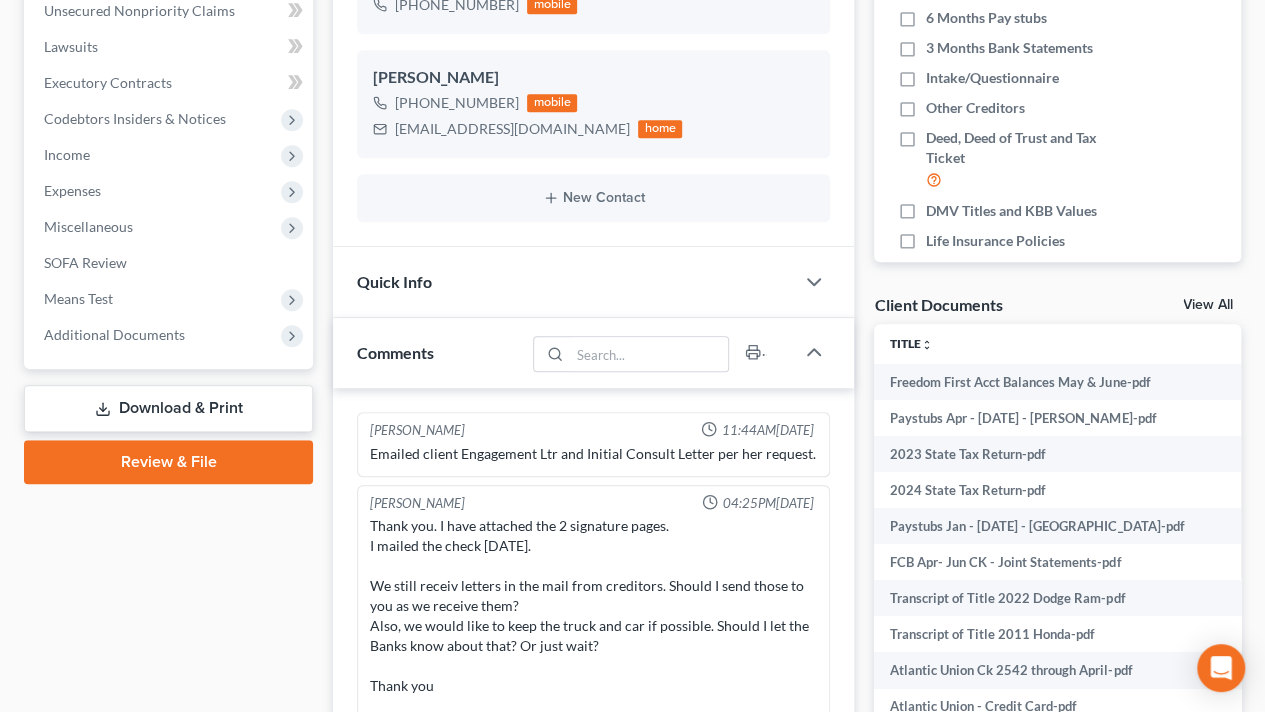 scroll, scrollTop: 600, scrollLeft: 0, axis: vertical 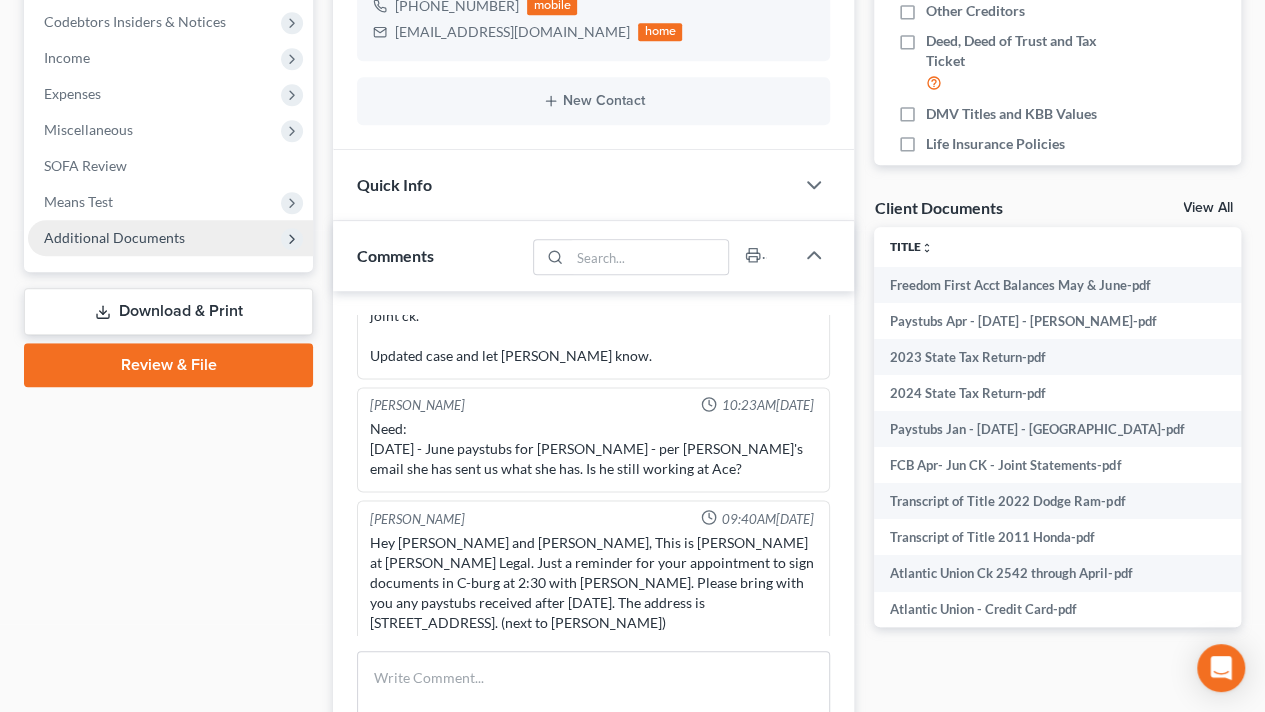 click on "Additional Documents" at bounding box center (114, 237) 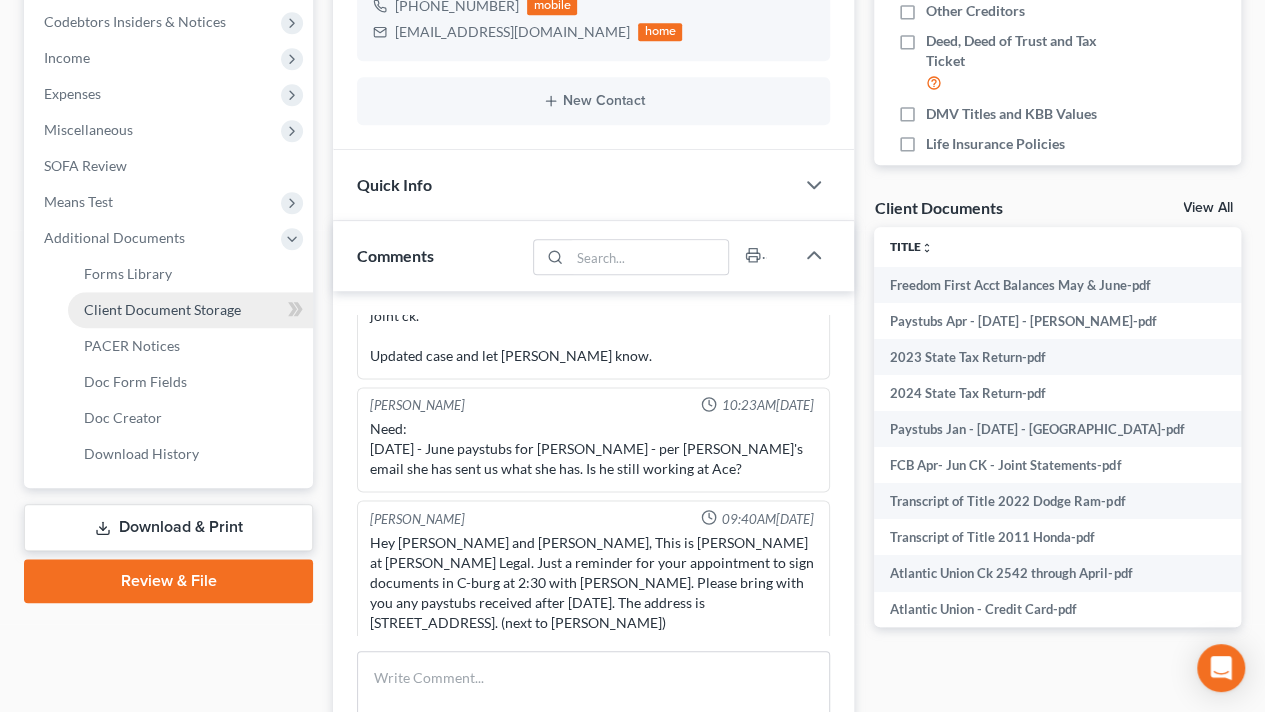 click on "Client Document Storage" at bounding box center (162, 309) 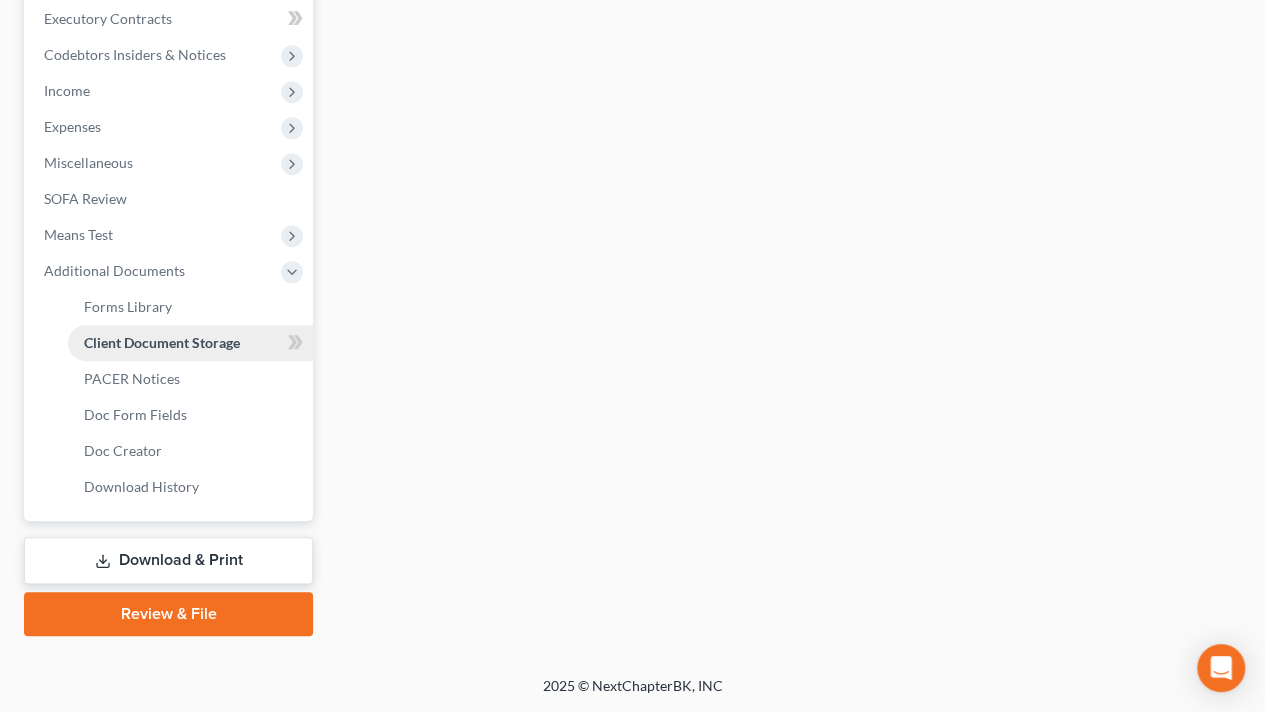 scroll, scrollTop: 515, scrollLeft: 0, axis: vertical 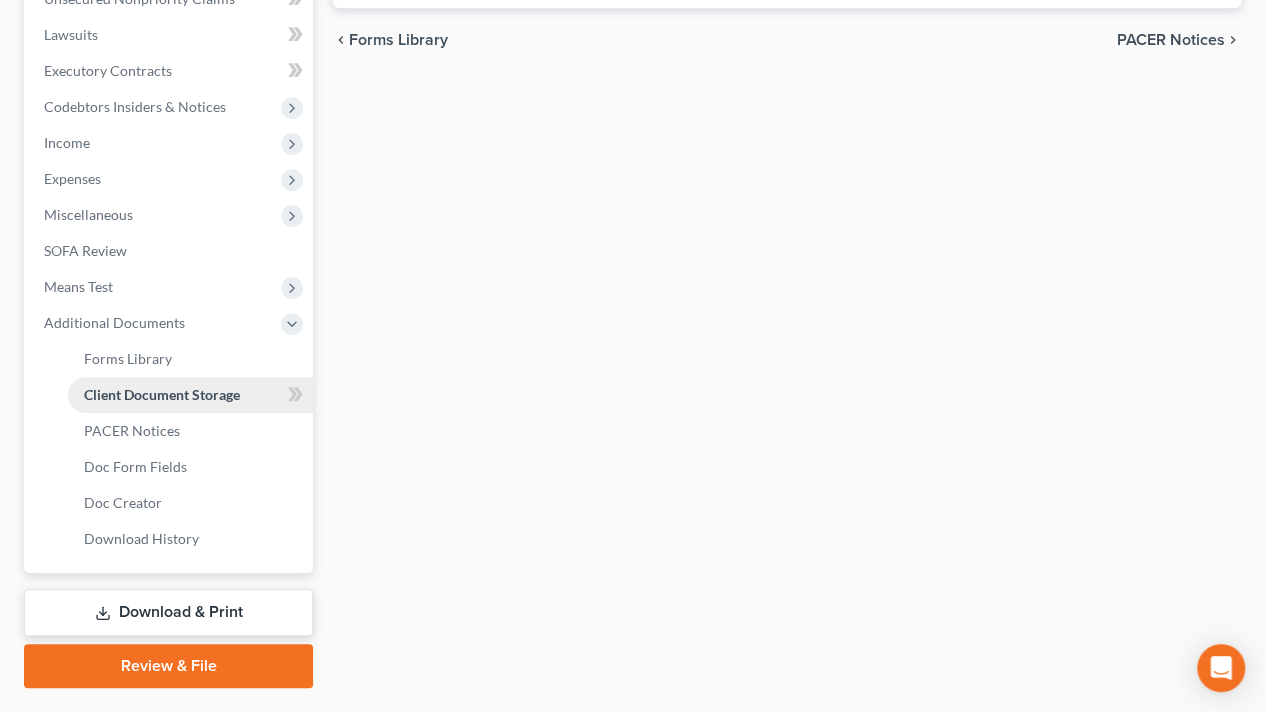 select on "0" 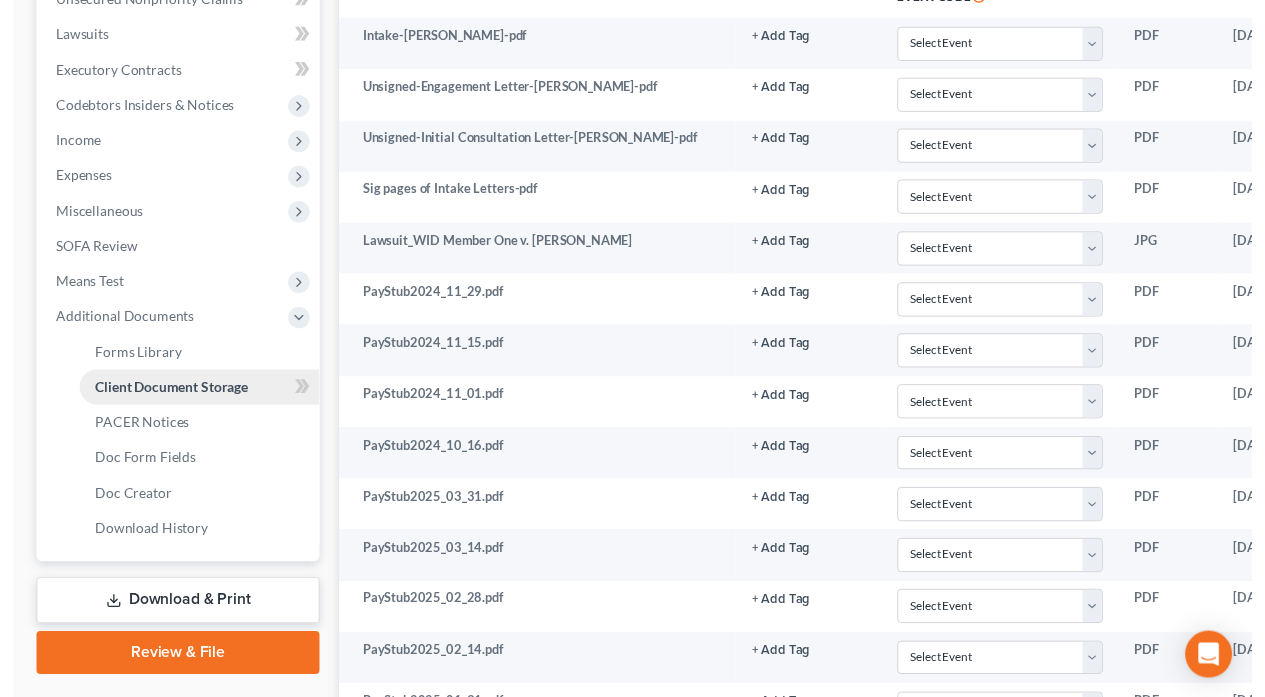 scroll, scrollTop: 0, scrollLeft: 0, axis: both 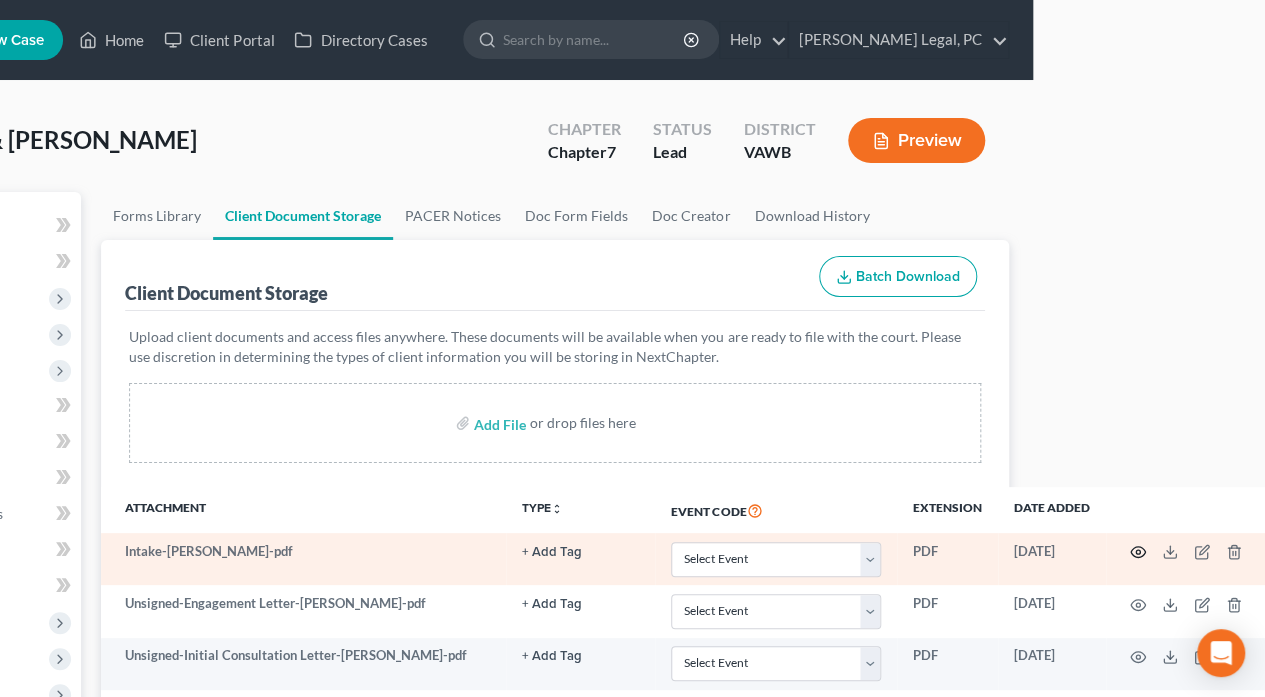 click 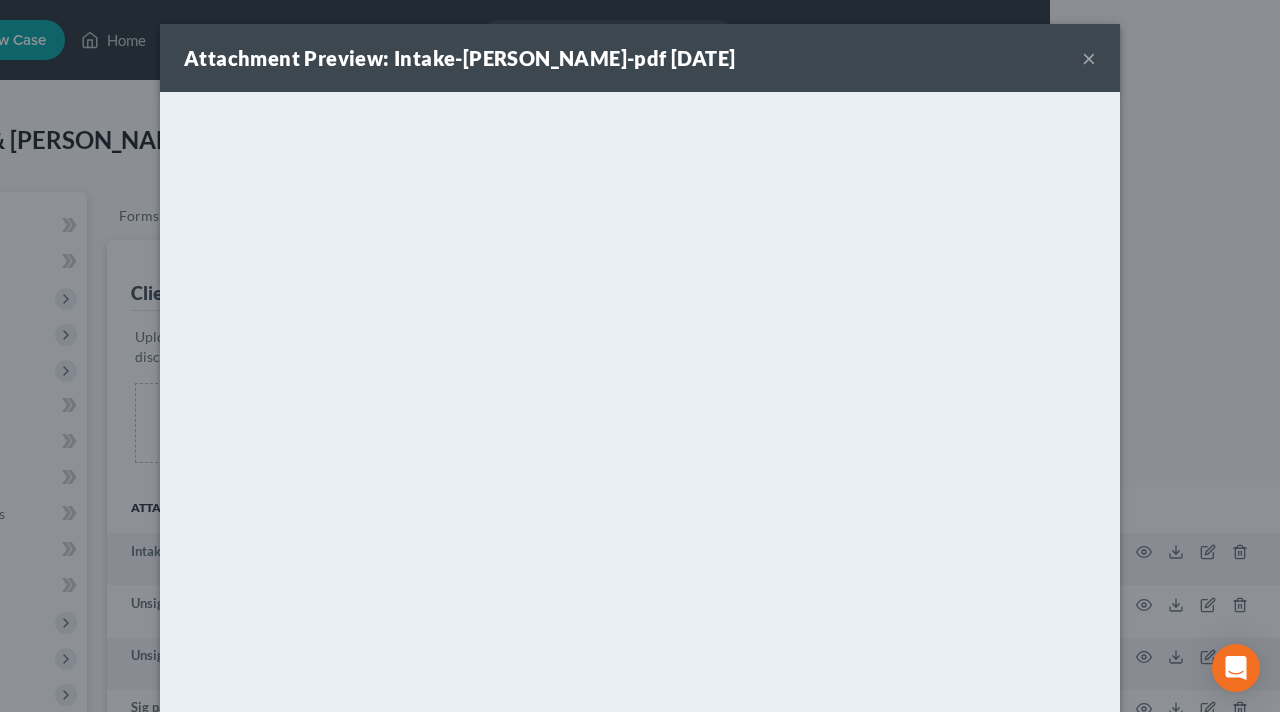 click on "Attachment Preview: Intake-[PERSON_NAME]-pdf [DATE] ×
<object ng-attr-data='[URL][DOMAIN_NAME]' type='application/pdf' width='100%' height='650px'></object>
<p><a href='[URL][DOMAIN_NAME]' target='_blank'>Click here</a> to open in a new window.</p>
Download" at bounding box center (640, 356) 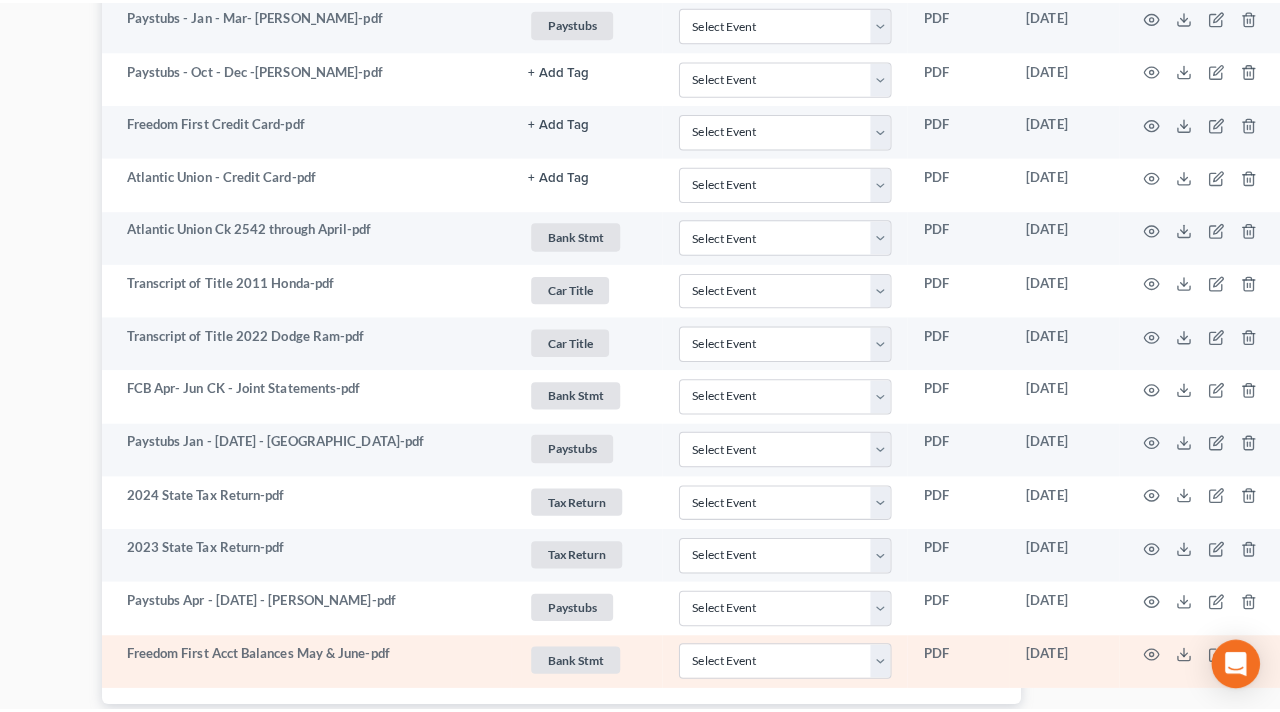 scroll, scrollTop: 6500, scrollLeft: 232, axis: both 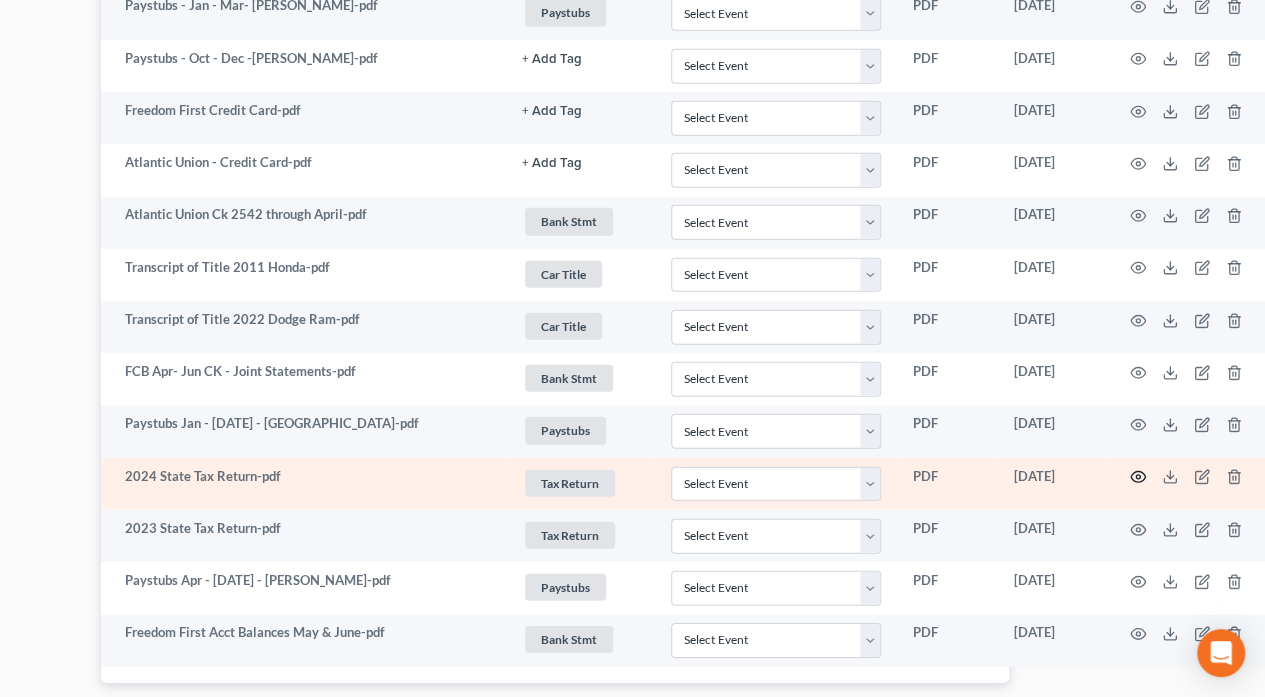 click 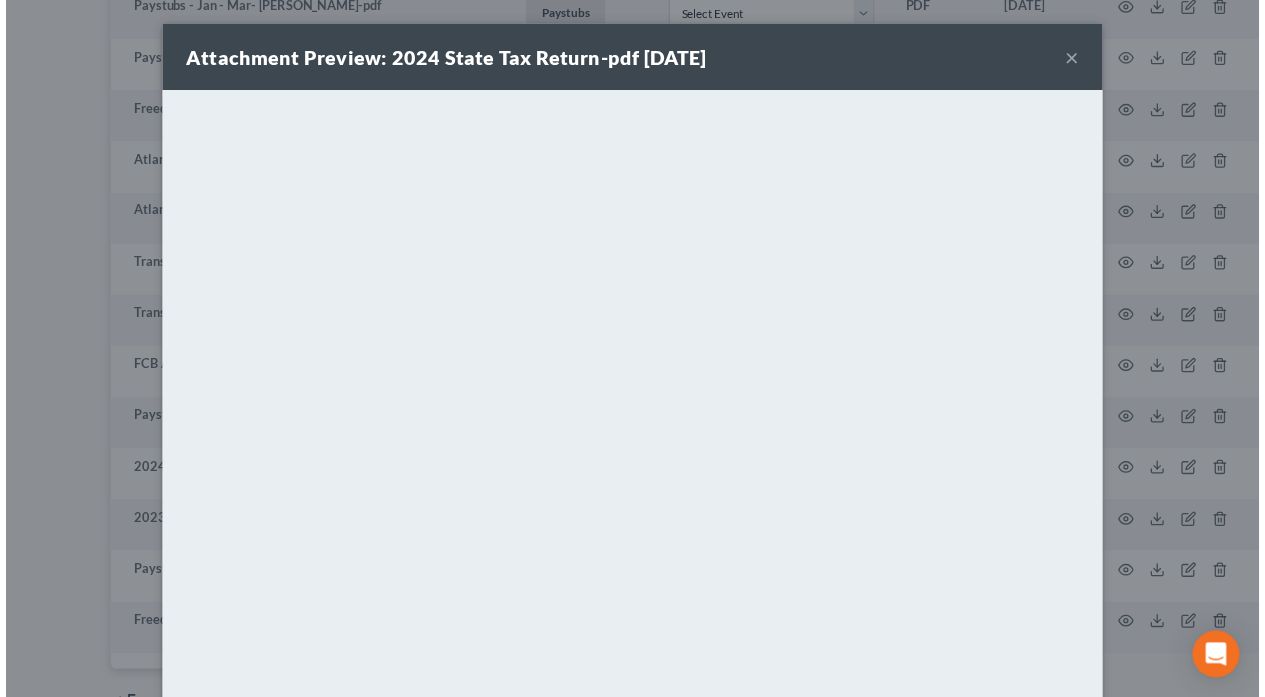 scroll, scrollTop: 124, scrollLeft: 0, axis: vertical 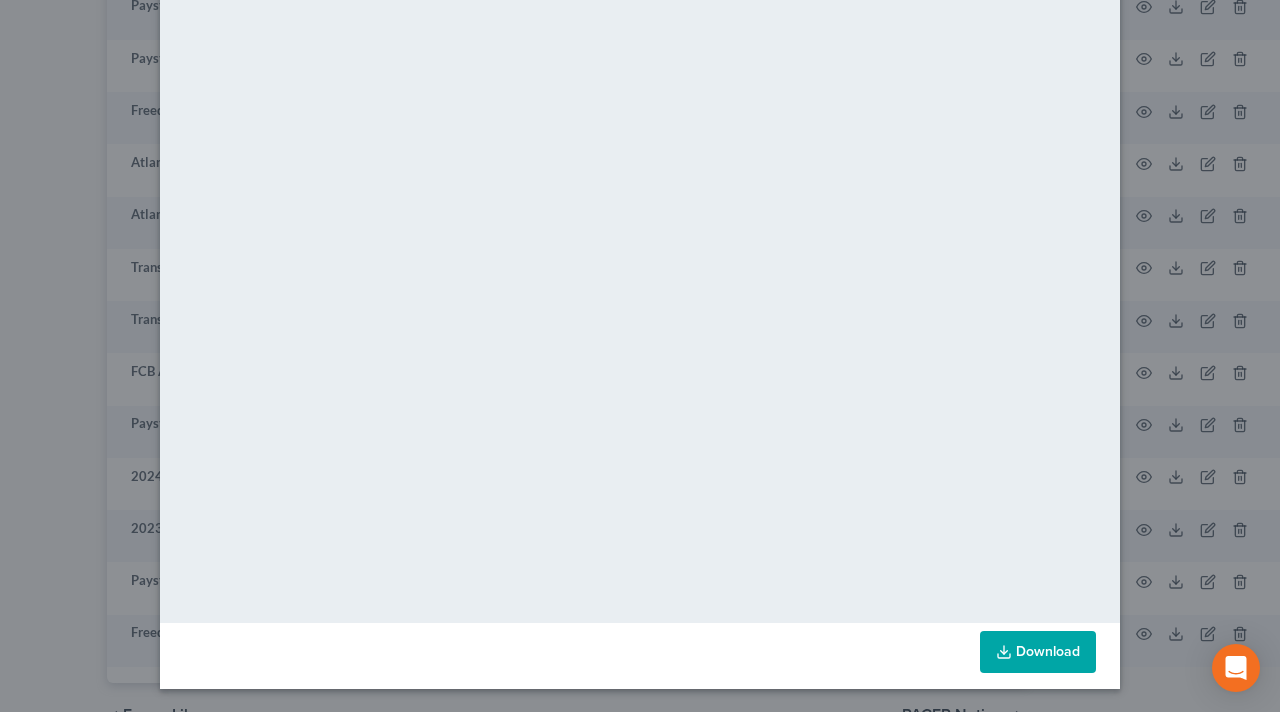 drag, startPoint x: 1148, startPoint y: 327, endPoint x: 1120, endPoint y: 337, distance: 29.732138 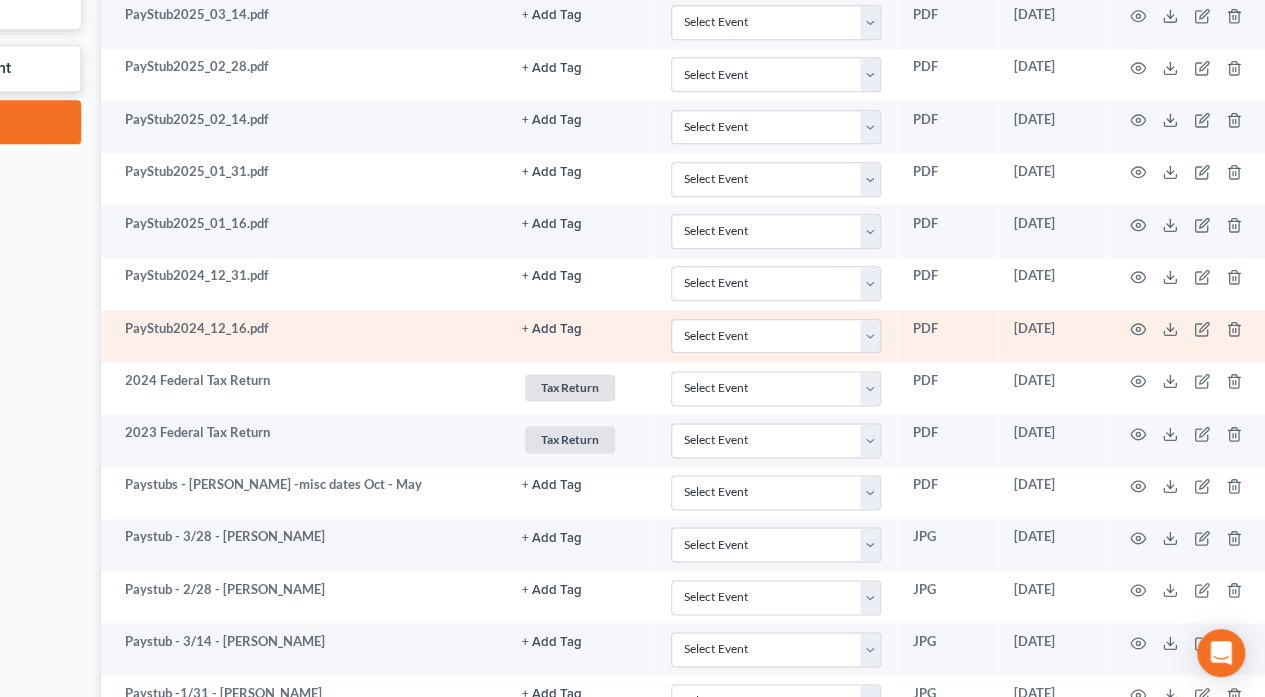 scroll, scrollTop: 1060, scrollLeft: 232, axis: both 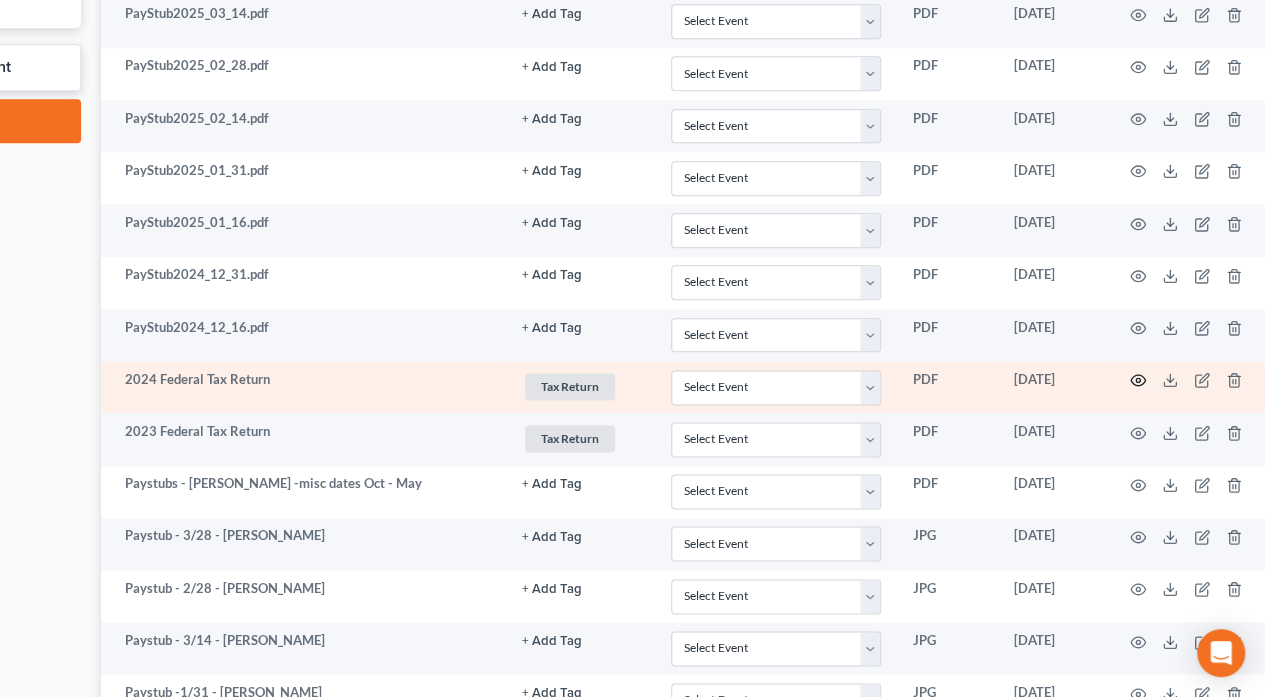 click 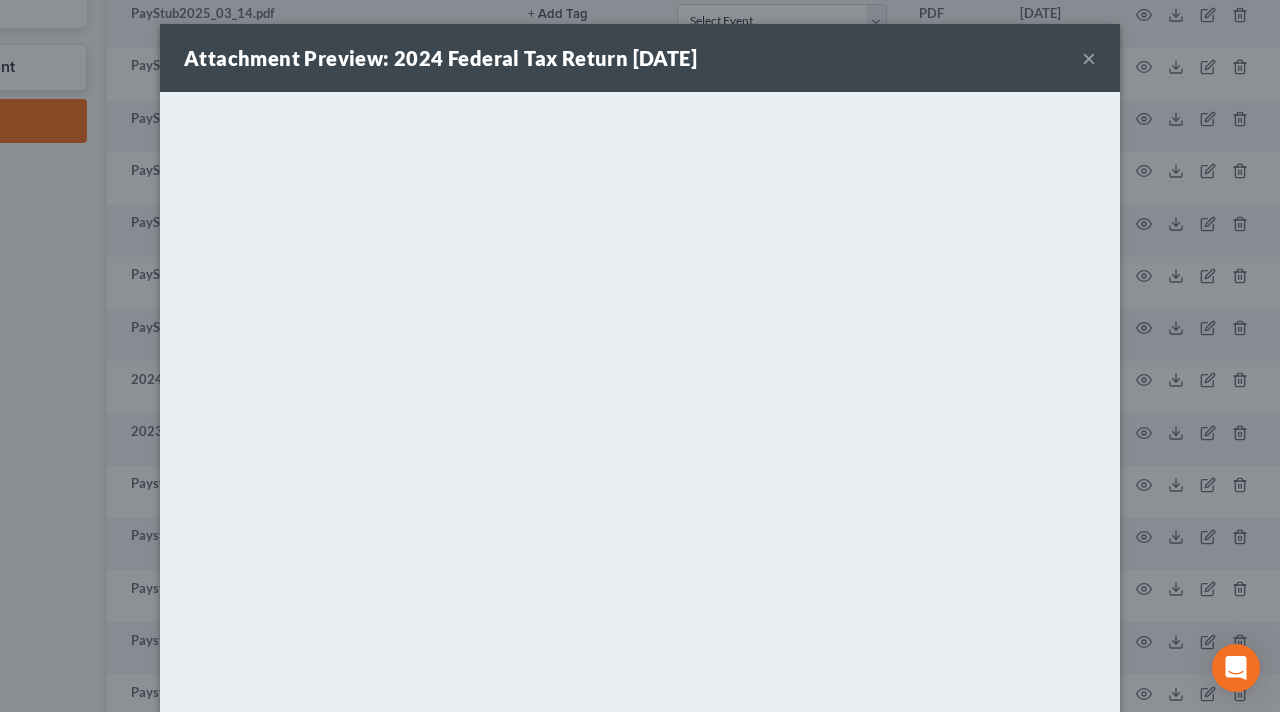 drag, startPoint x: 57, startPoint y: 268, endPoint x: 158, endPoint y: 345, distance: 127.00394 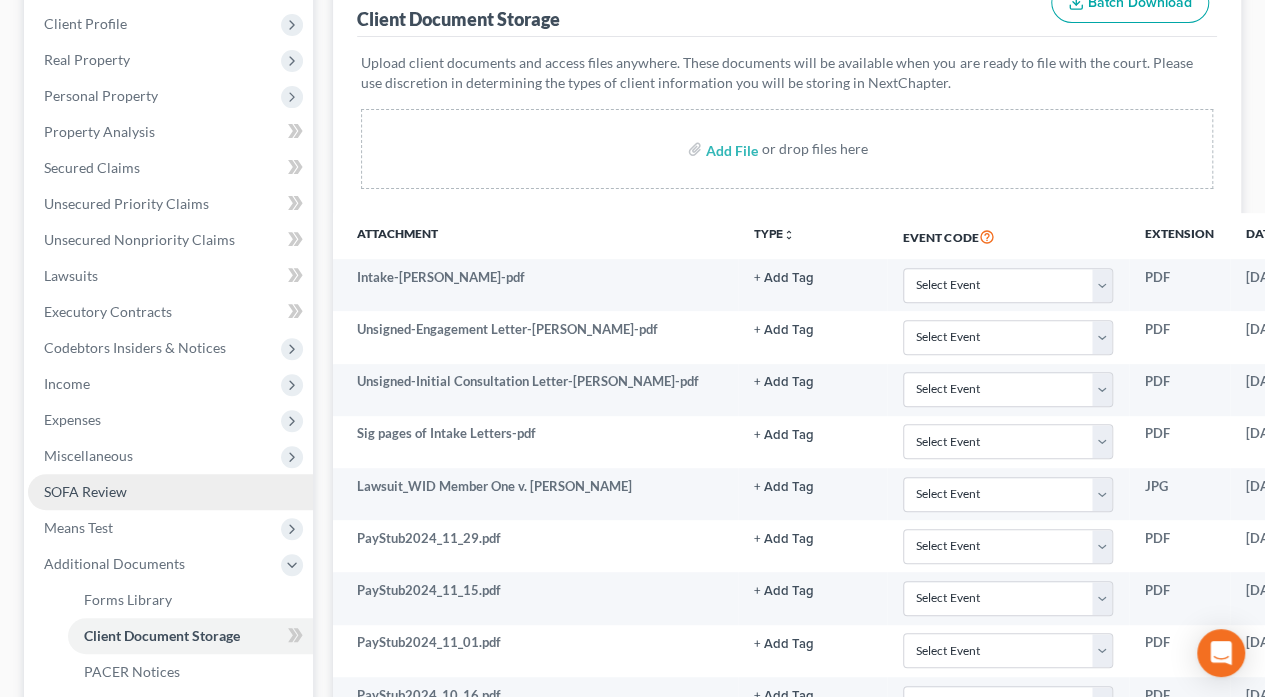 scroll, scrollTop: 300, scrollLeft: 0, axis: vertical 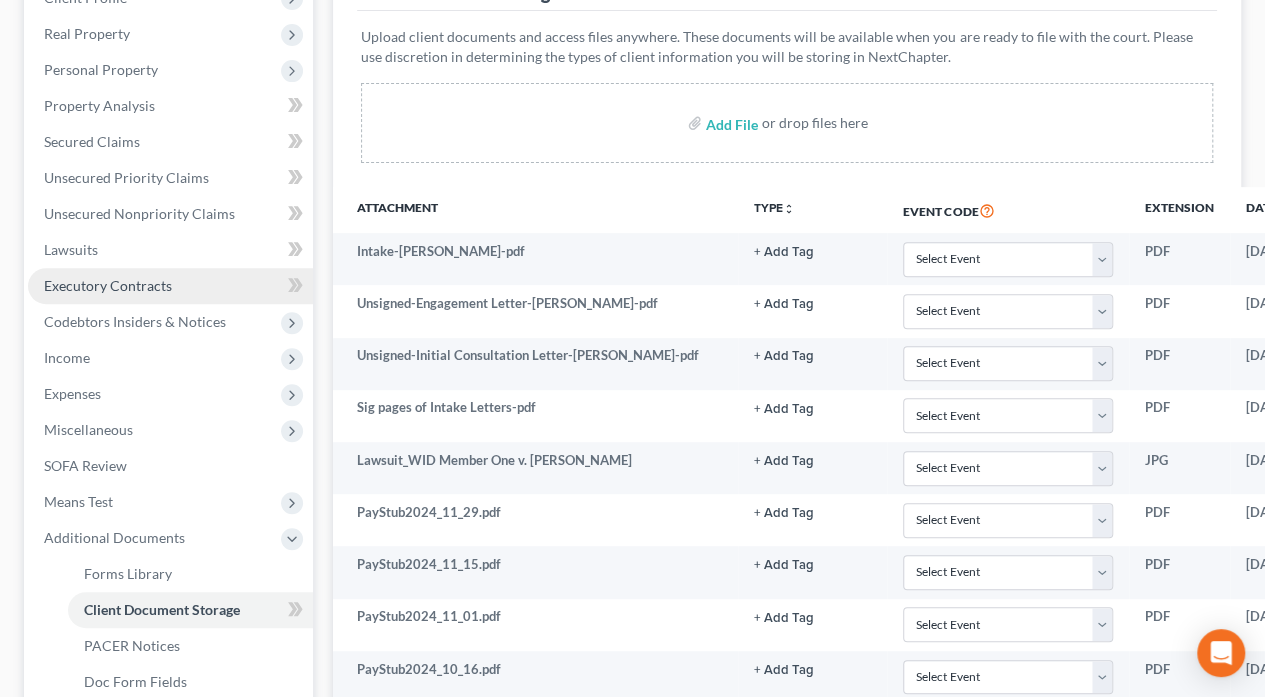 click on "Executory Contracts" at bounding box center (108, 285) 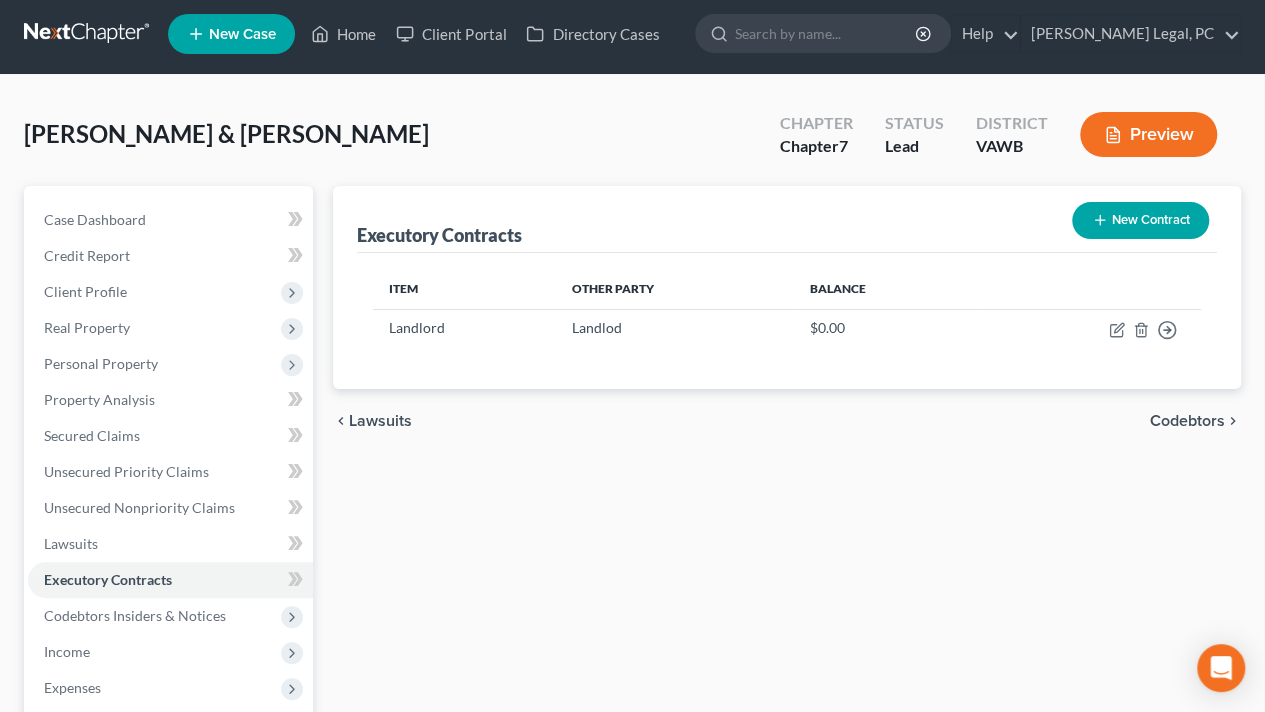 scroll, scrollTop: 0, scrollLeft: 0, axis: both 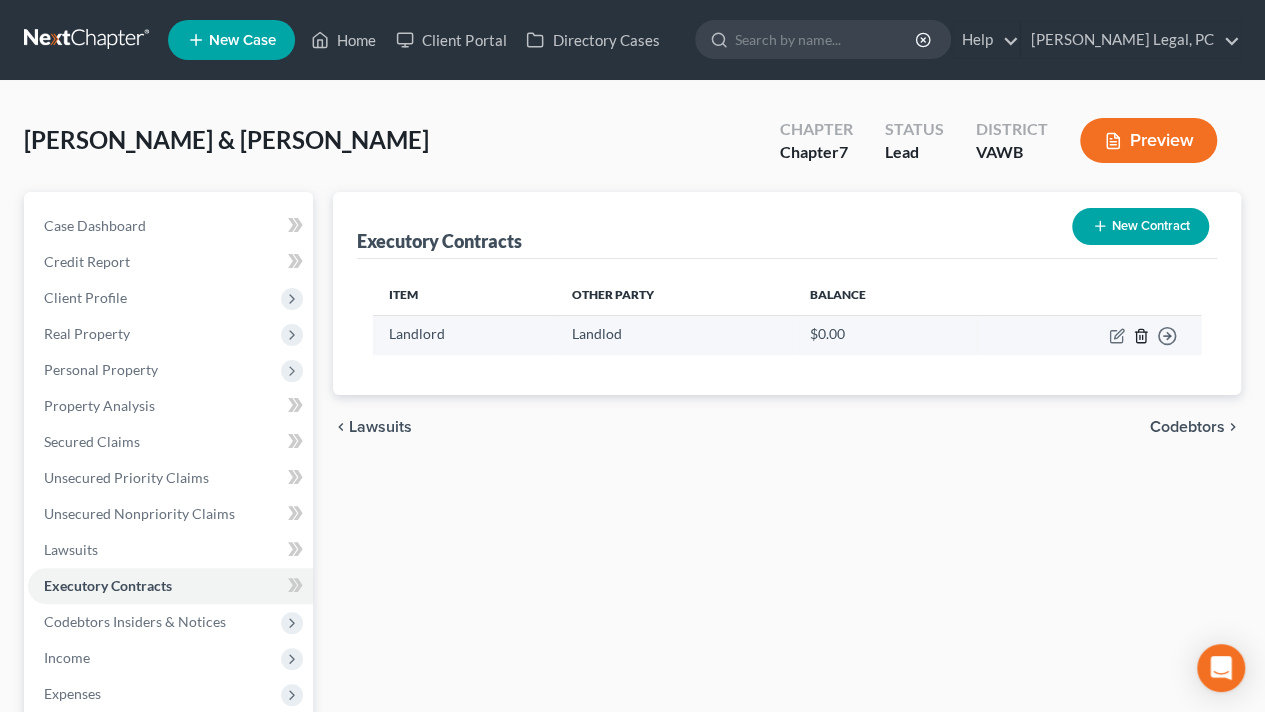 click 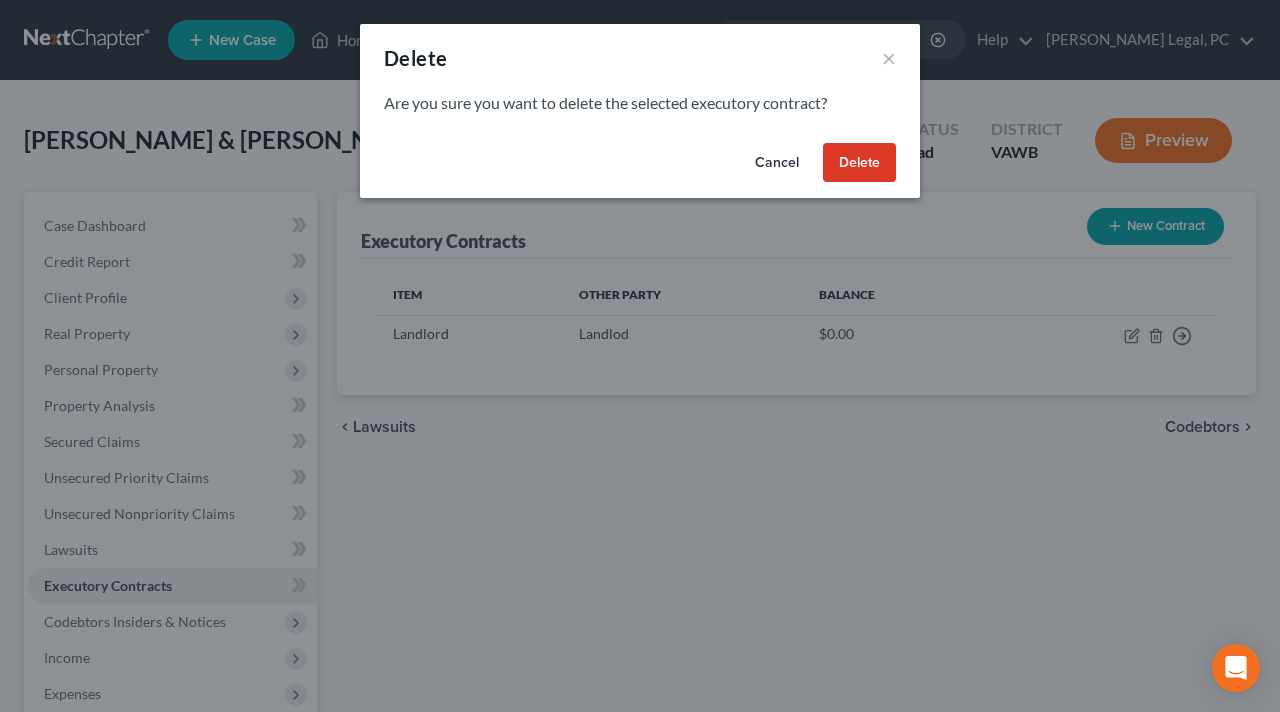 click on "Delete" at bounding box center [859, 163] 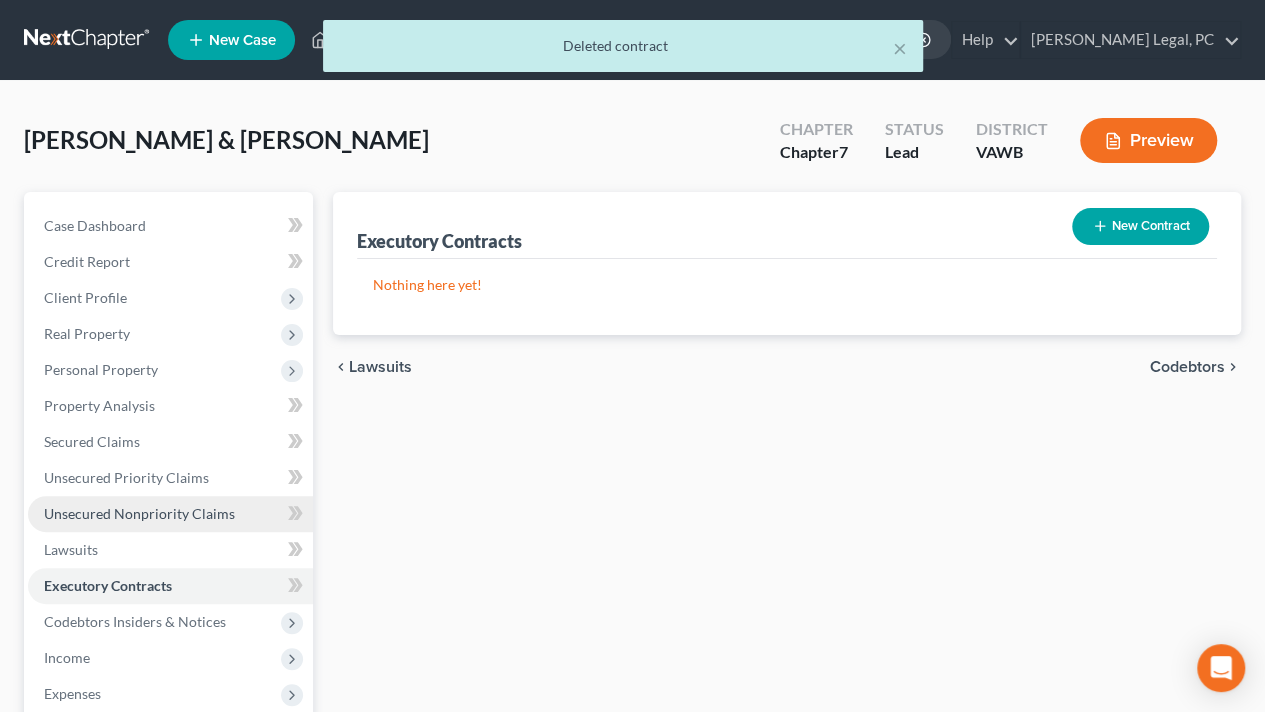 click on "Unsecured Nonpriority Claims" at bounding box center (139, 513) 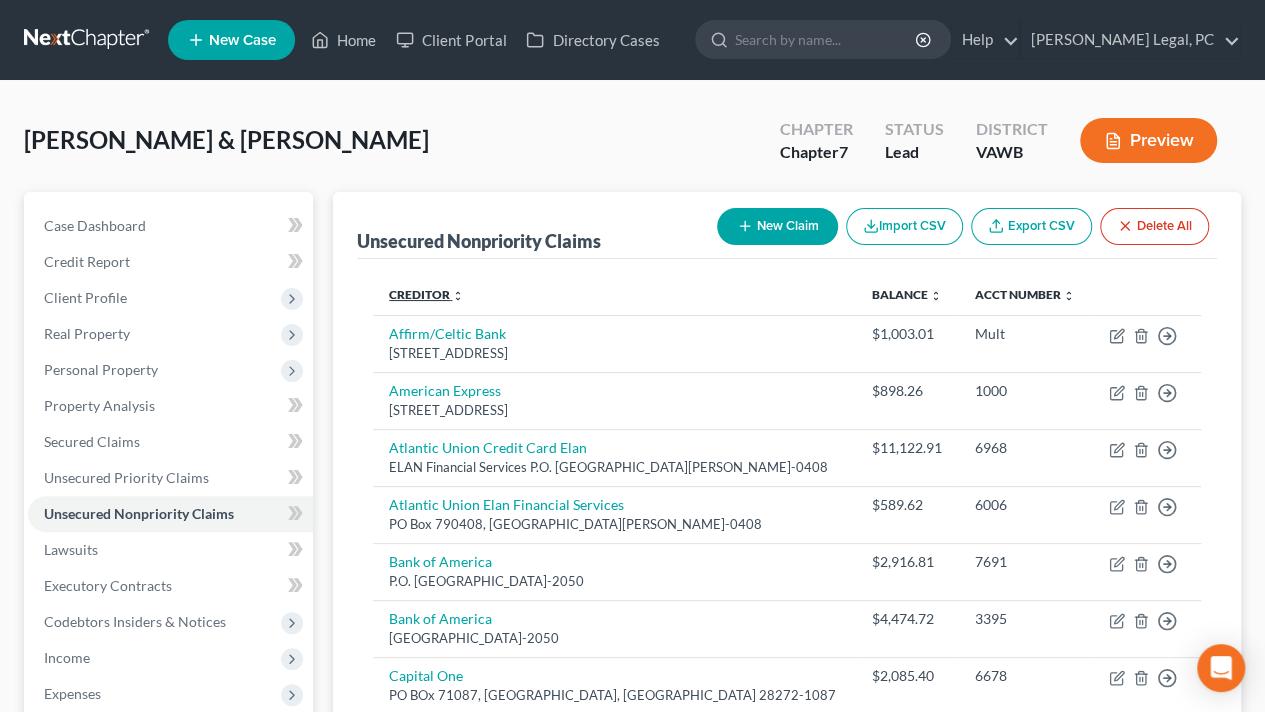 click on "Creditor  expand_more   expand_less   unfold_more" at bounding box center [426, 294] 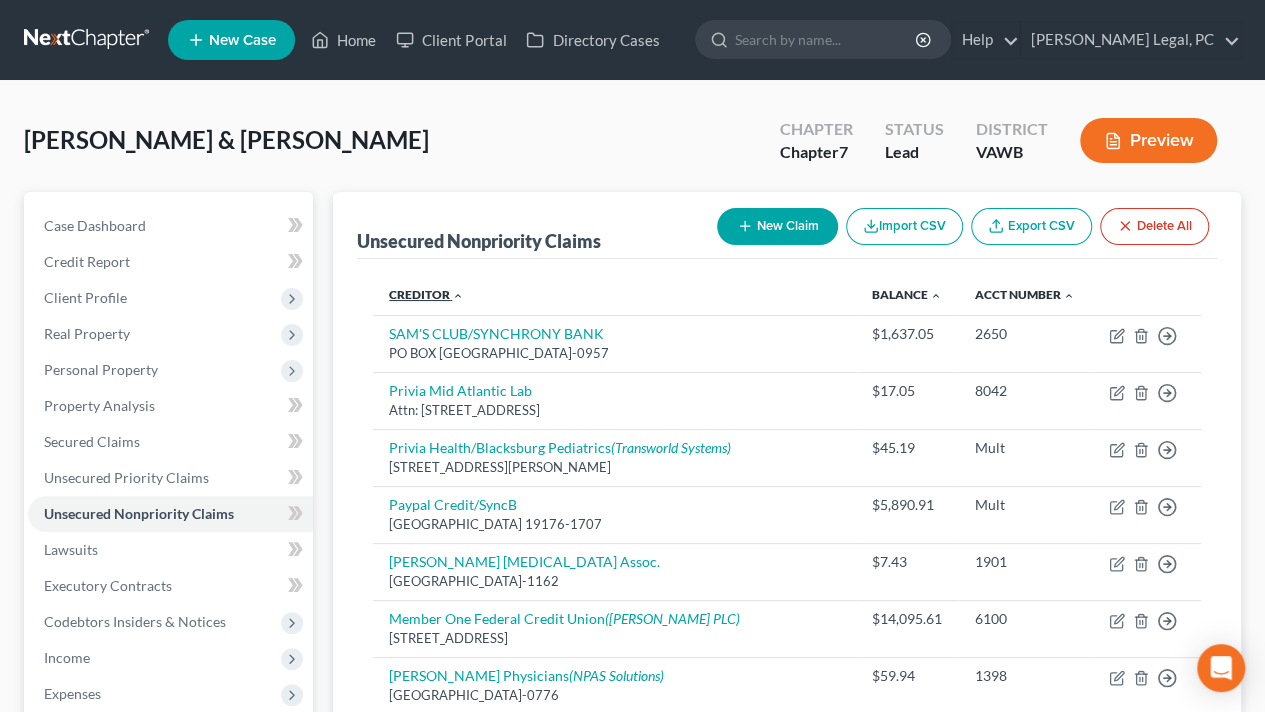 click on "Creditor  expand_more   expand_less   unfold_more" at bounding box center (426, 294) 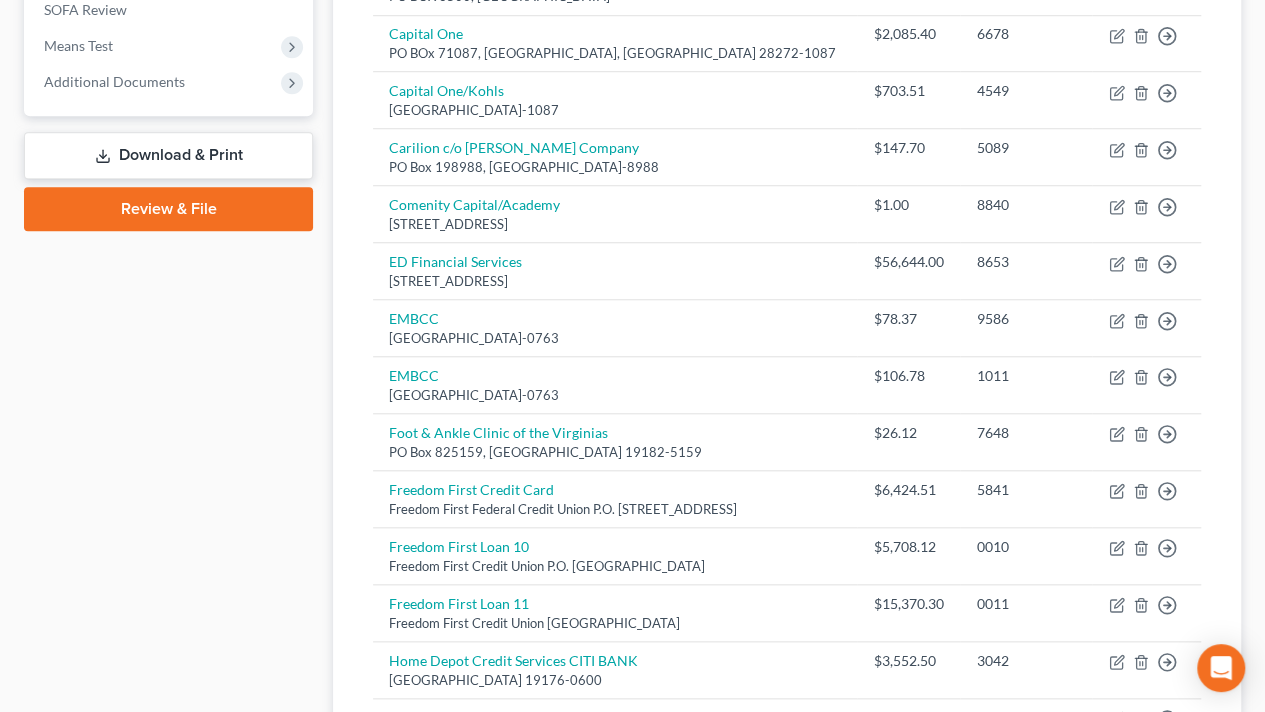 scroll, scrollTop: 700, scrollLeft: 0, axis: vertical 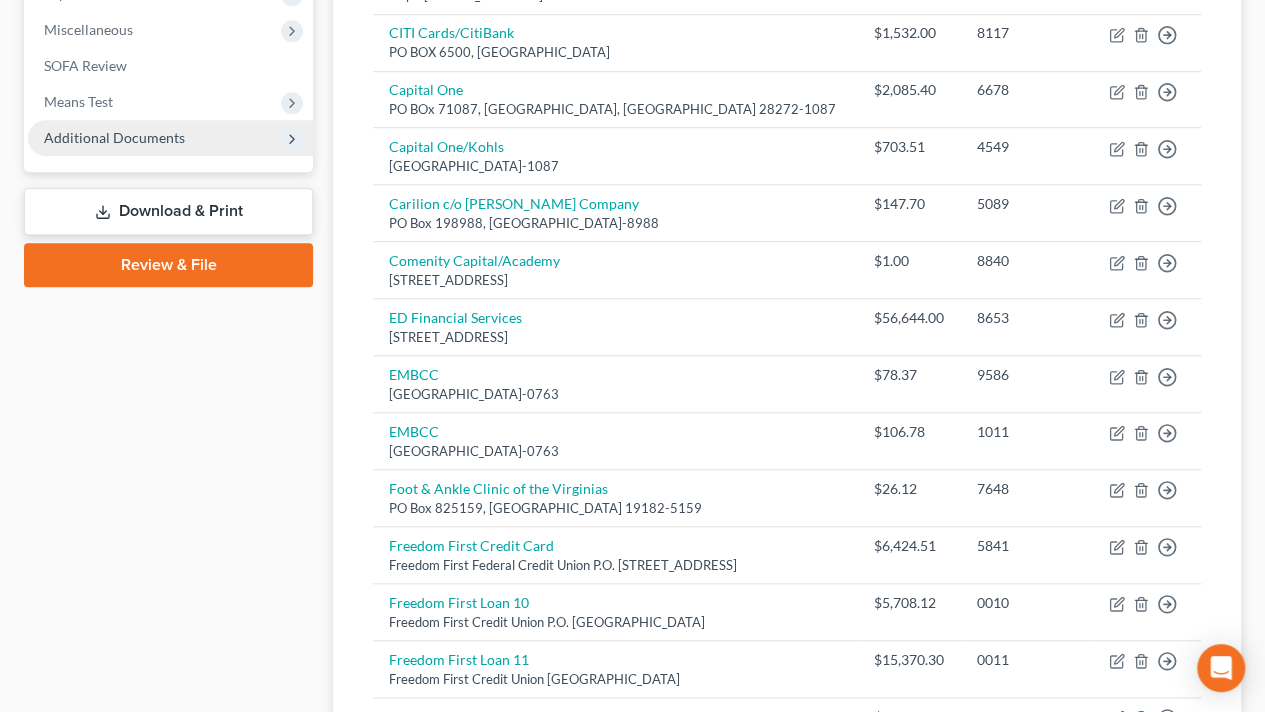 click on "Additional Documents" at bounding box center (114, 137) 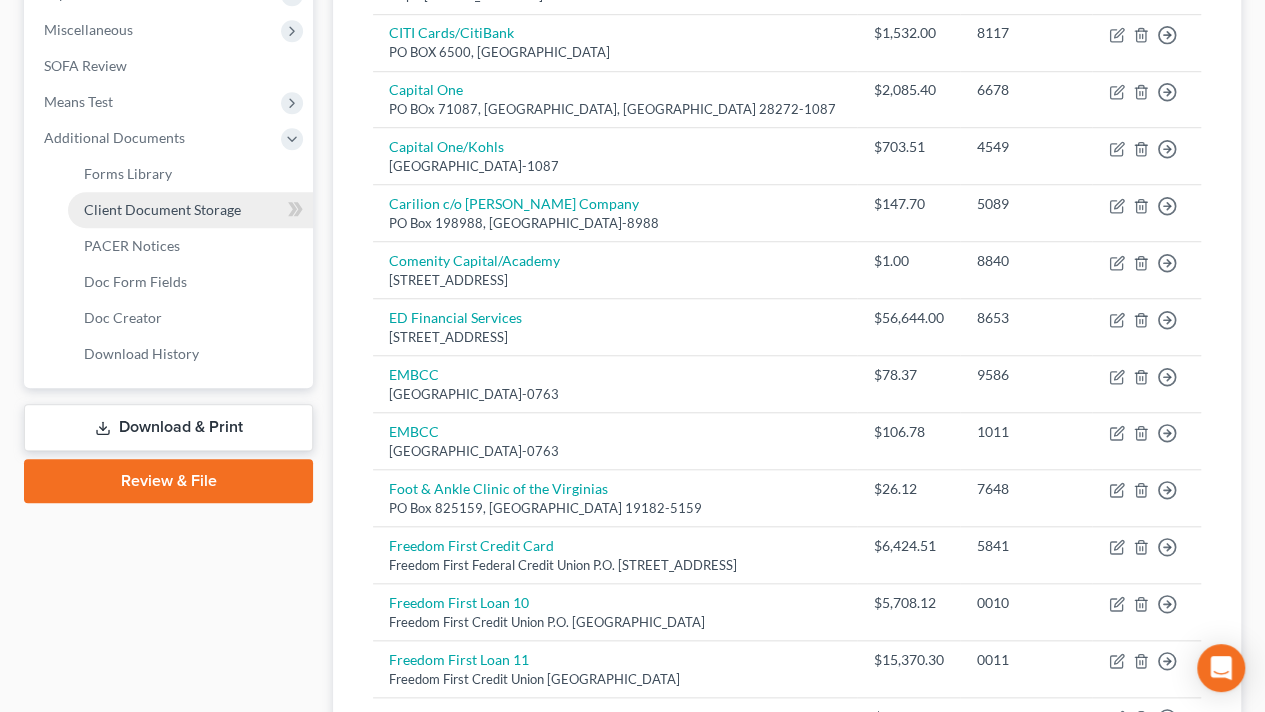 click on "Client Document Storage" at bounding box center [162, 209] 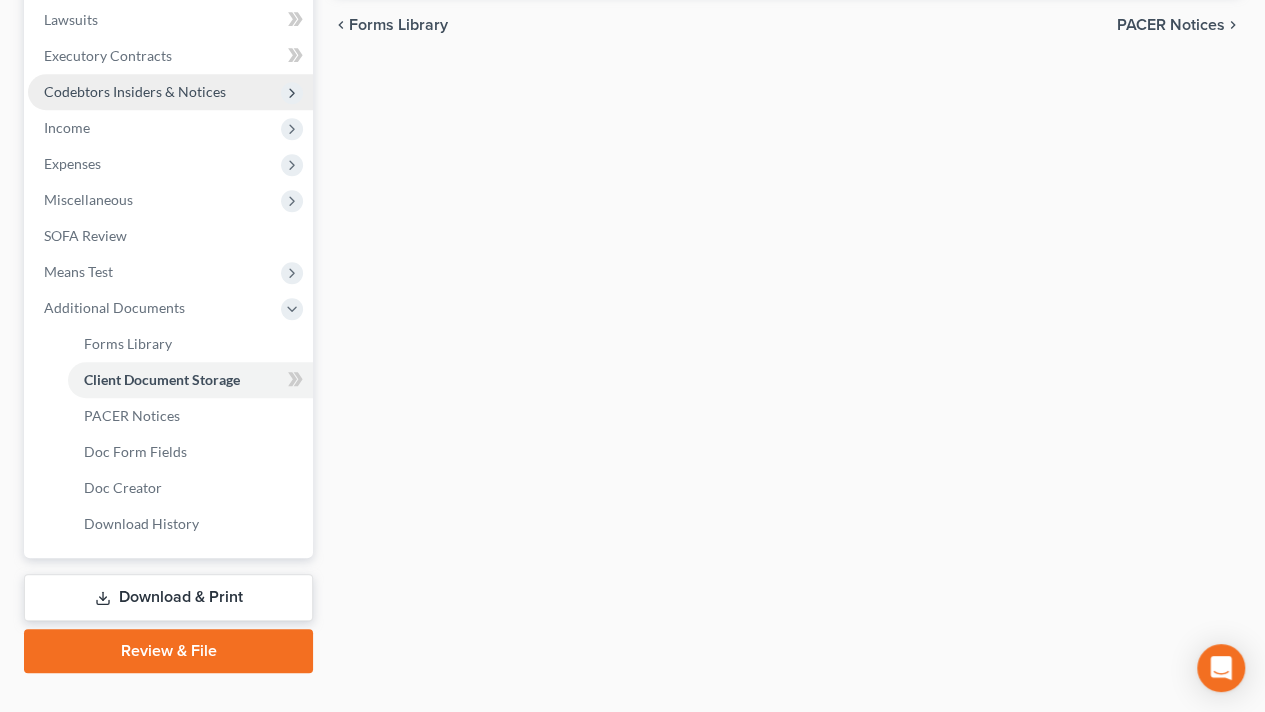 scroll, scrollTop: 425, scrollLeft: 0, axis: vertical 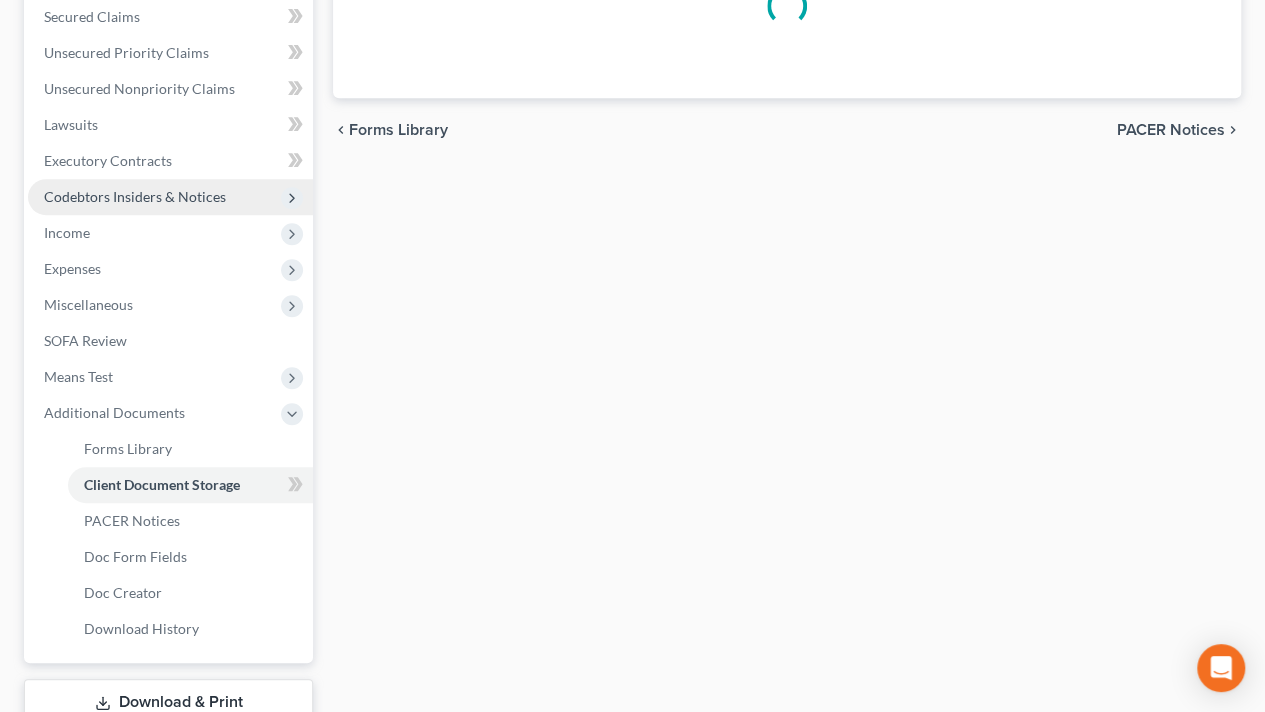 select on "0" 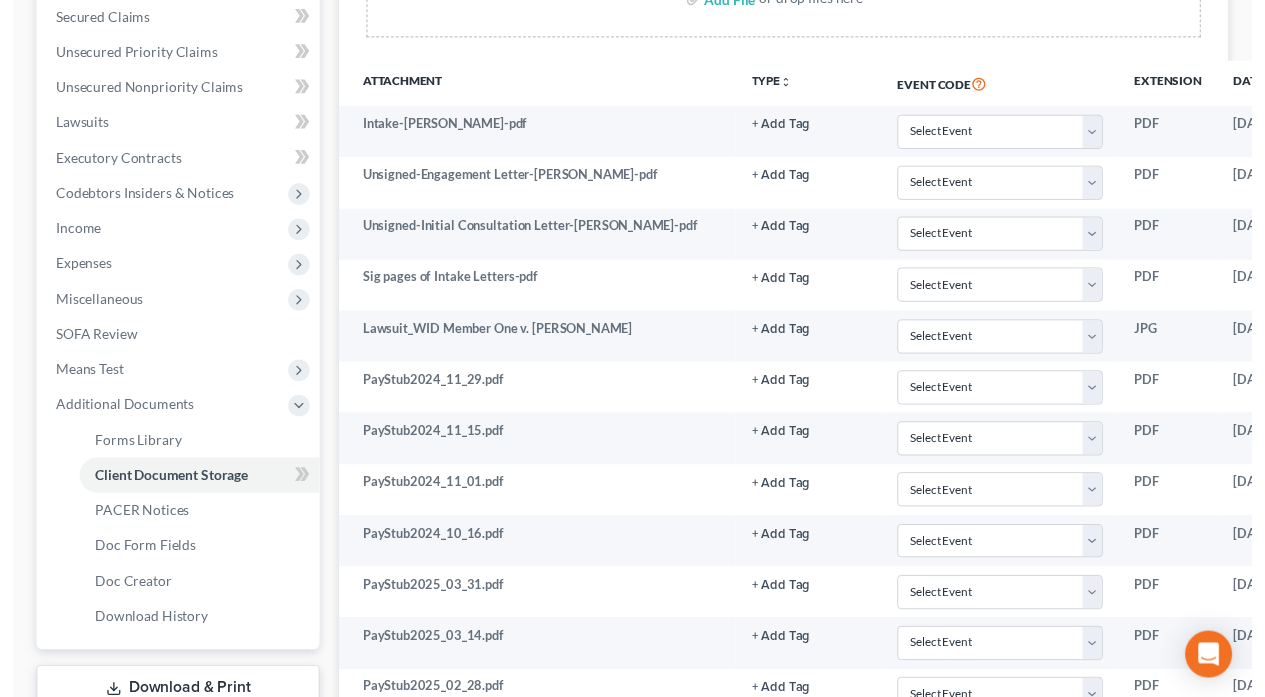 scroll, scrollTop: 0, scrollLeft: 0, axis: both 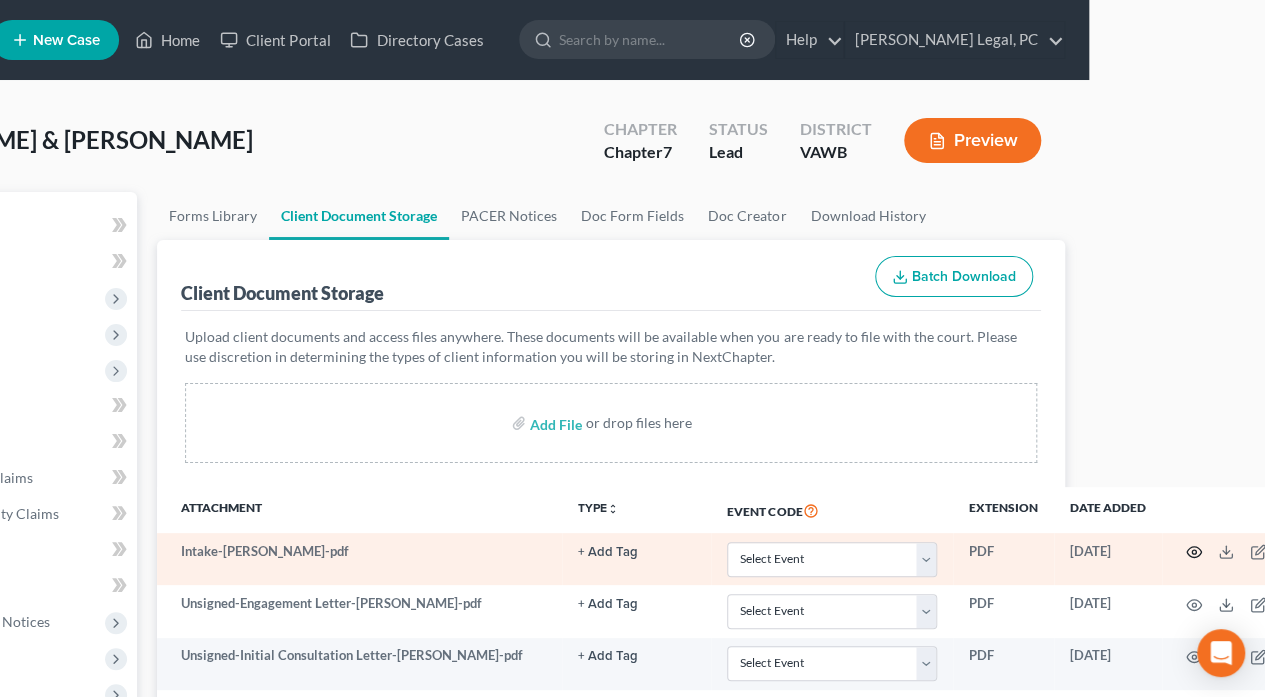 click 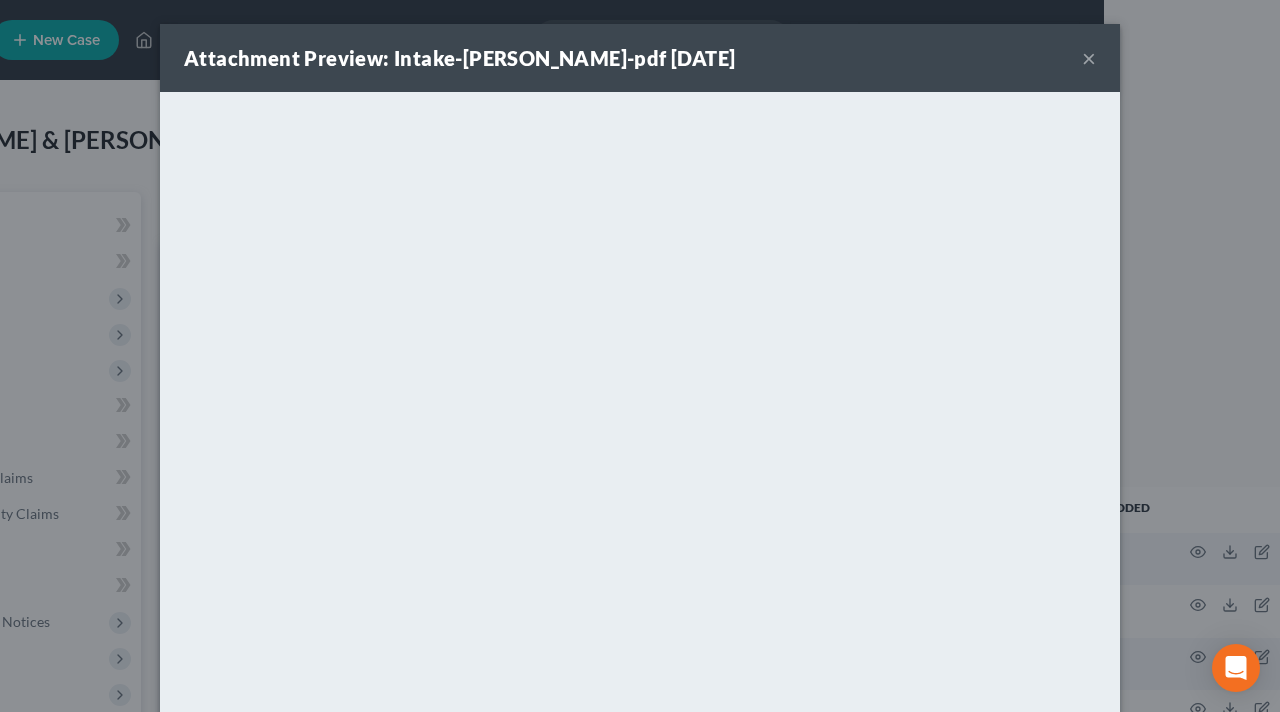click on "×" at bounding box center (1089, 58) 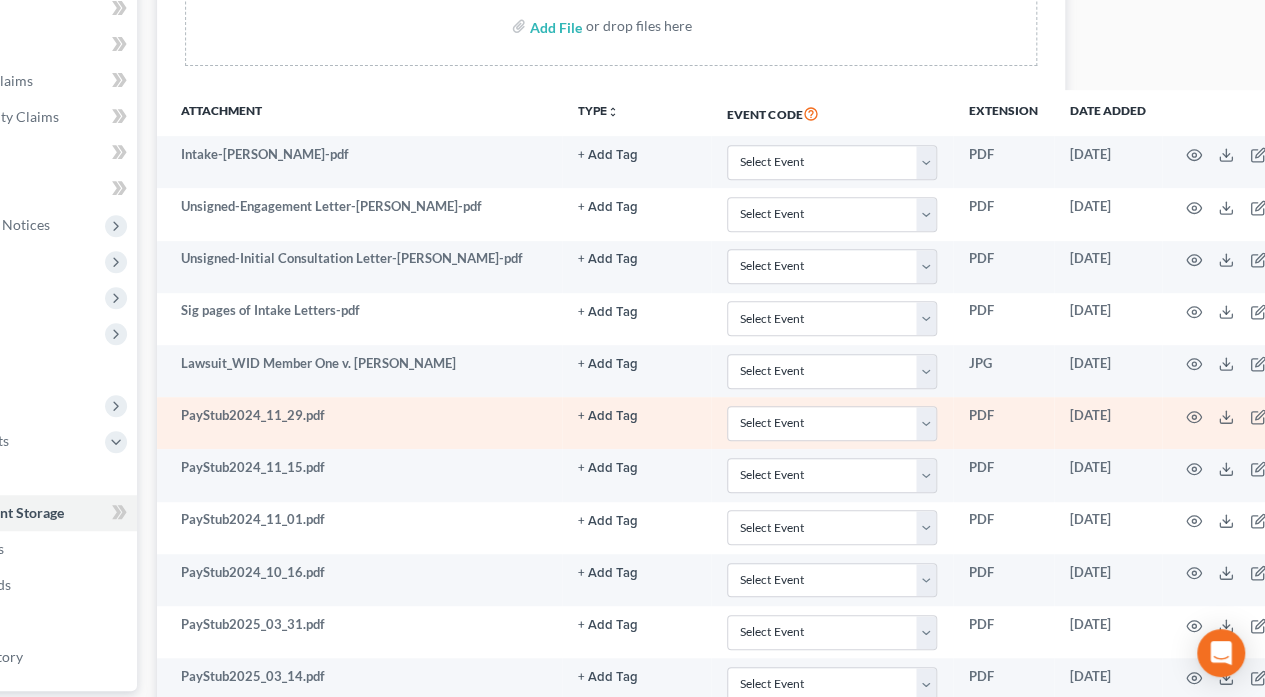 scroll, scrollTop: 400, scrollLeft: 176, axis: both 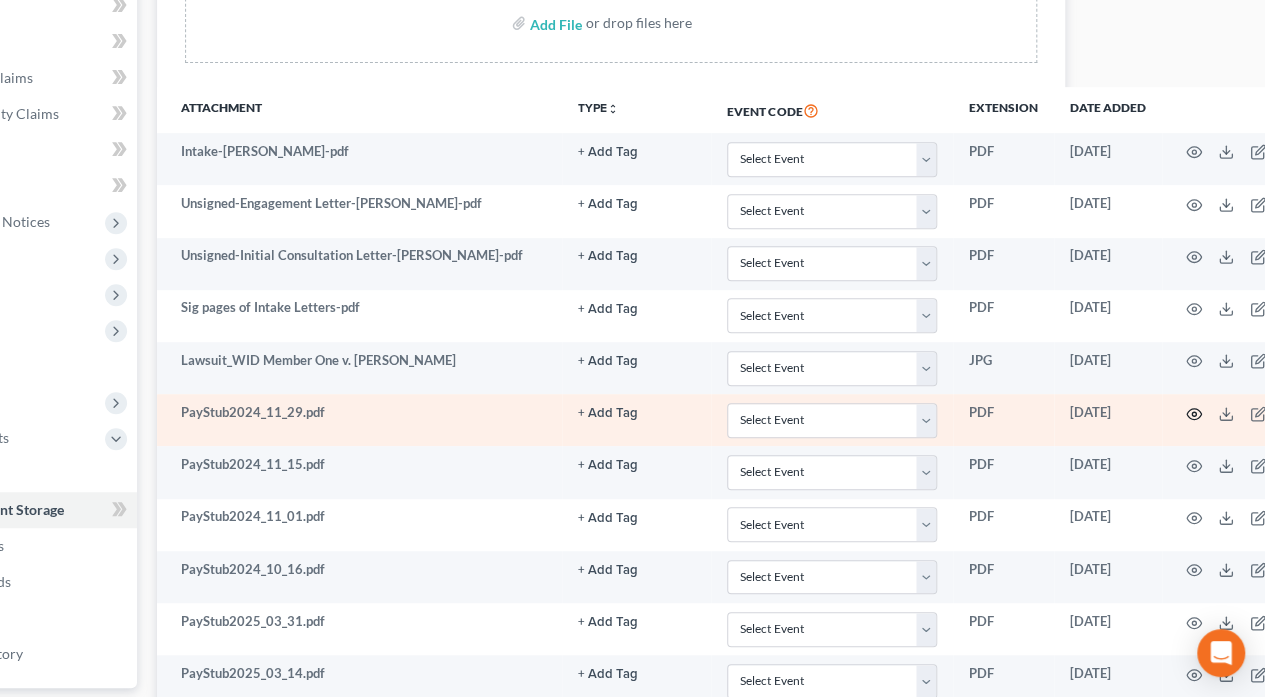 click 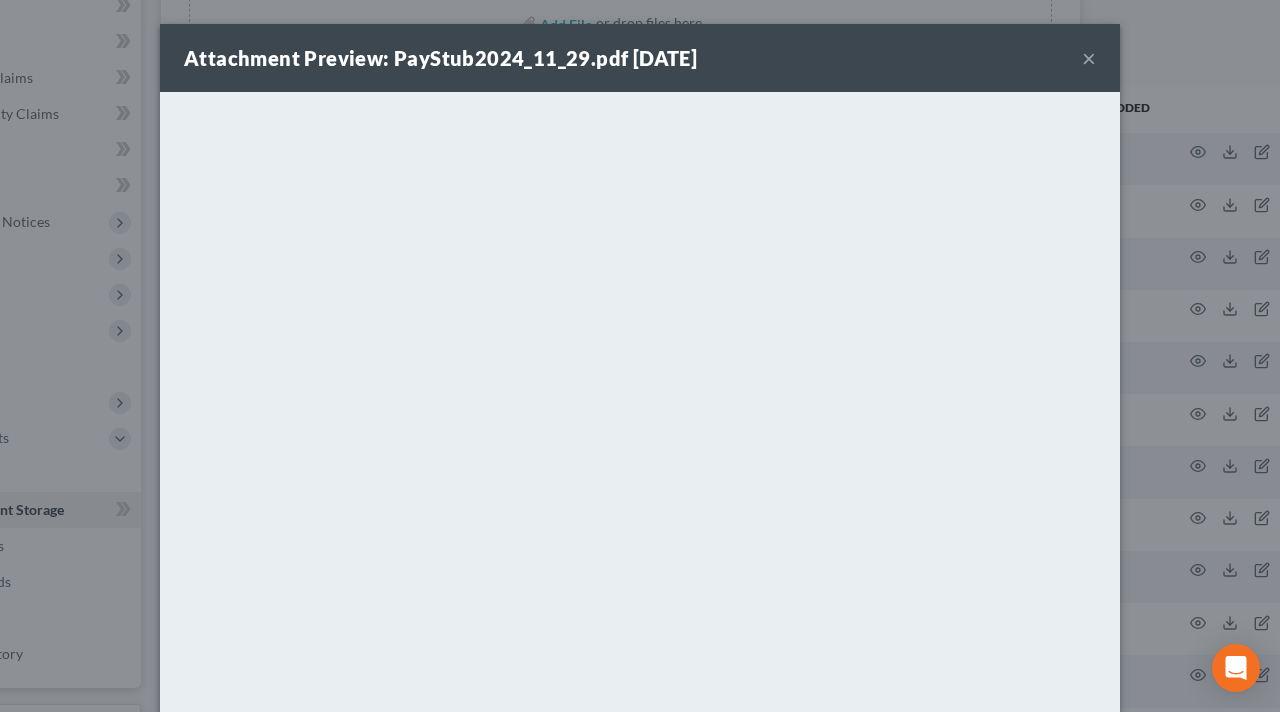 click on "×" at bounding box center (1089, 58) 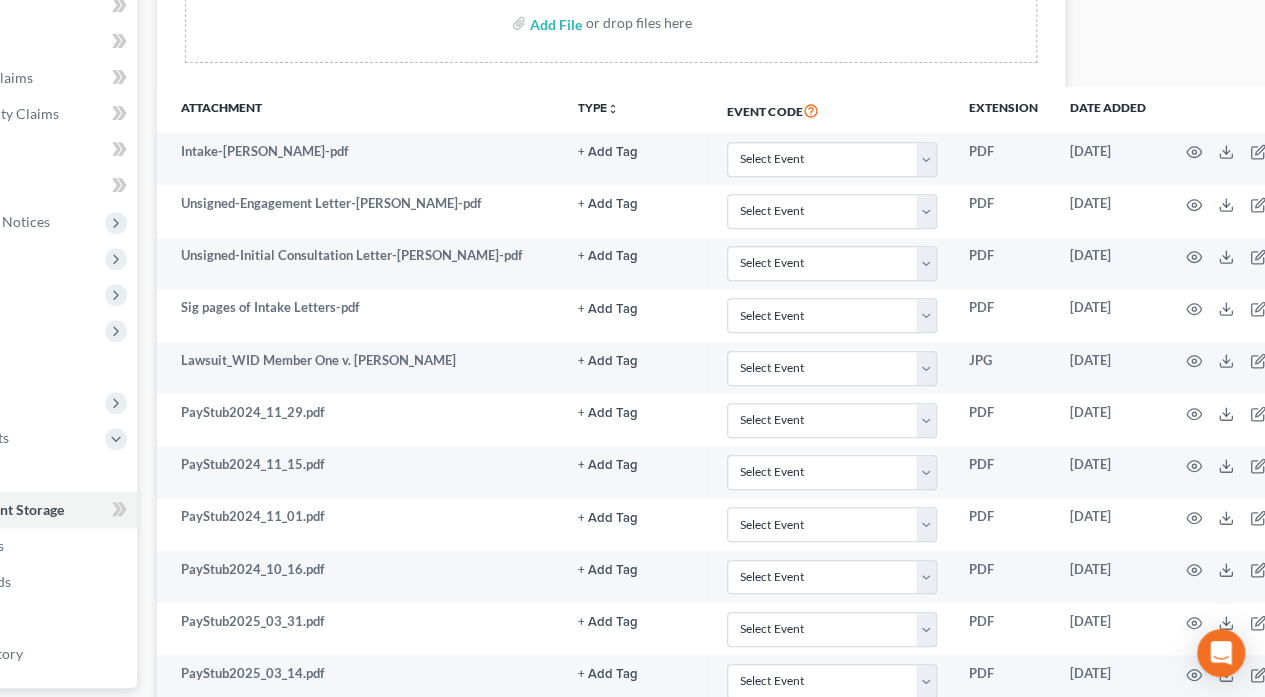 scroll, scrollTop: 400, scrollLeft: 0, axis: vertical 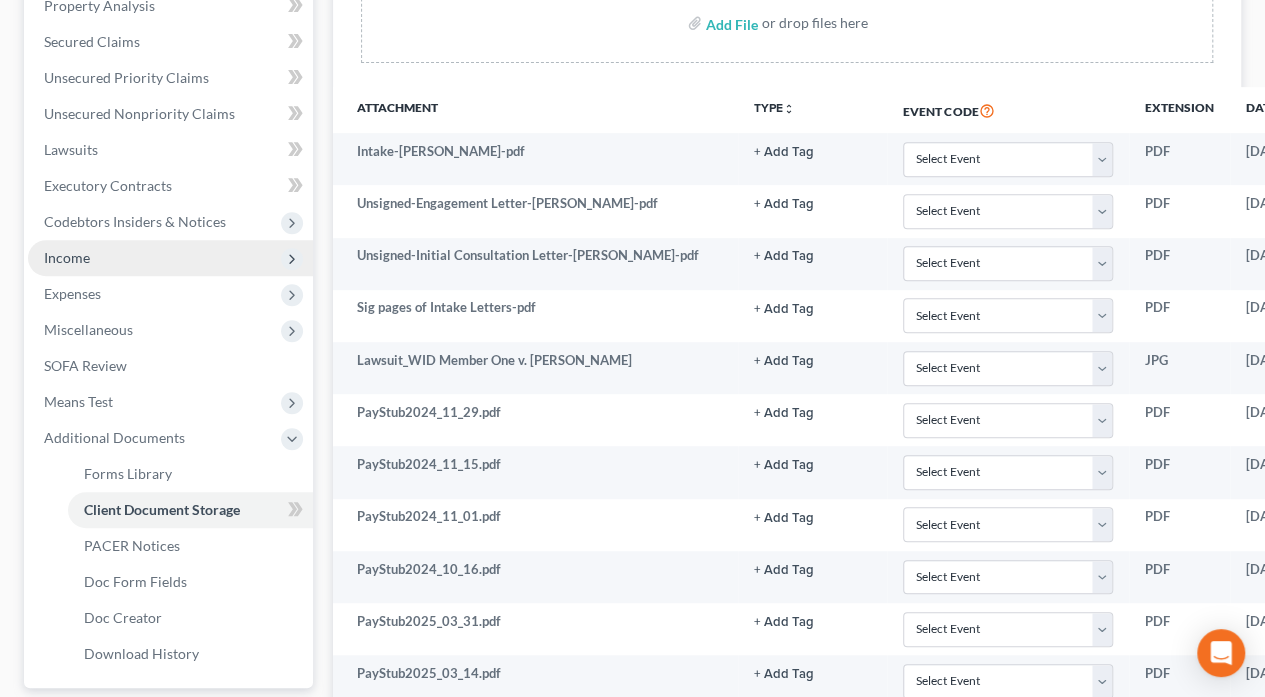 click on "Income" at bounding box center [170, 258] 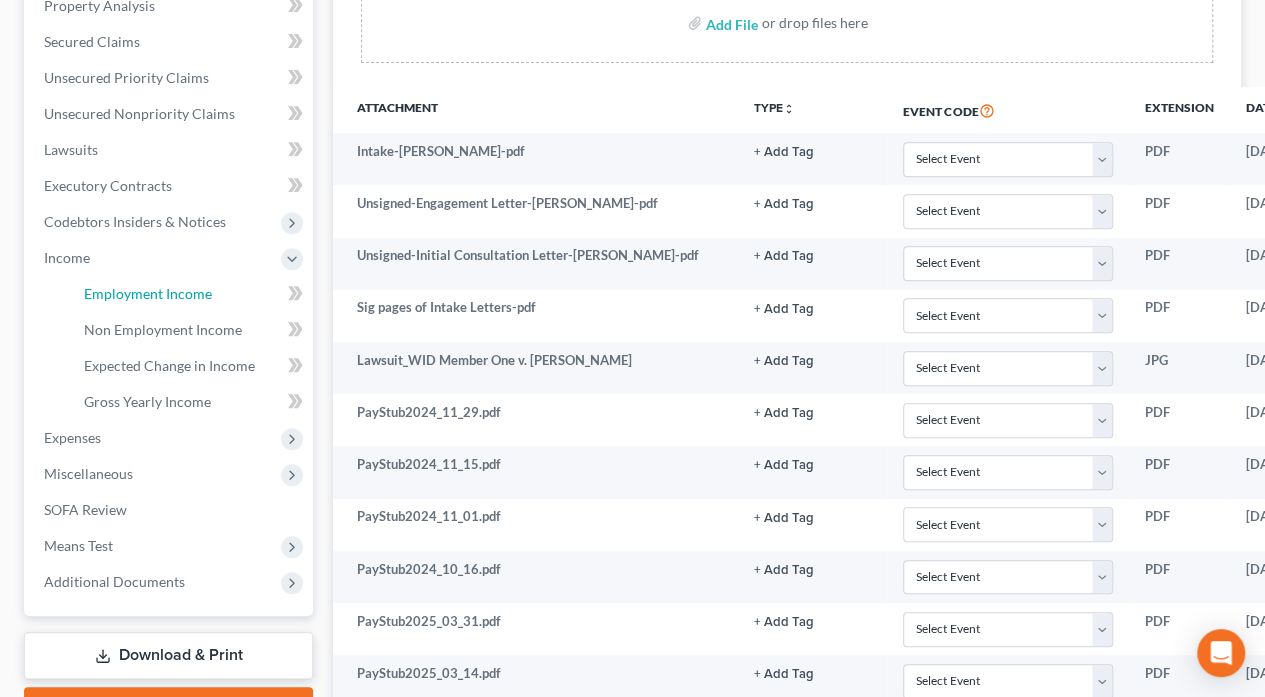 click on "Employment Income" at bounding box center (148, 293) 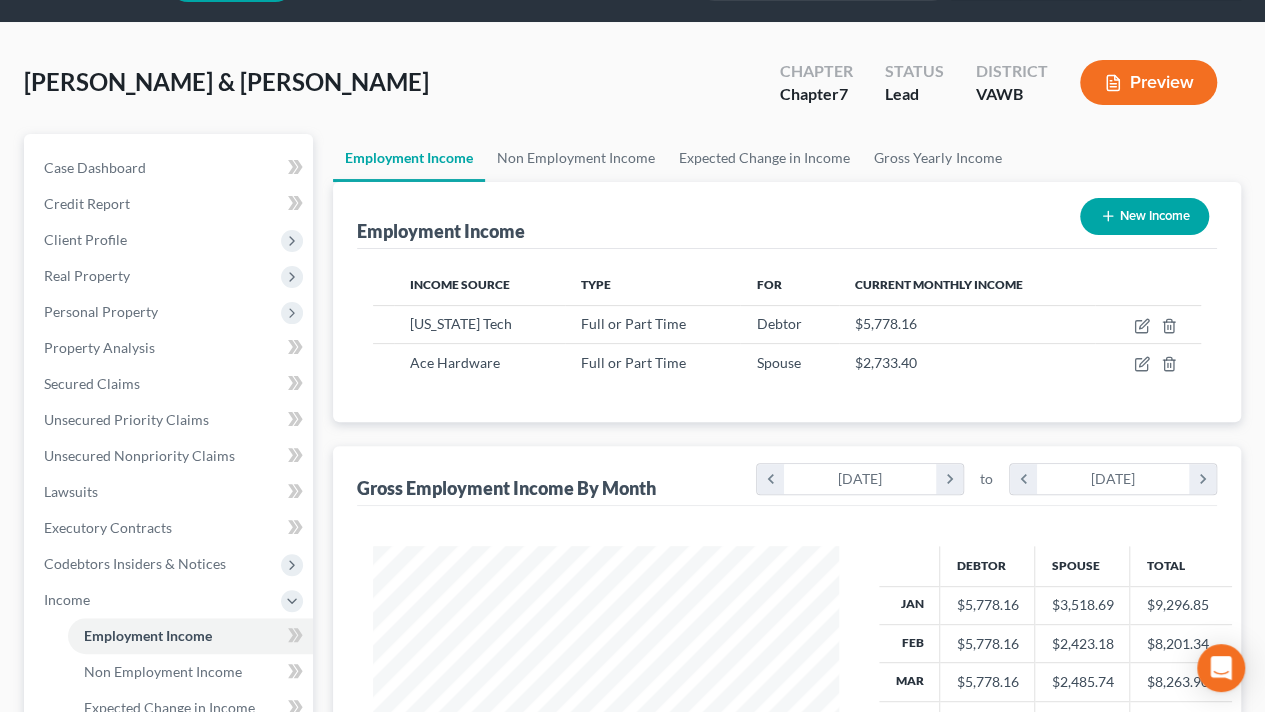 scroll, scrollTop: 0, scrollLeft: 0, axis: both 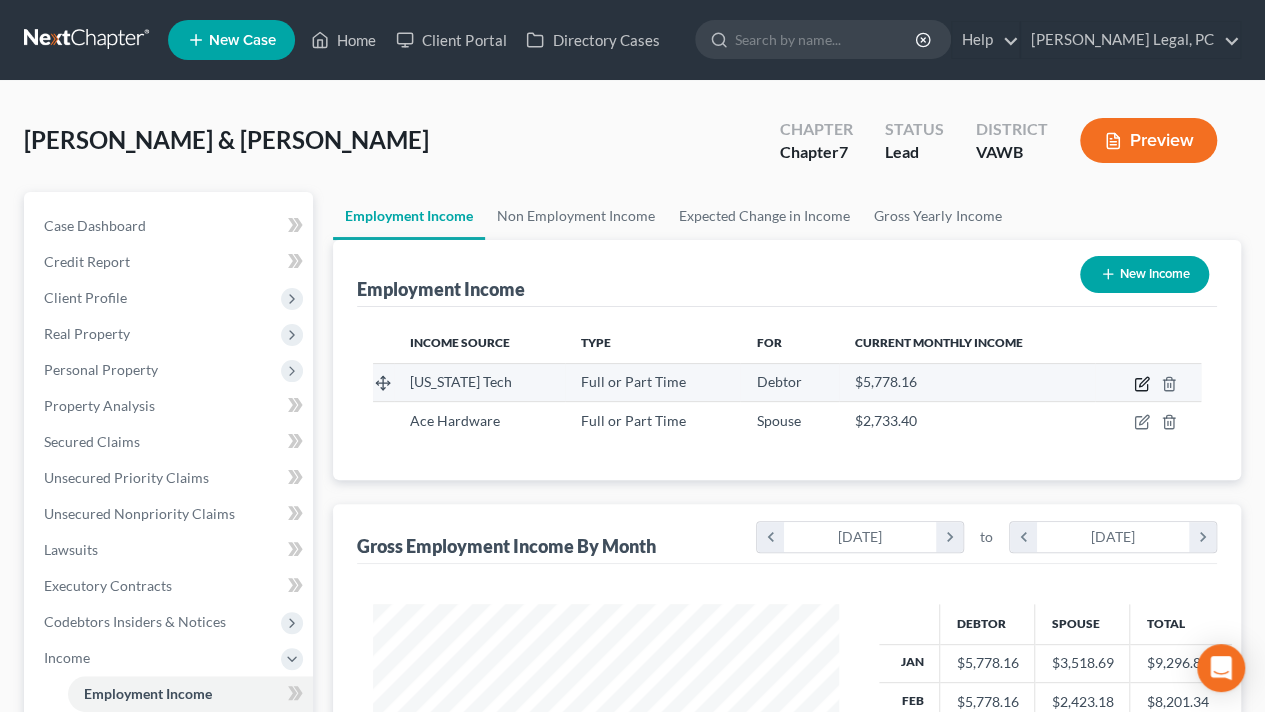 click 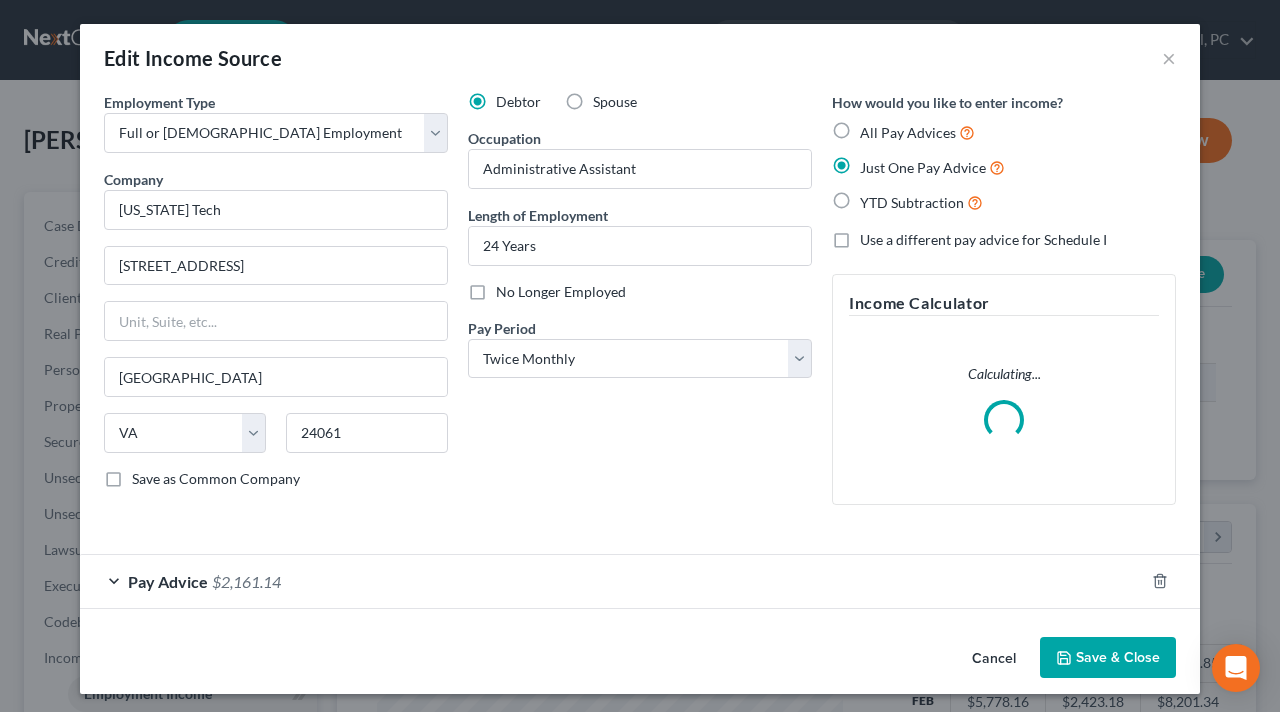 scroll, scrollTop: 999644, scrollLeft: 999487, axis: both 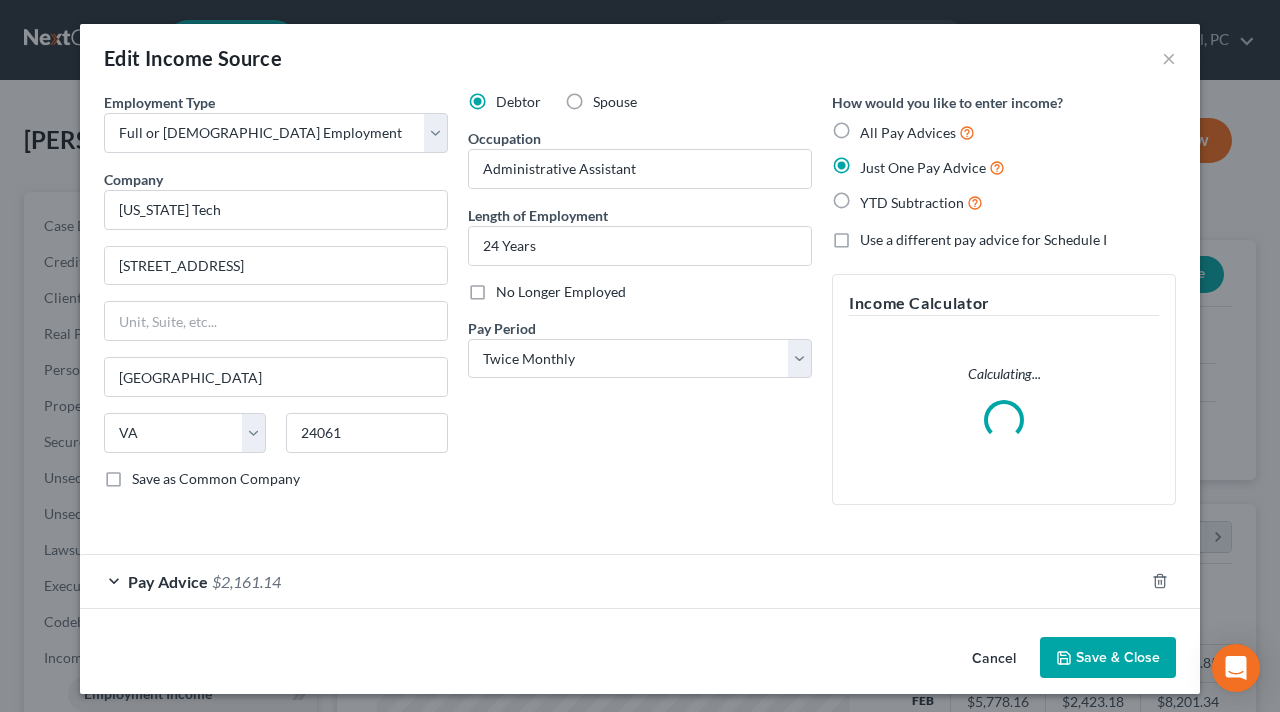 click on "Spouse" at bounding box center (615, 102) 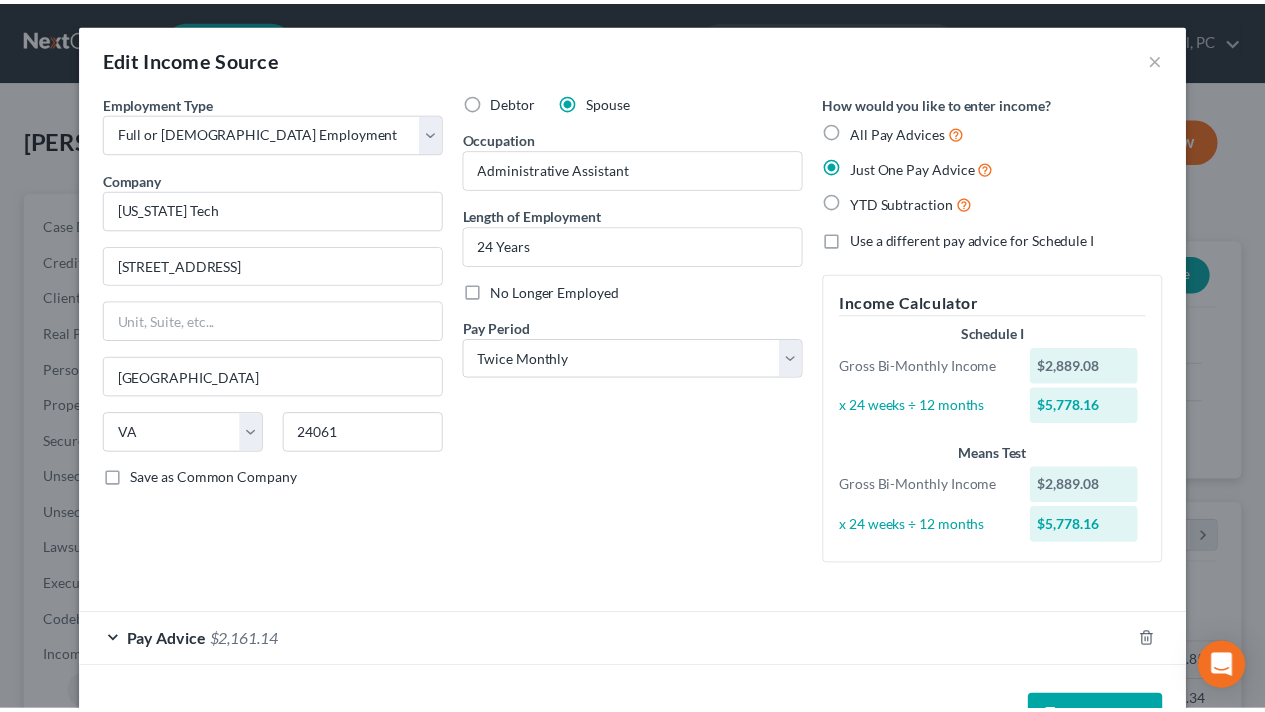 scroll, scrollTop: 64, scrollLeft: 0, axis: vertical 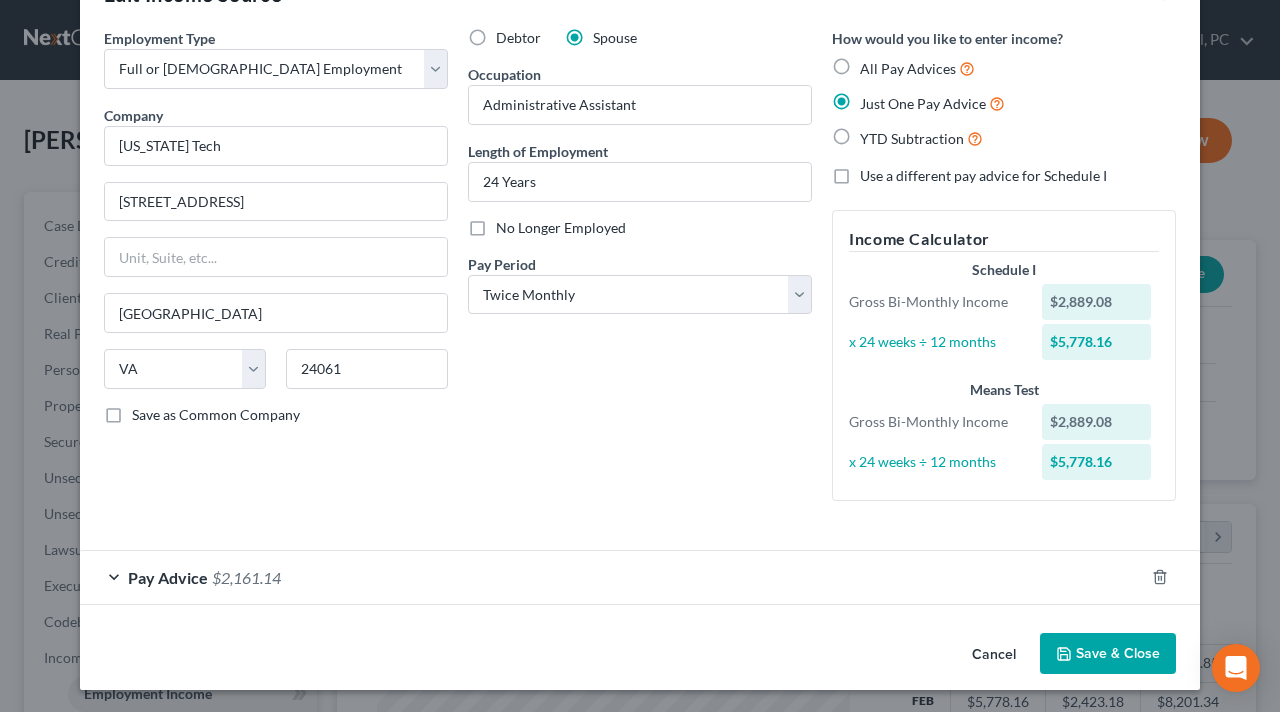 click on "Save & Close" at bounding box center [1108, 654] 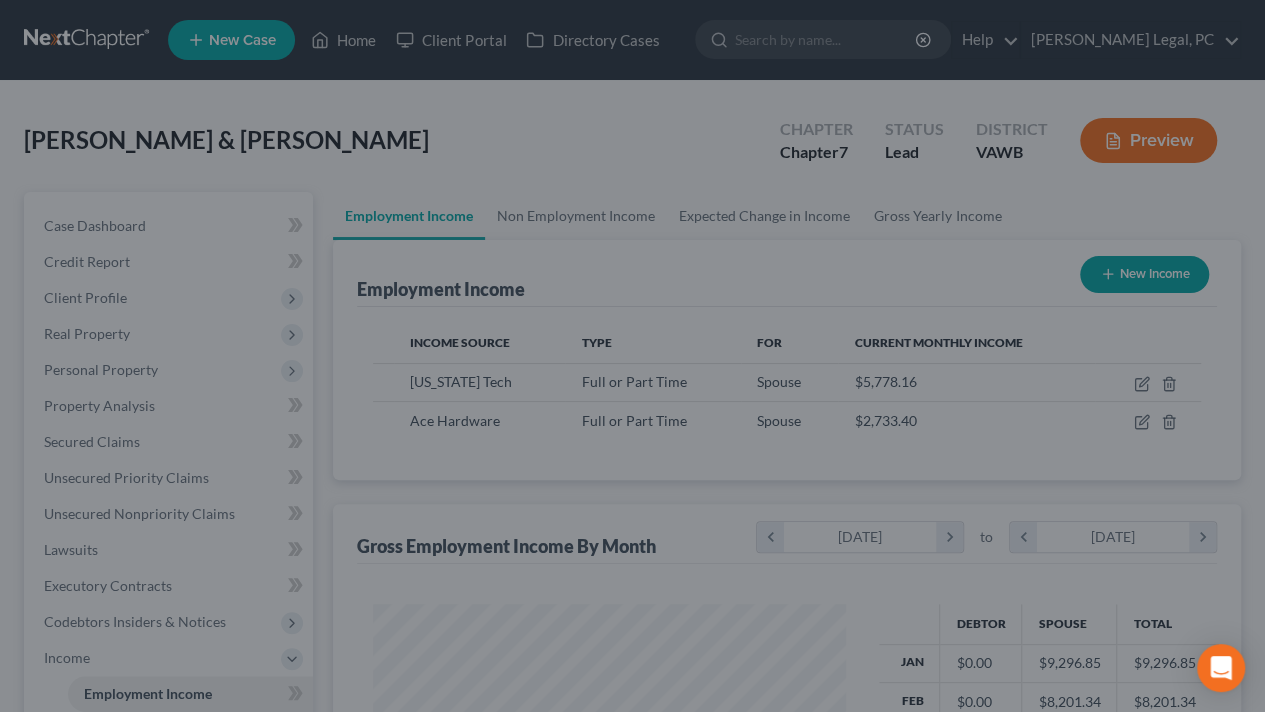 scroll, scrollTop: 356, scrollLeft: 506, axis: both 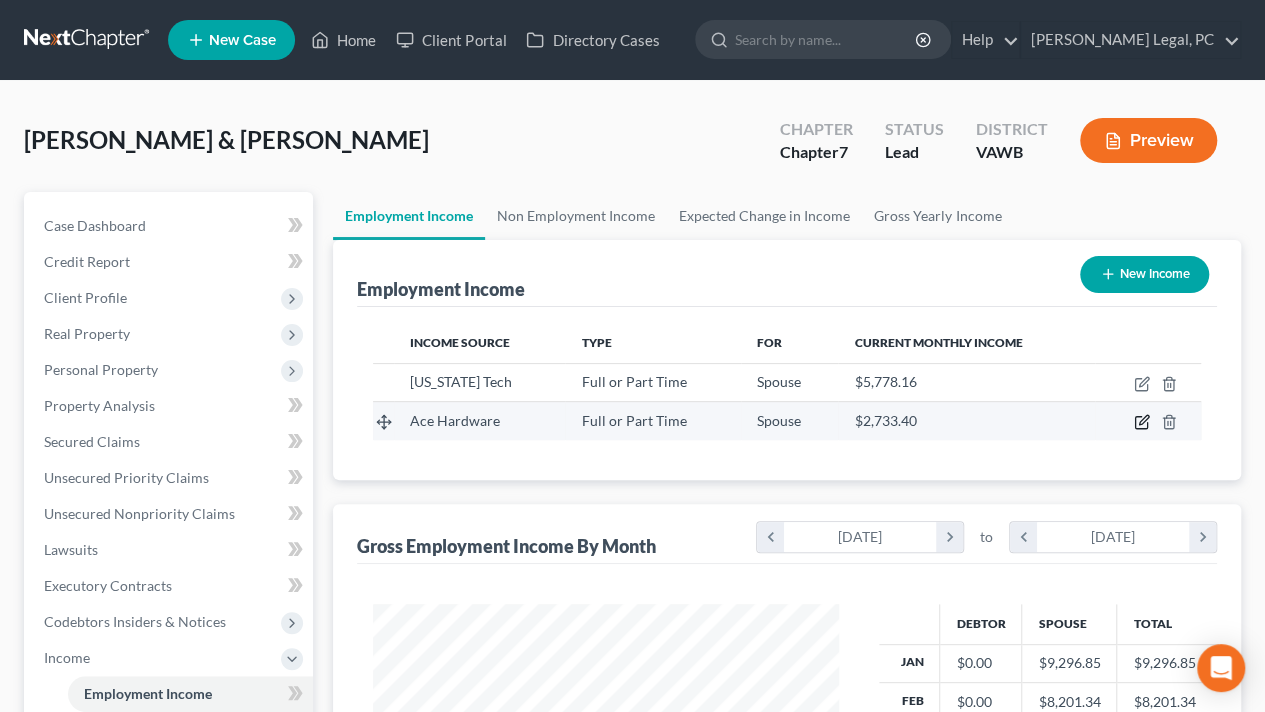 click 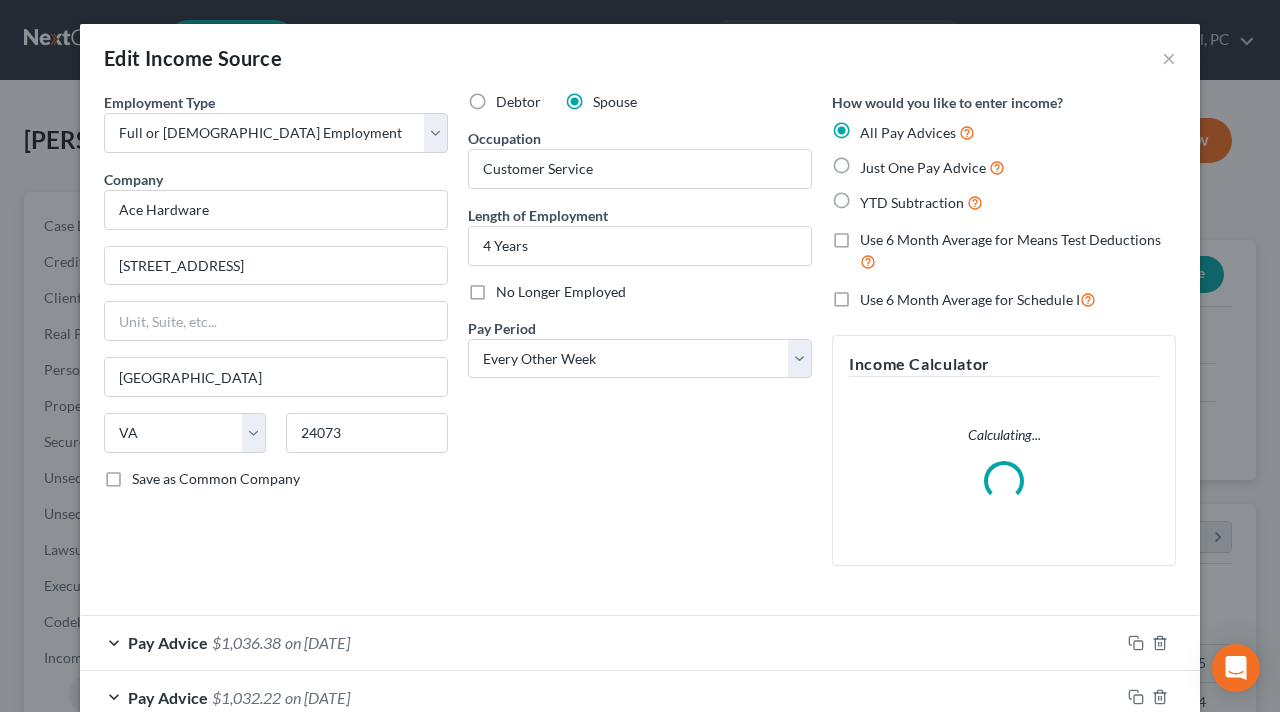 scroll, scrollTop: 999644, scrollLeft: 999487, axis: both 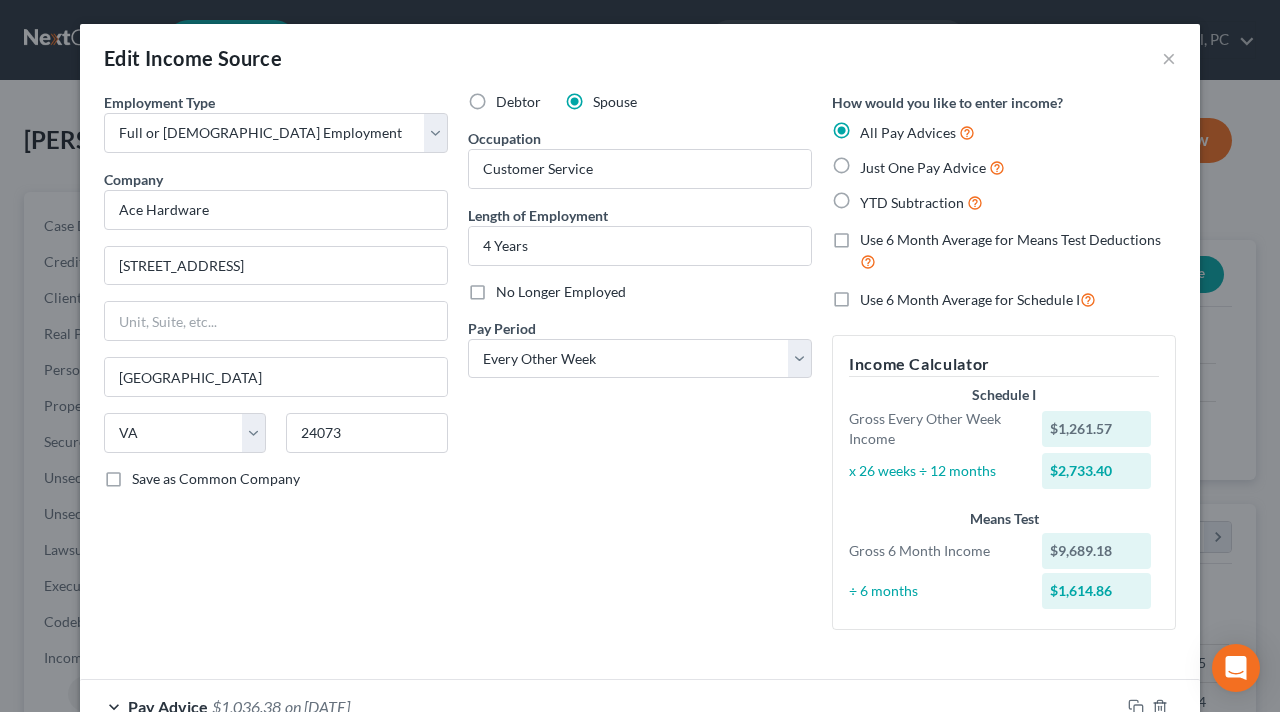 click on "Debtor" at bounding box center (518, 102) 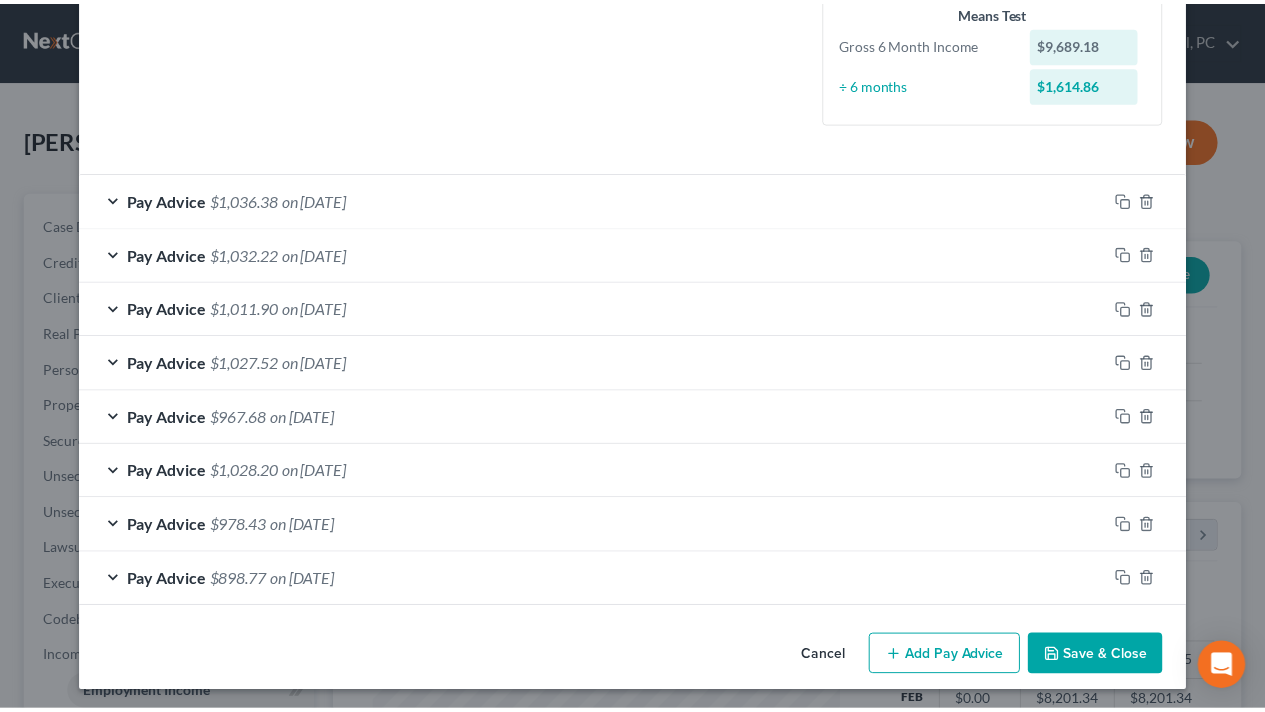 scroll, scrollTop: 508, scrollLeft: 0, axis: vertical 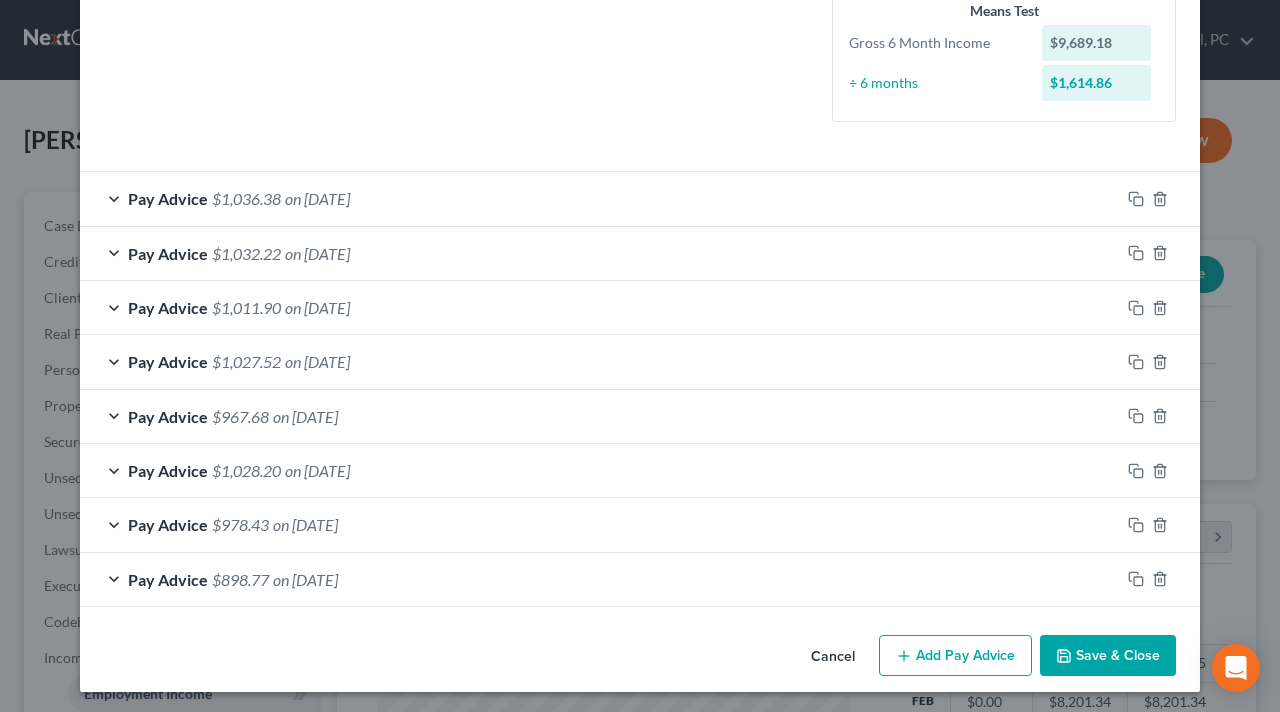 click on "Save & Close" at bounding box center [1108, 656] 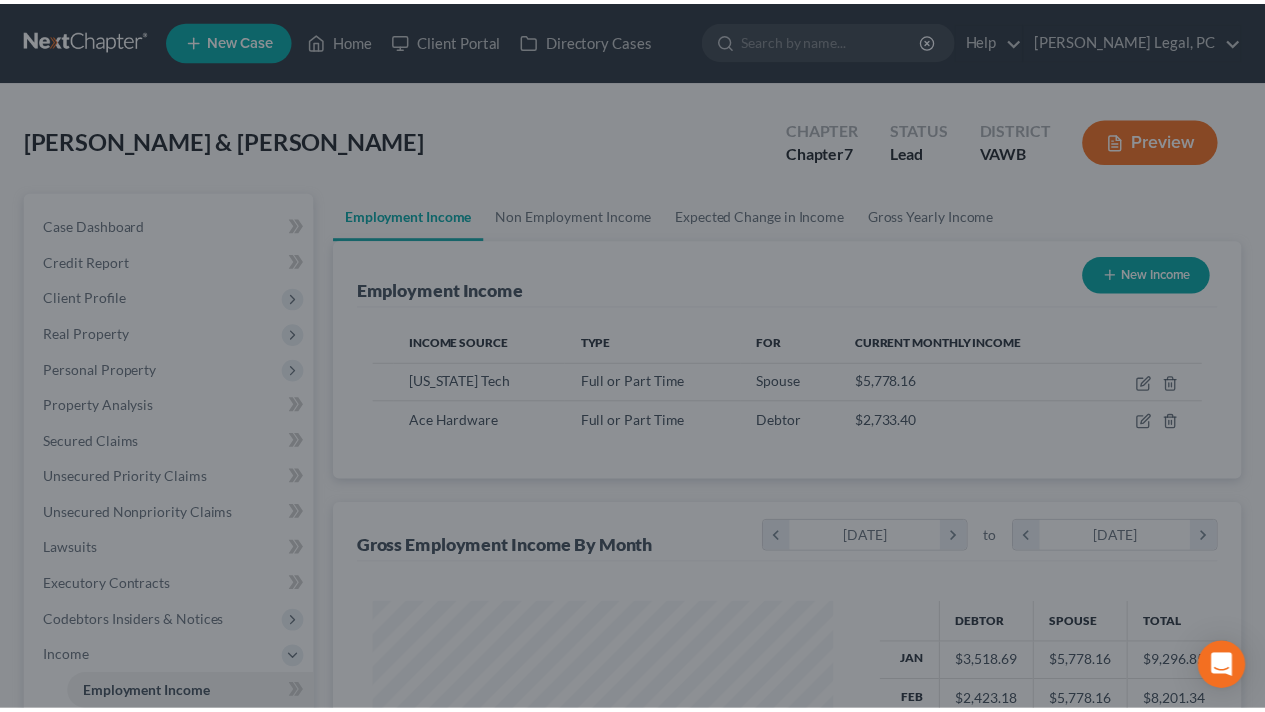 scroll, scrollTop: 356, scrollLeft: 506, axis: both 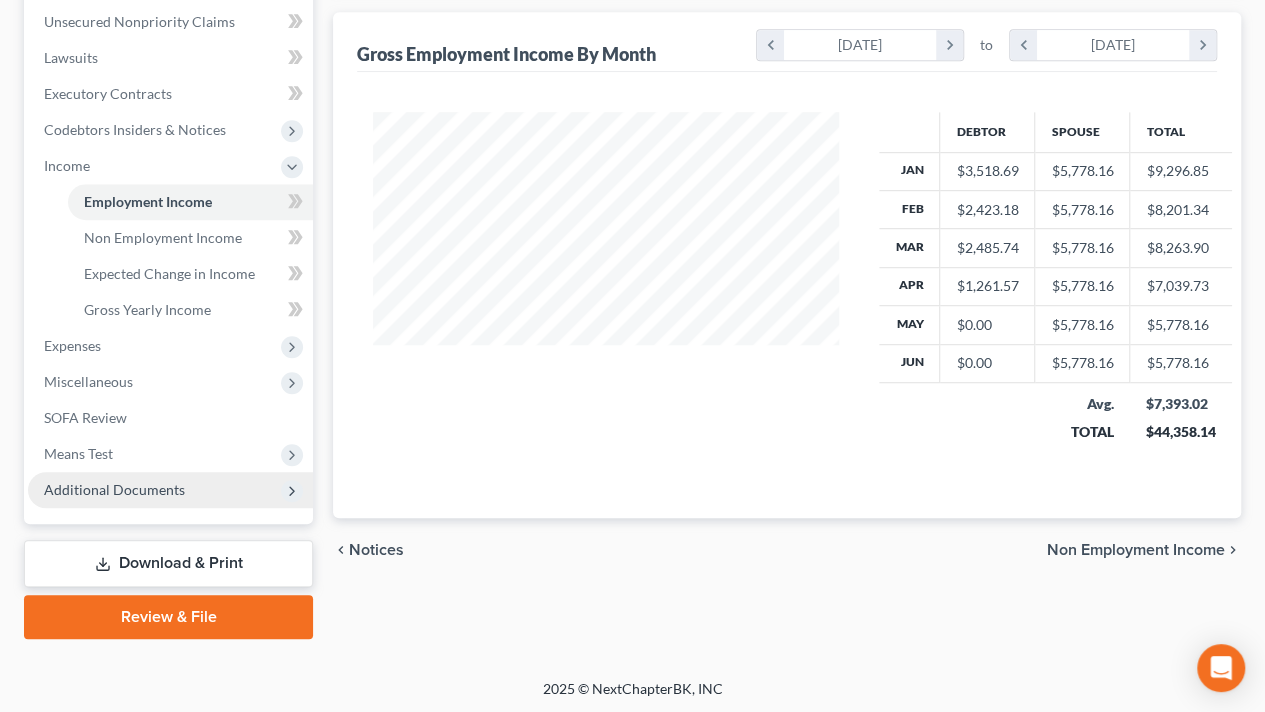 click on "Additional Documents" at bounding box center [114, 489] 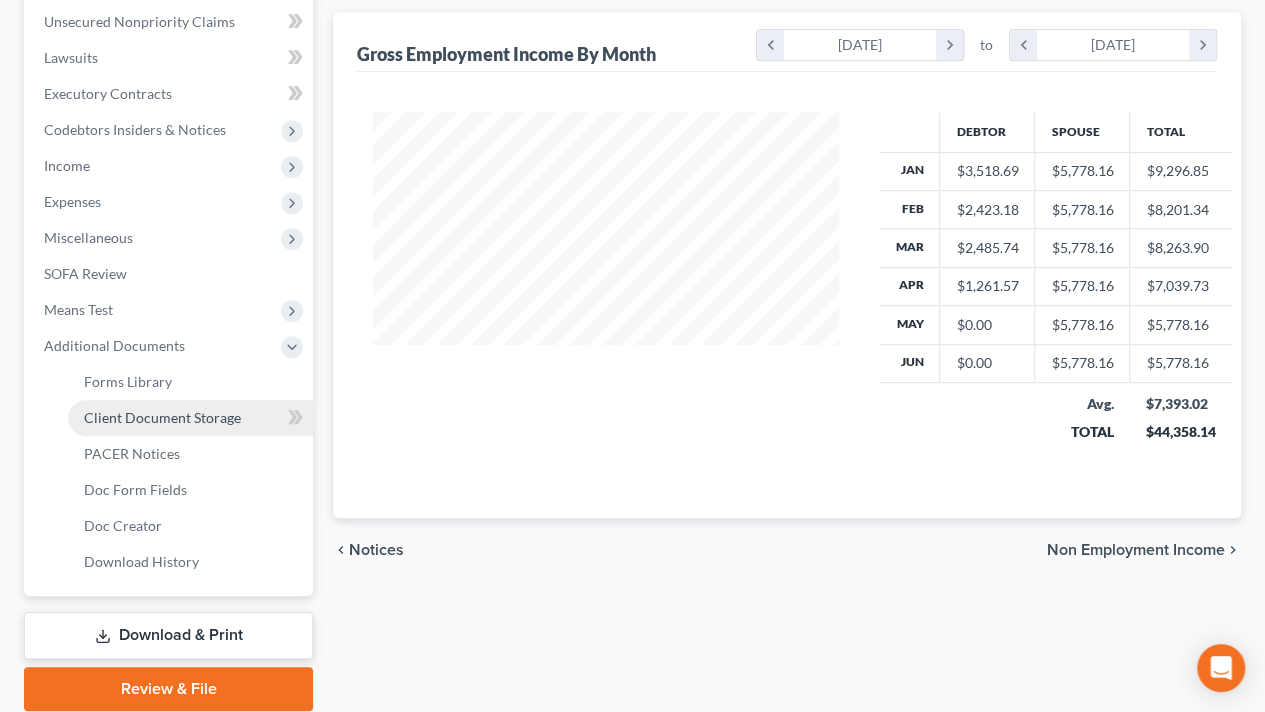 click on "Client Document Storage" at bounding box center [162, 417] 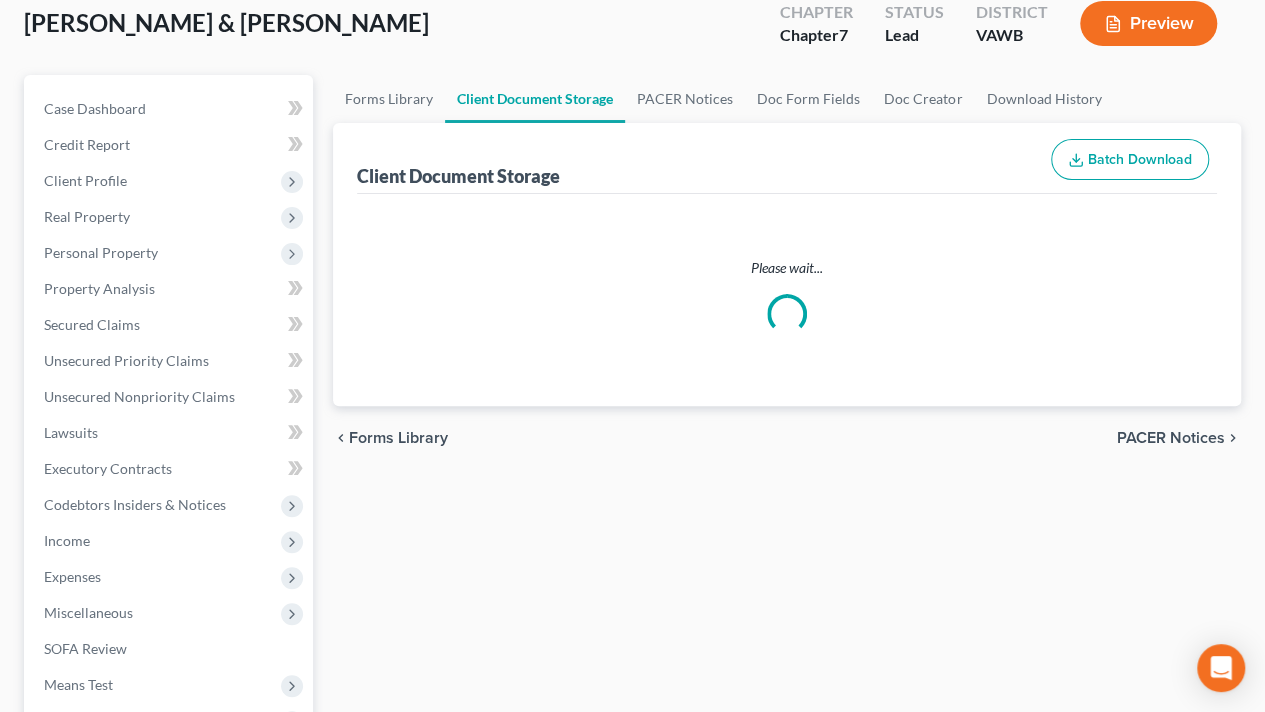 scroll, scrollTop: 6, scrollLeft: 0, axis: vertical 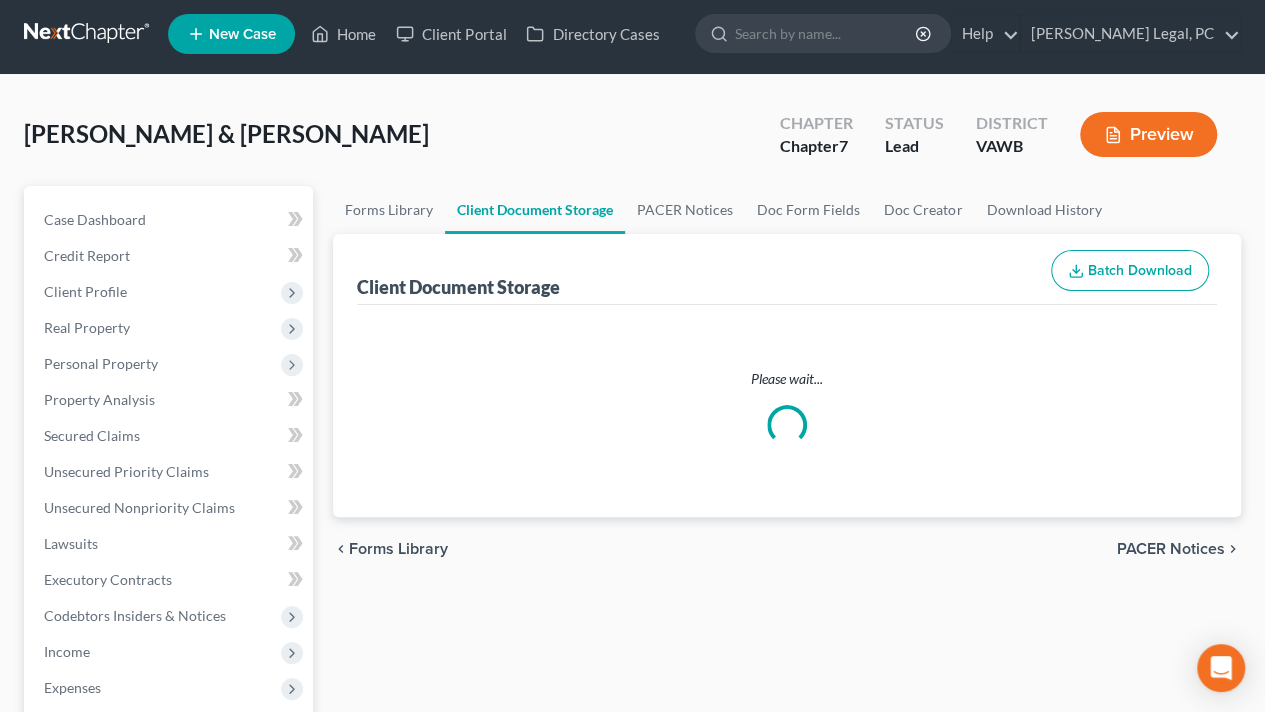 select on "0" 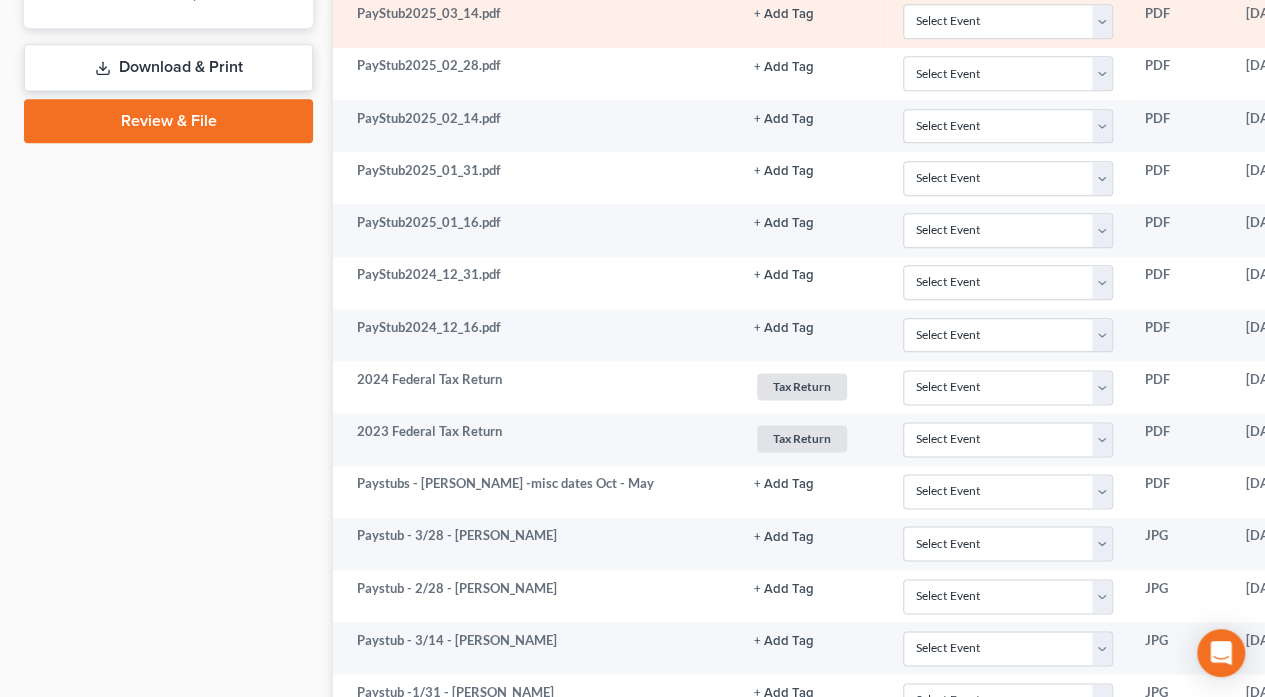 scroll, scrollTop: 1100, scrollLeft: 0, axis: vertical 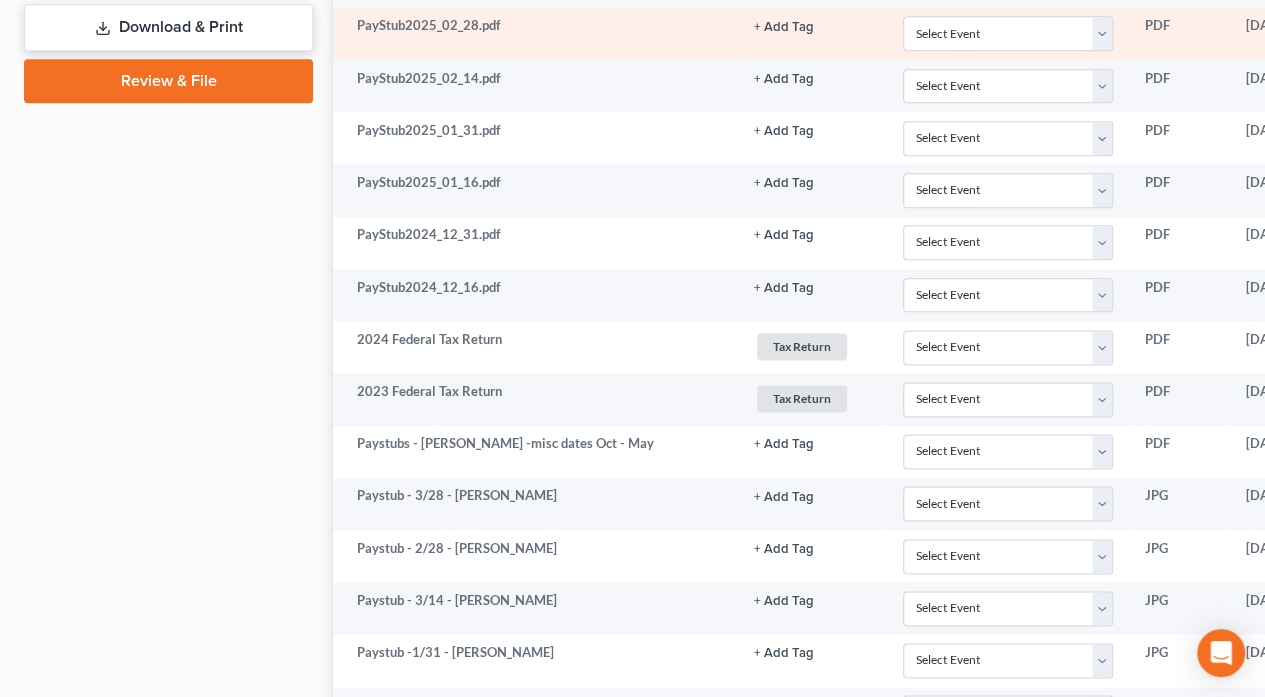 click on "PayStub2025_02_28.pdf" at bounding box center (535, 34) 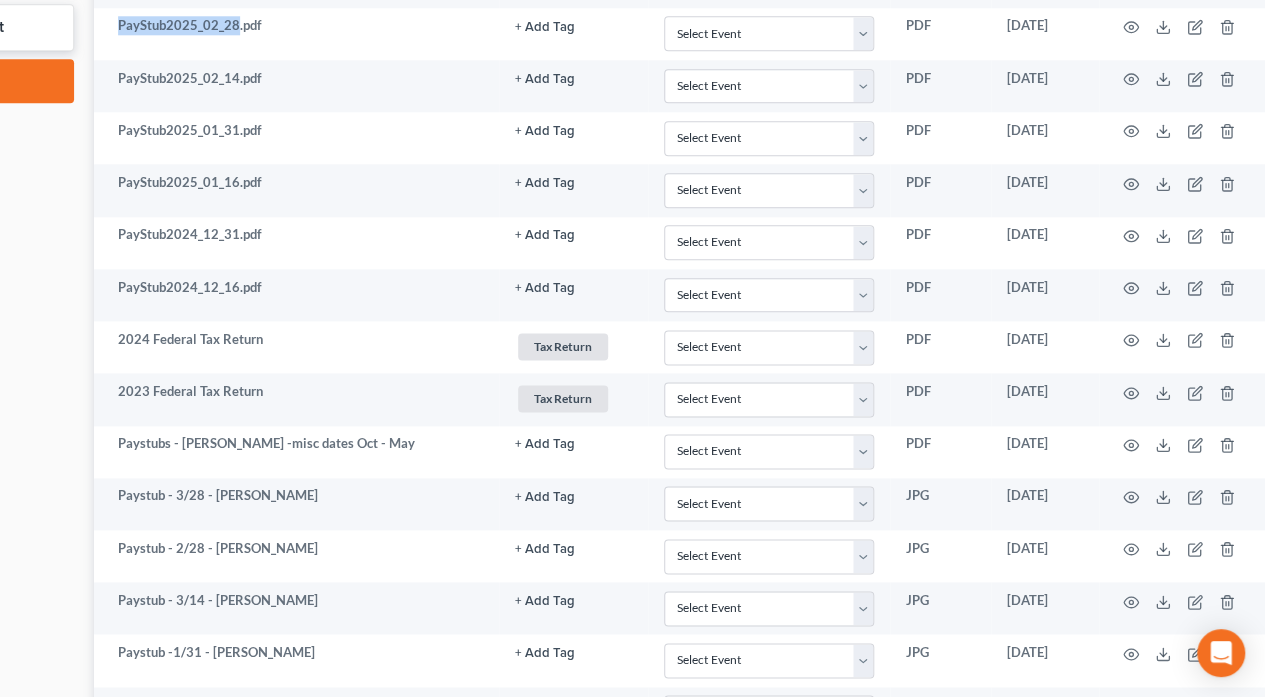 scroll, scrollTop: 1100, scrollLeft: 244, axis: both 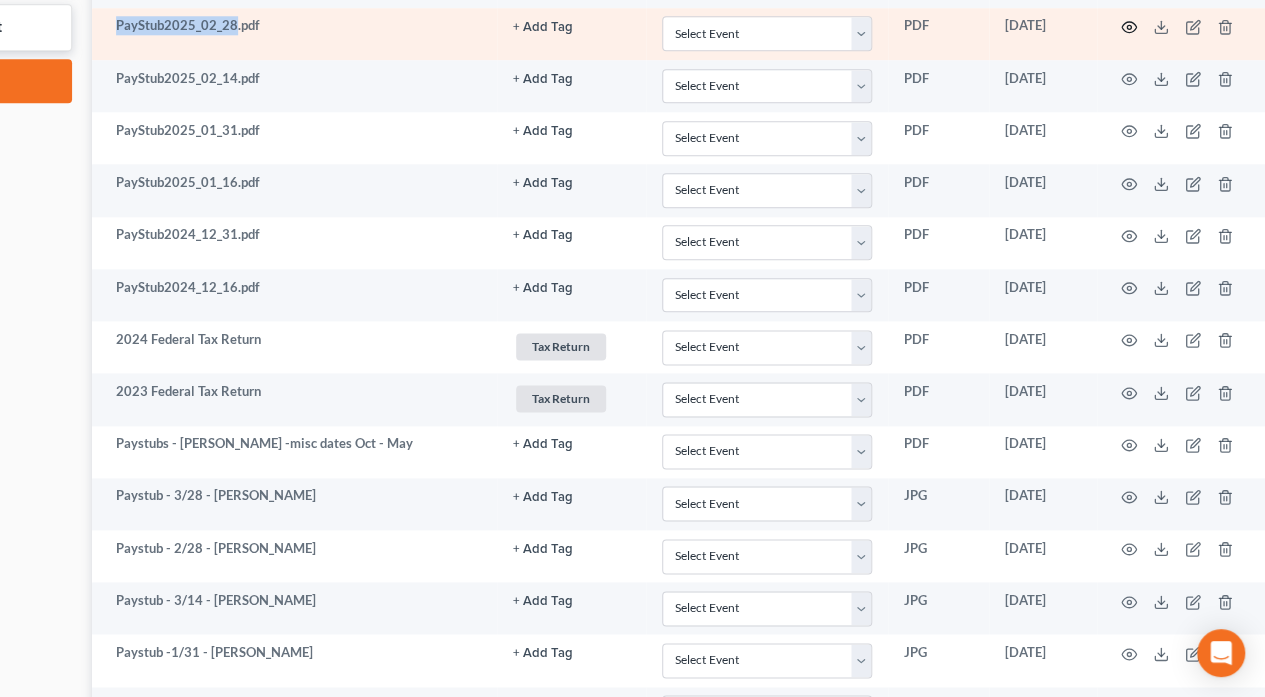 click 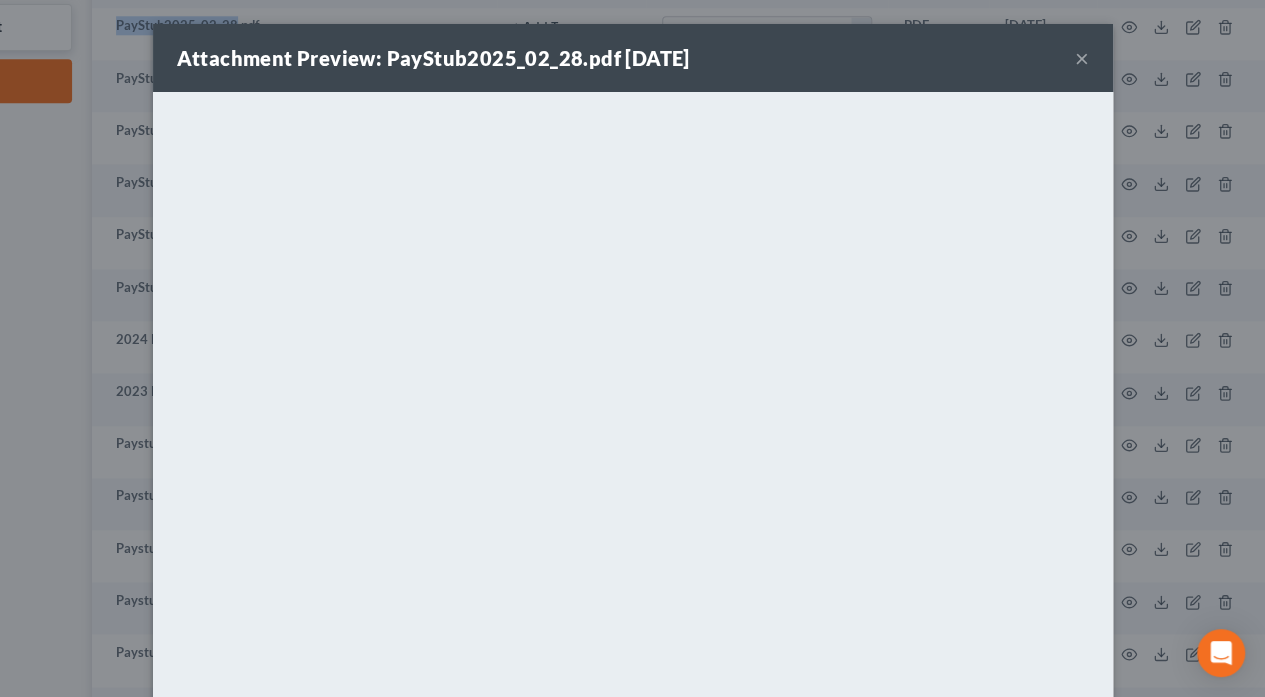scroll, scrollTop: 1100, scrollLeft: 232, axis: both 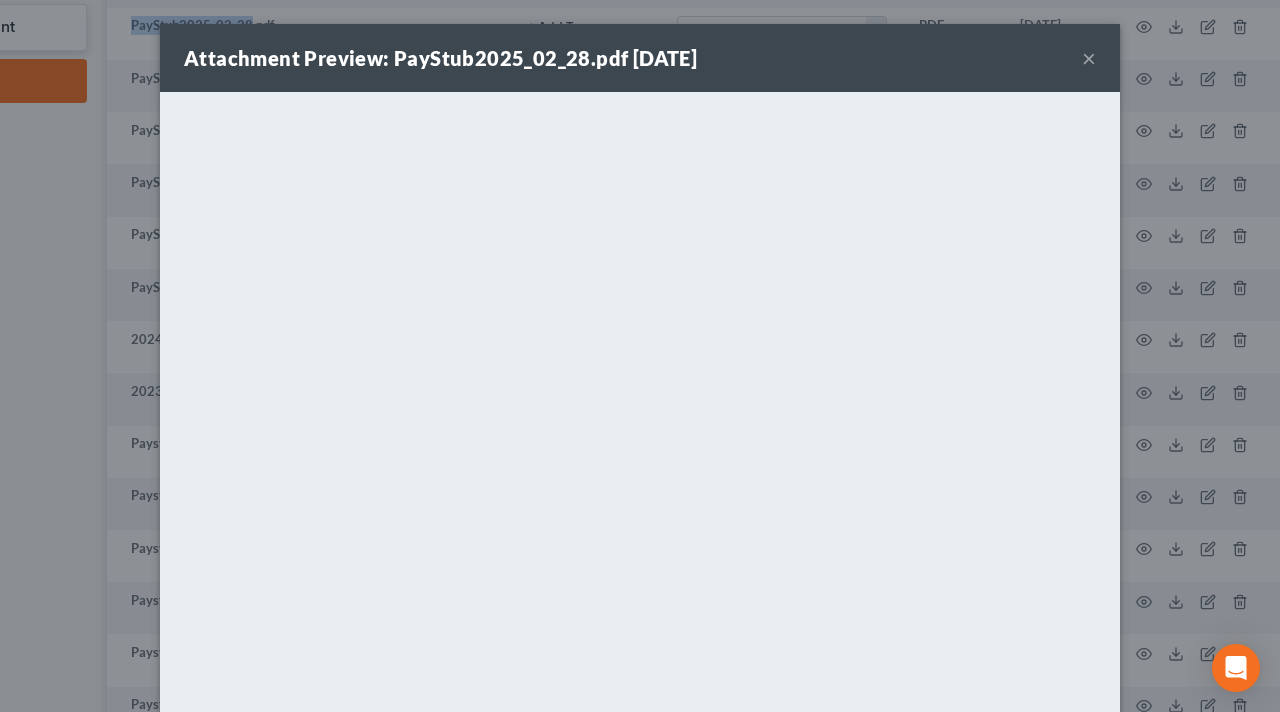 click on "×" at bounding box center [1089, 58] 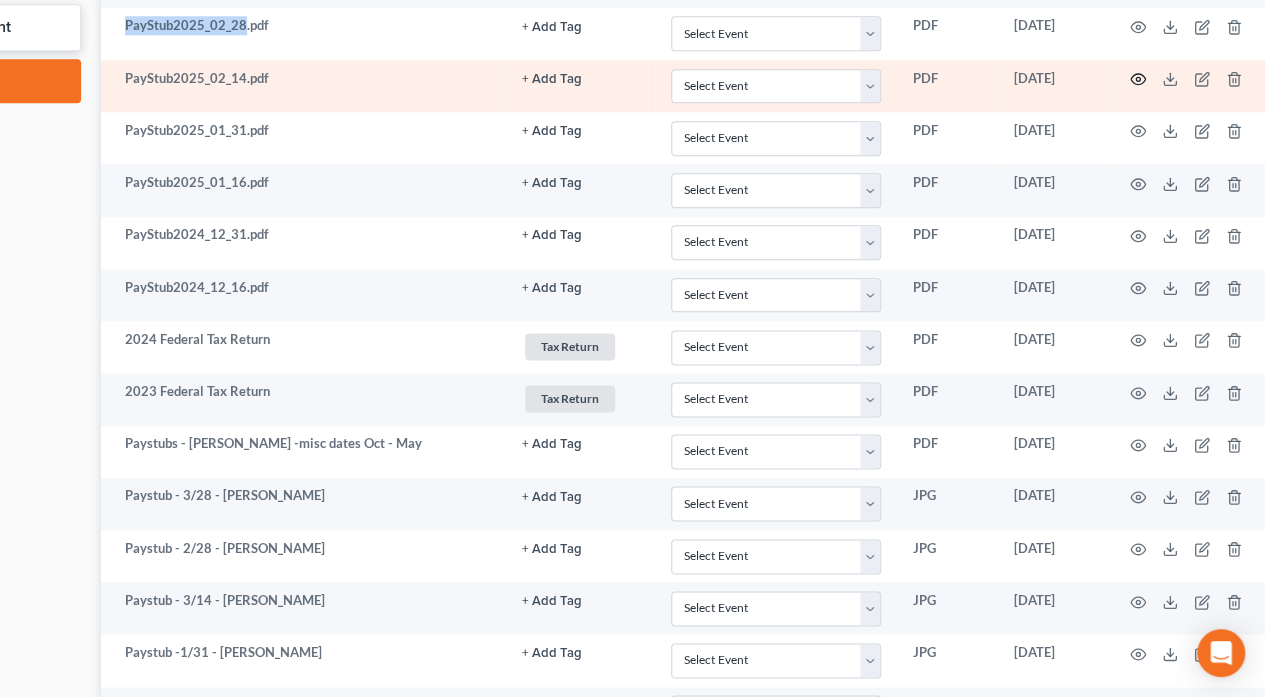 click 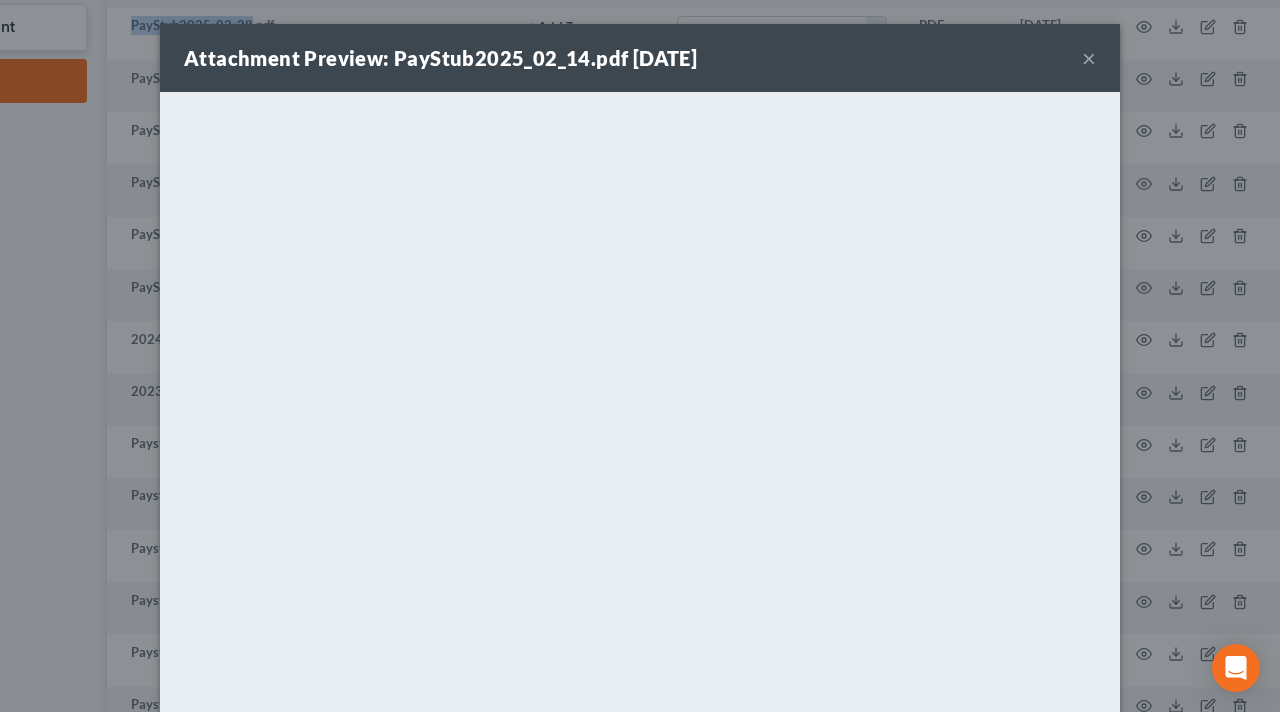 click on "×" at bounding box center (1089, 58) 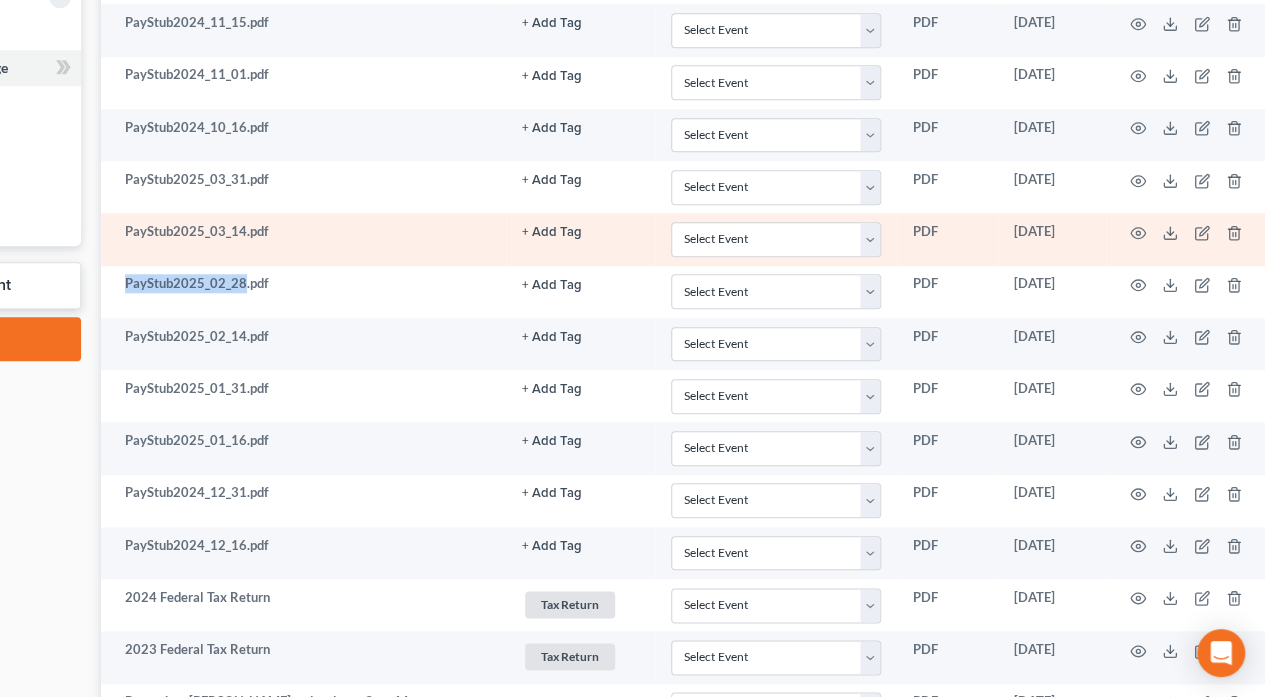 scroll, scrollTop: 800, scrollLeft: 232, axis: both 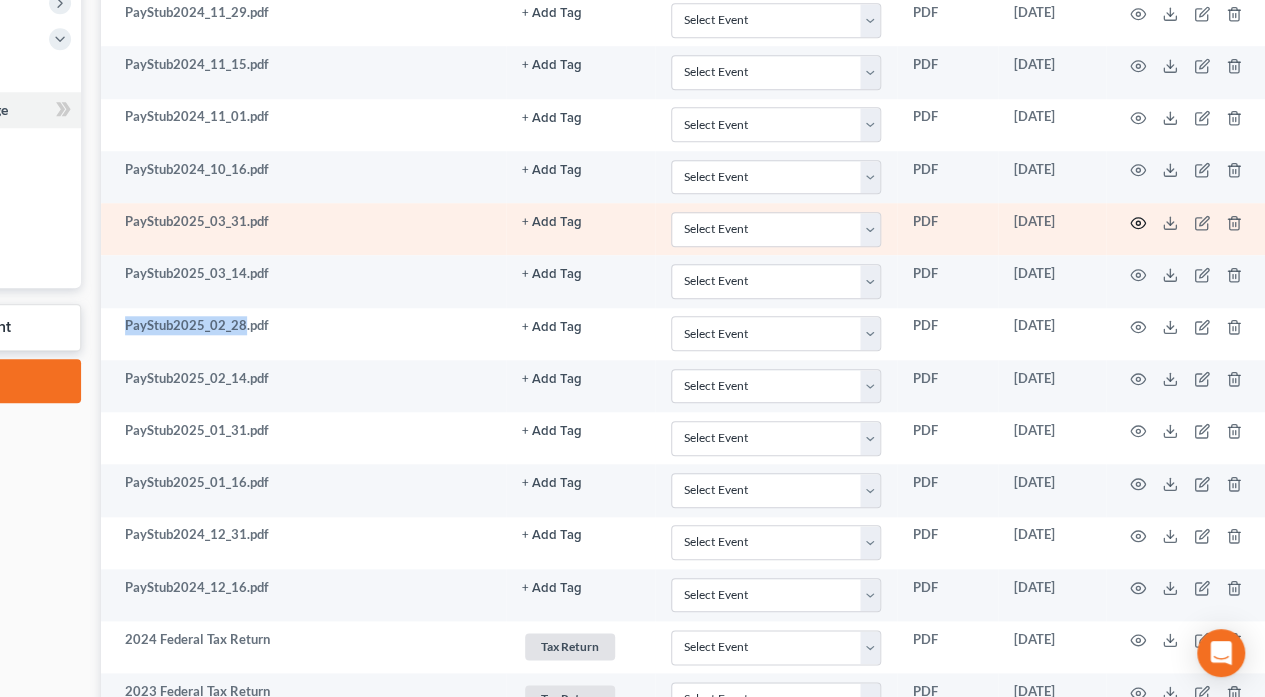 click 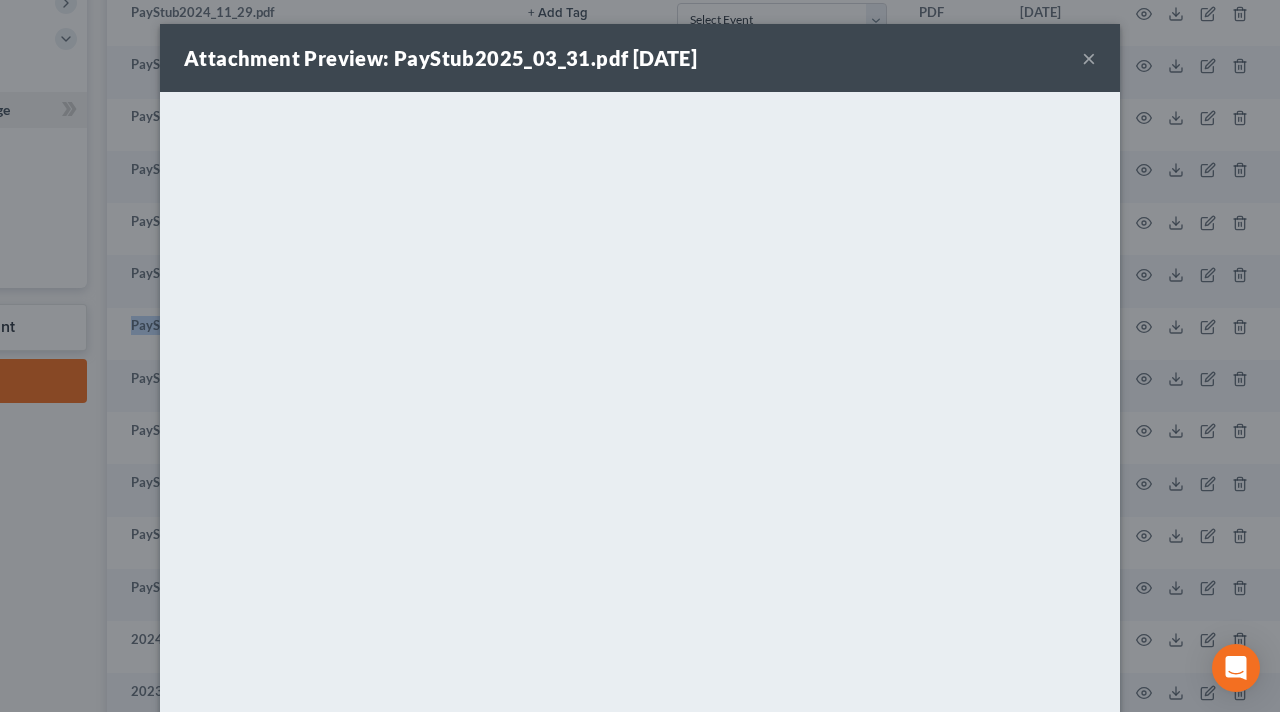 click on "×" at bounding box center (1089, 58) 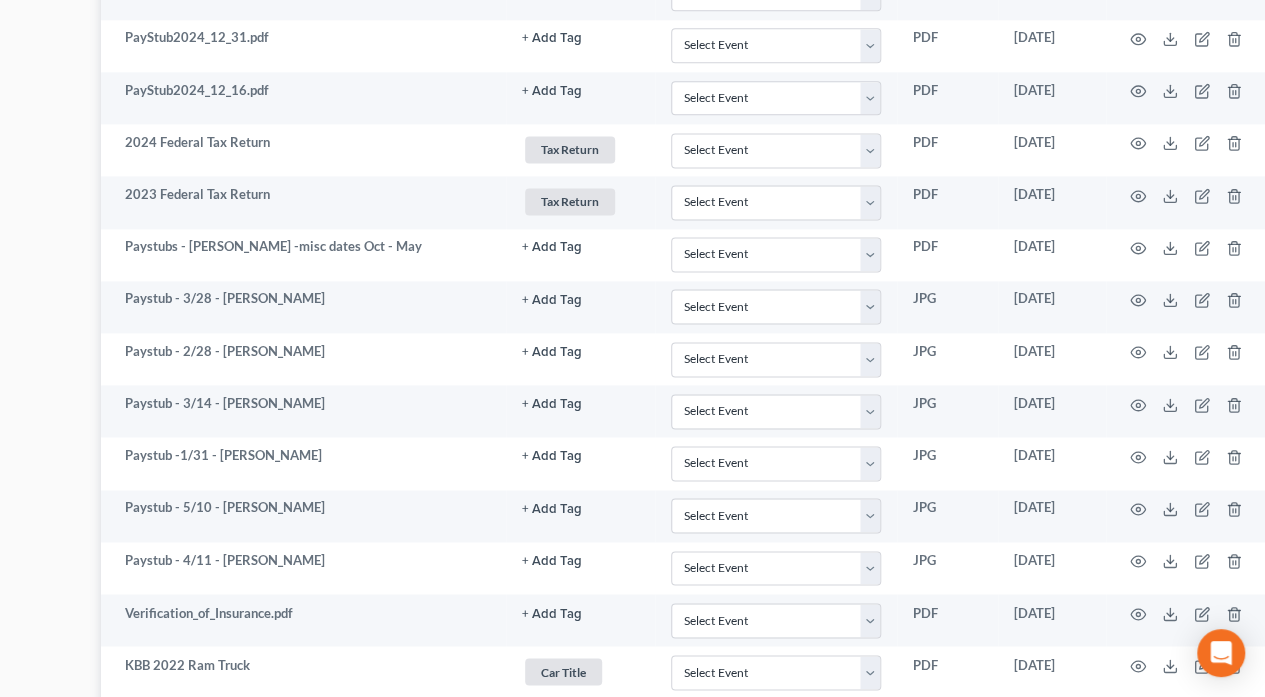scroll, scrollTop: 1400, scrollLeft: 232, axis: both 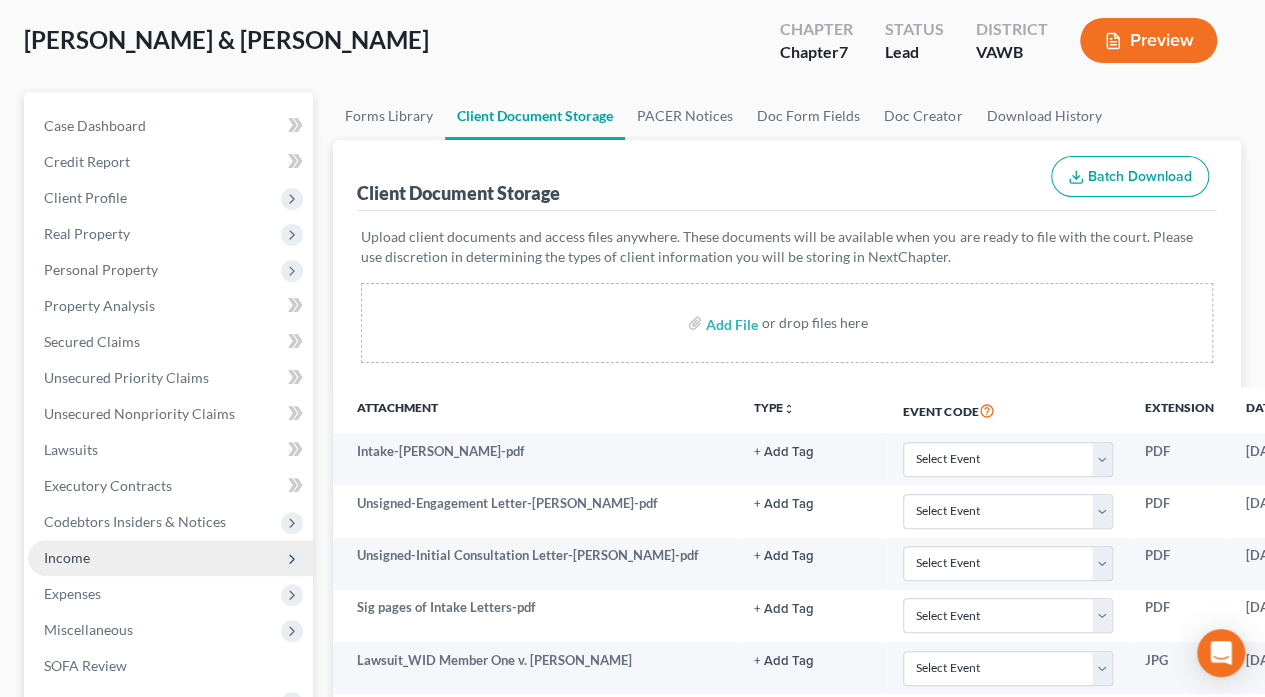 drag, startPoint x: 74, startPoint y: 552, endPoint x: 94, endPoint y: 547, distance: 20.615528 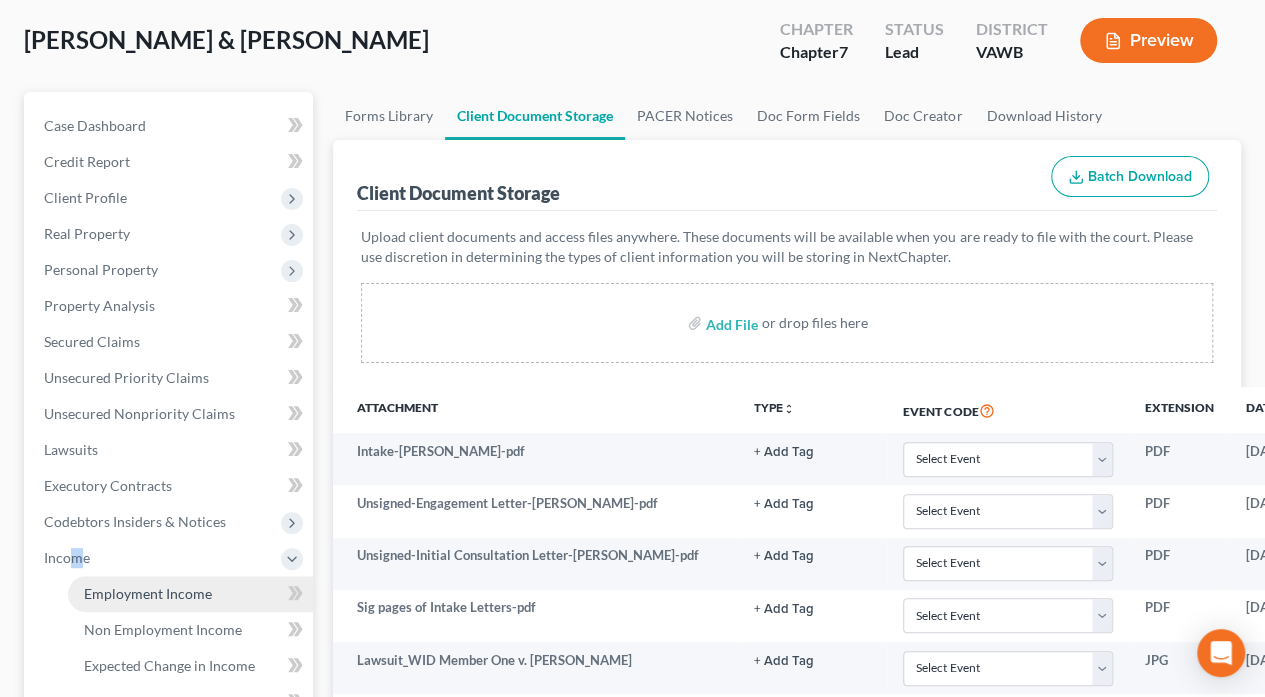 click on "Employment Income" at bounding box center [148, 593] 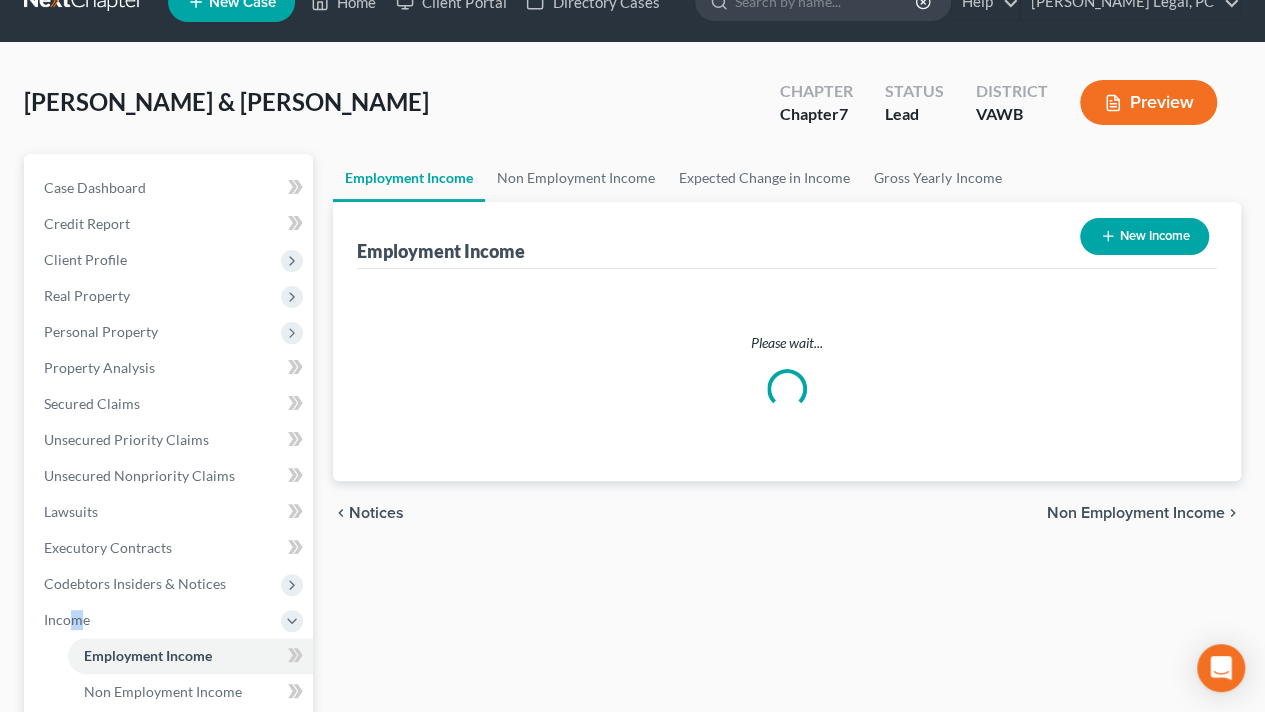 scroll, scrollTop: 0, scrollLeft: 0, axis: both 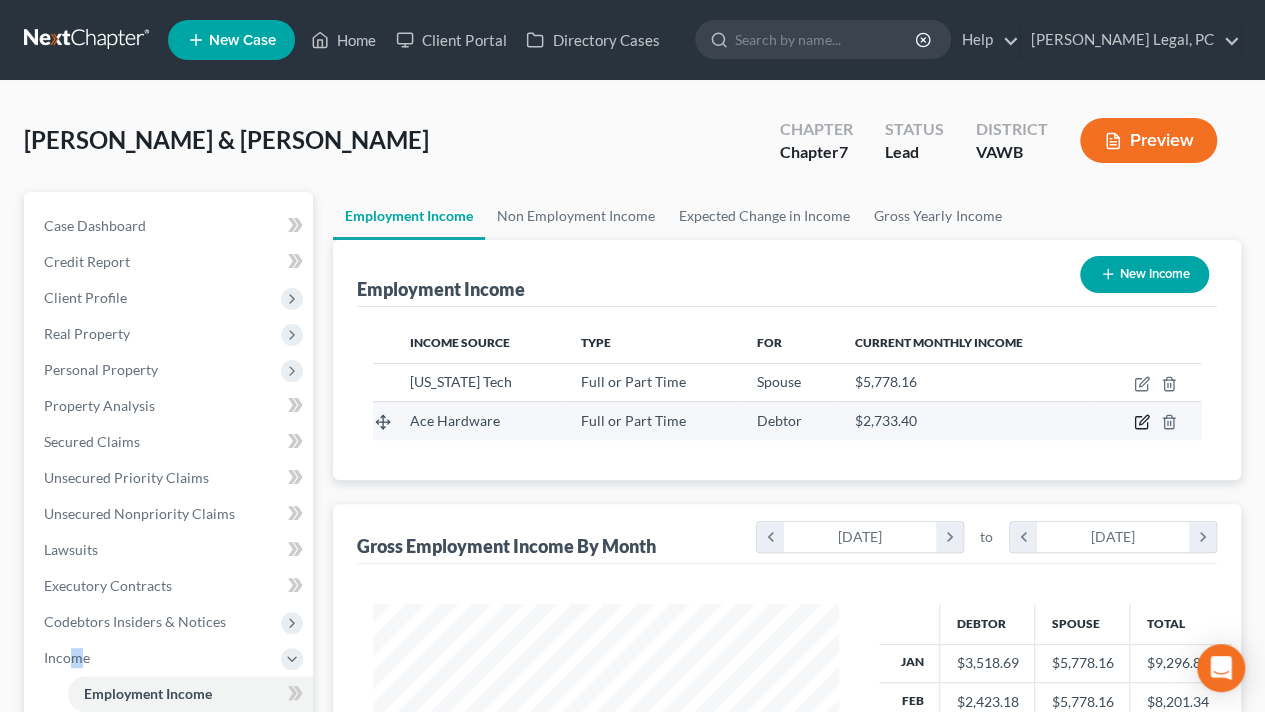 click 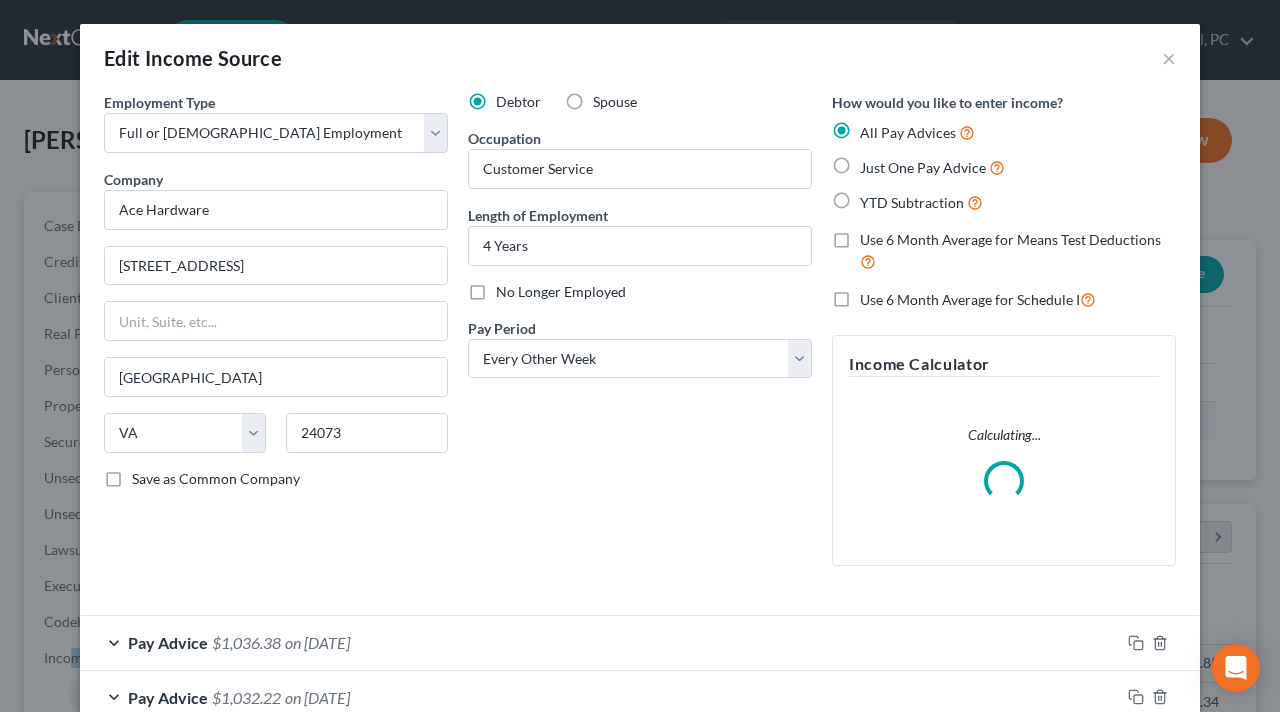 scroll, scrollTop: 999644, scrollLeft: 999487, axis: both 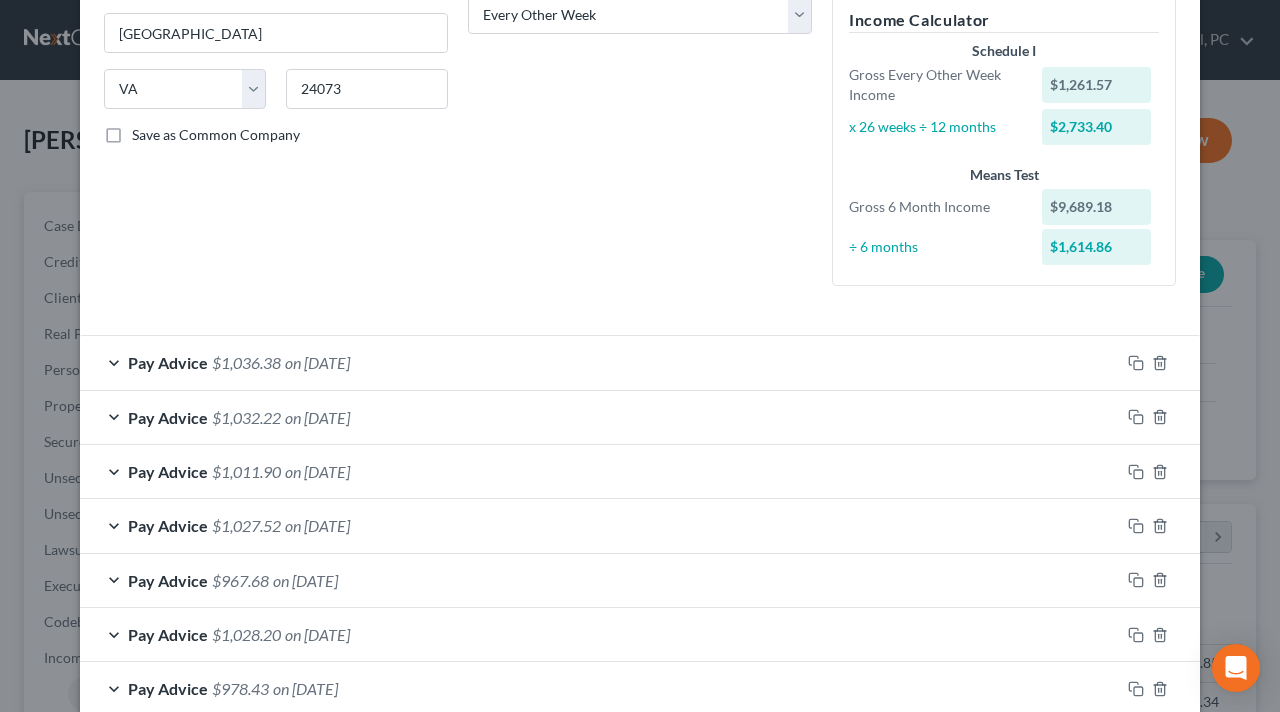 click on "Pay Advice $1,036.38 on [DATE]" at bounding box center (600, 362) 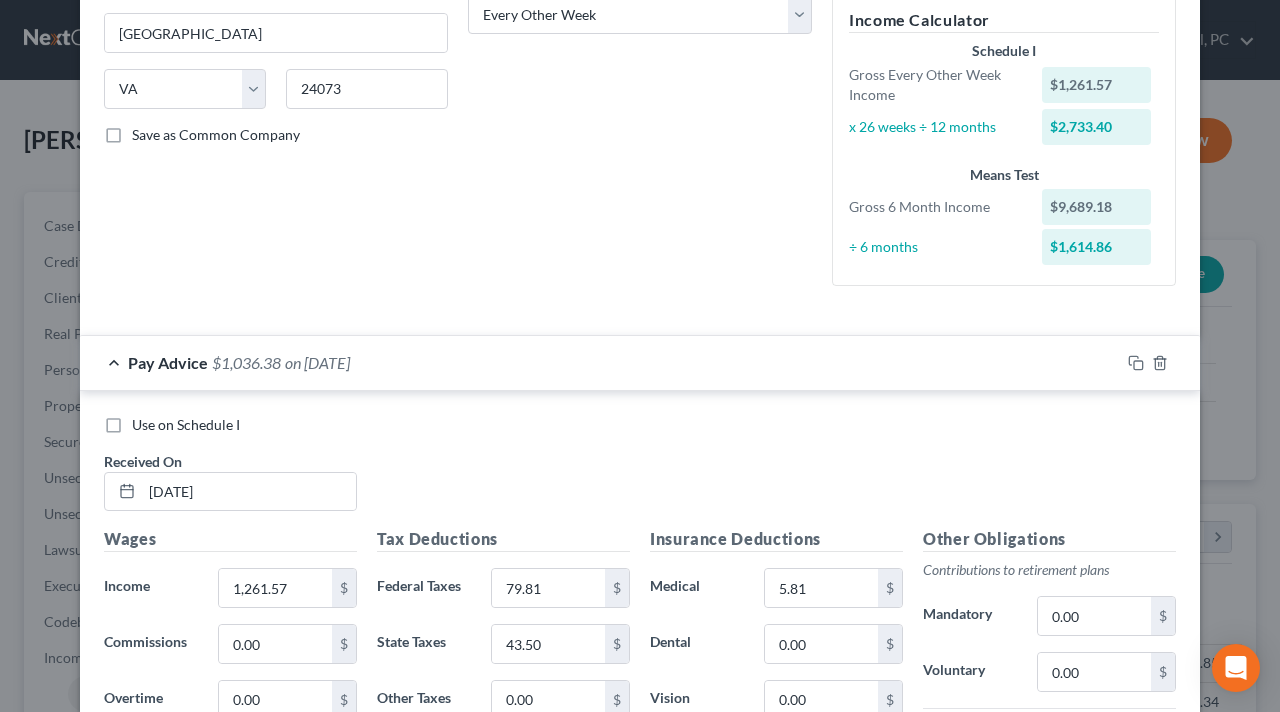 click on "Use on Schedule I" at bounding box center (186, 425) 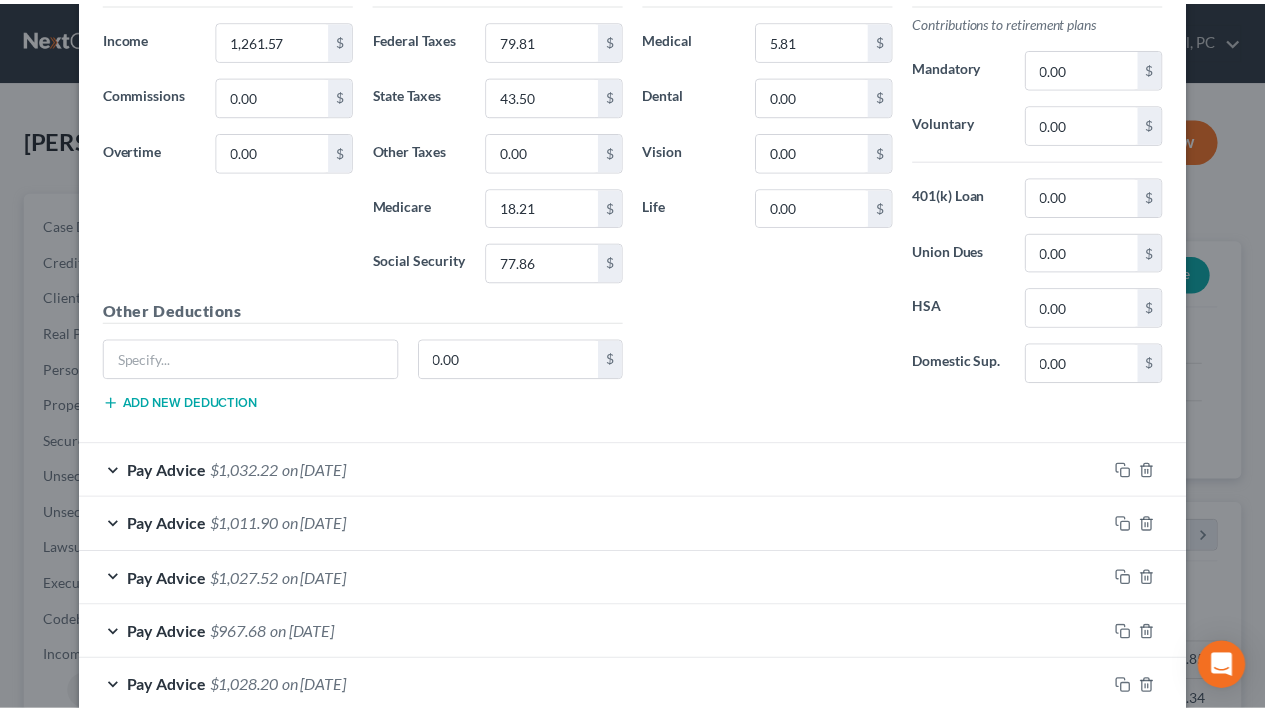 scroll, scrollTop: 1105, scrollLeft: 0, axis: vertical 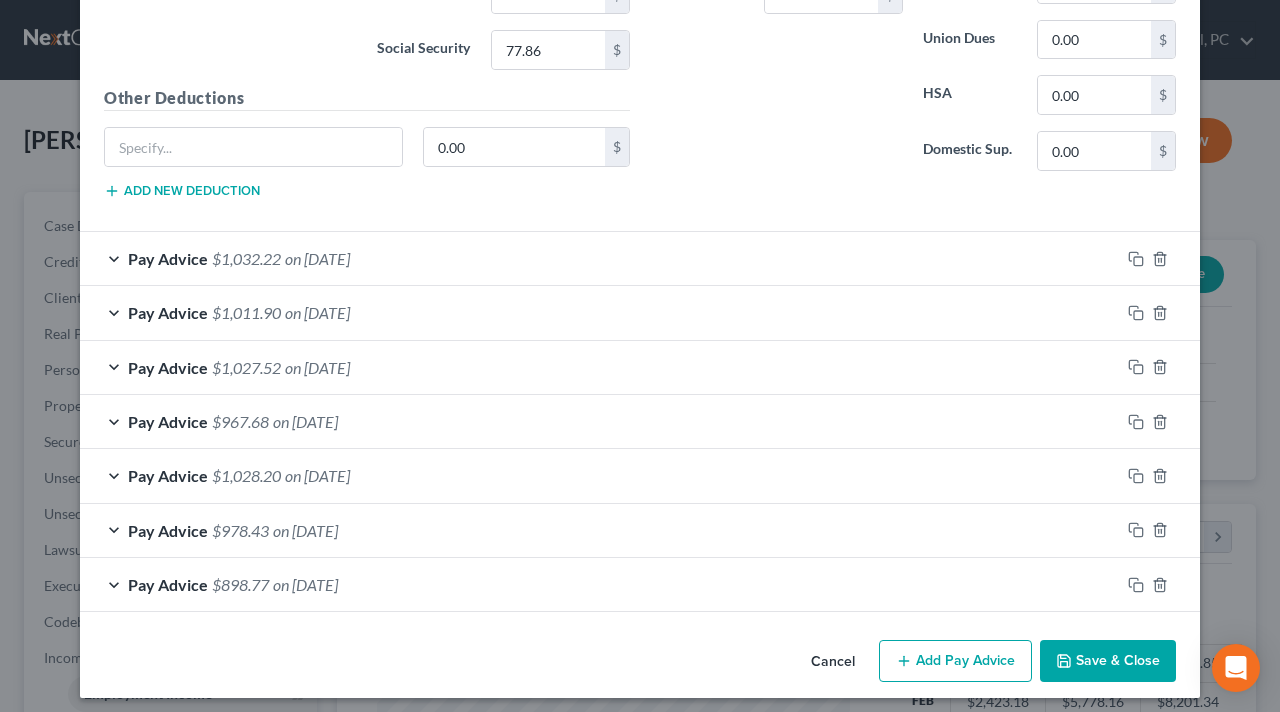 click on "Save & Close" at bounding box center (1108, 661) 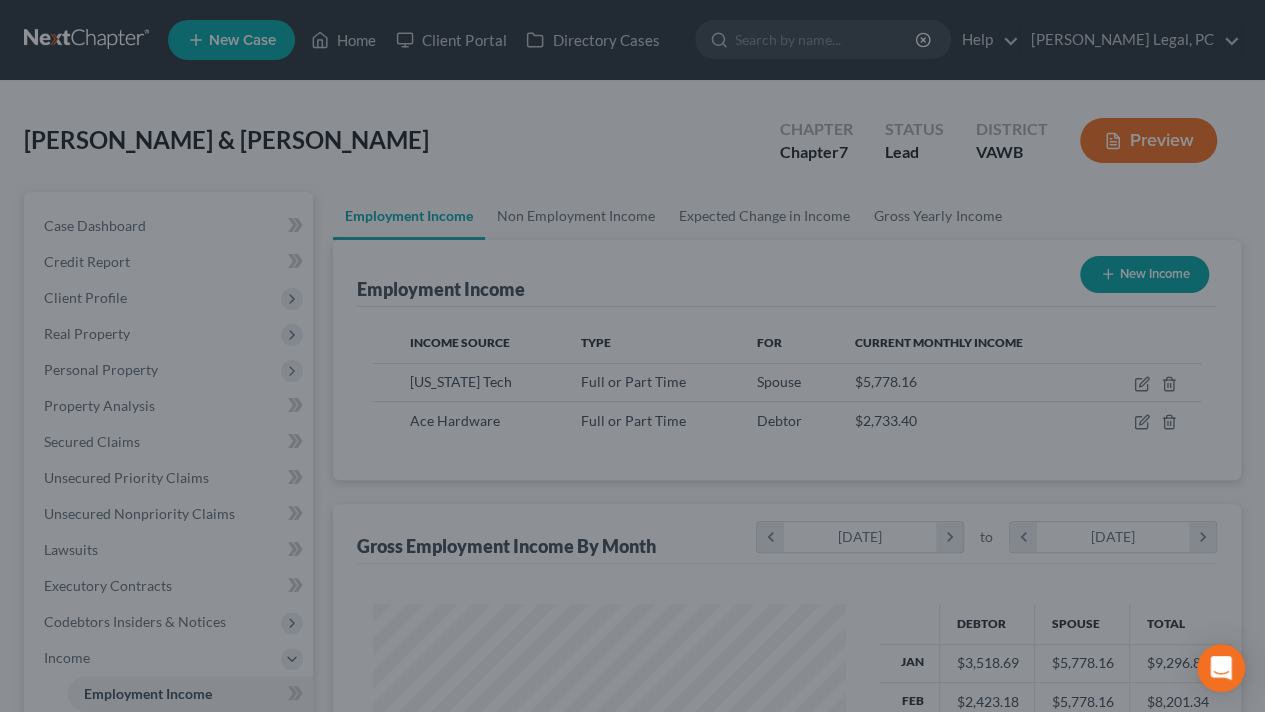 scroll, scrollTop: 356, scrollLeft: 506, axis: both 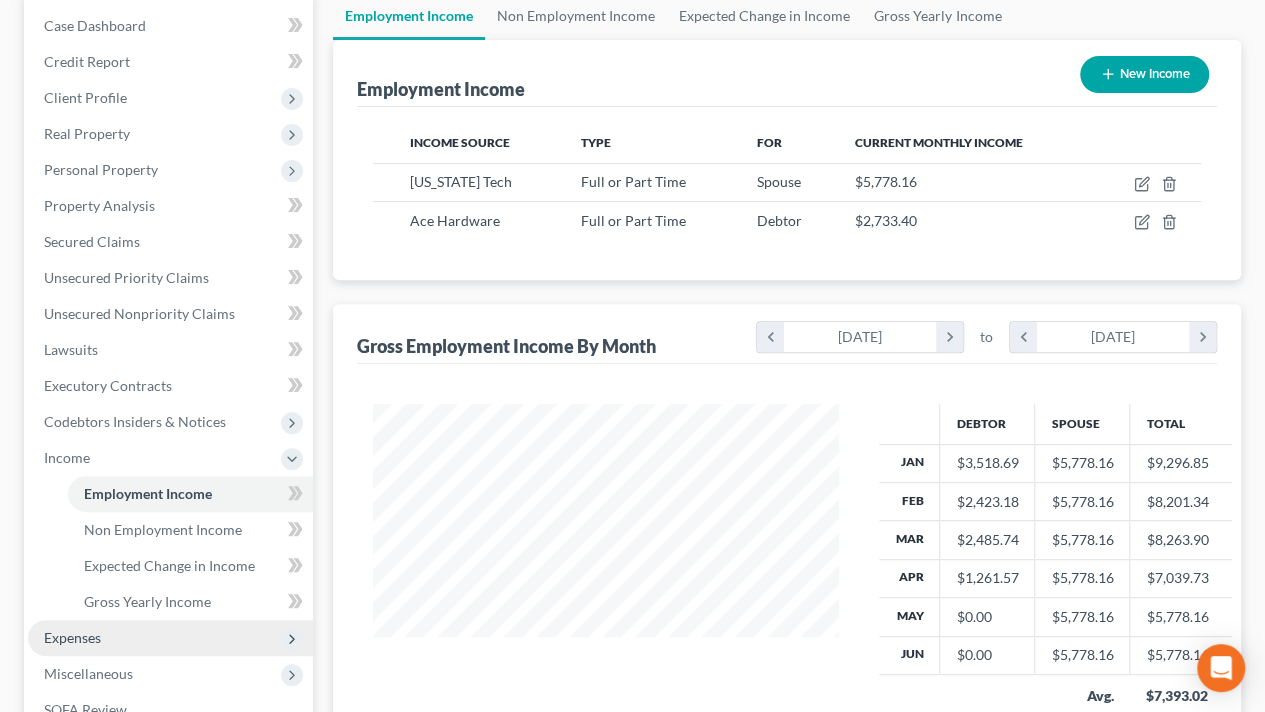 click on "Expenses" at bounding box center (72, 637) 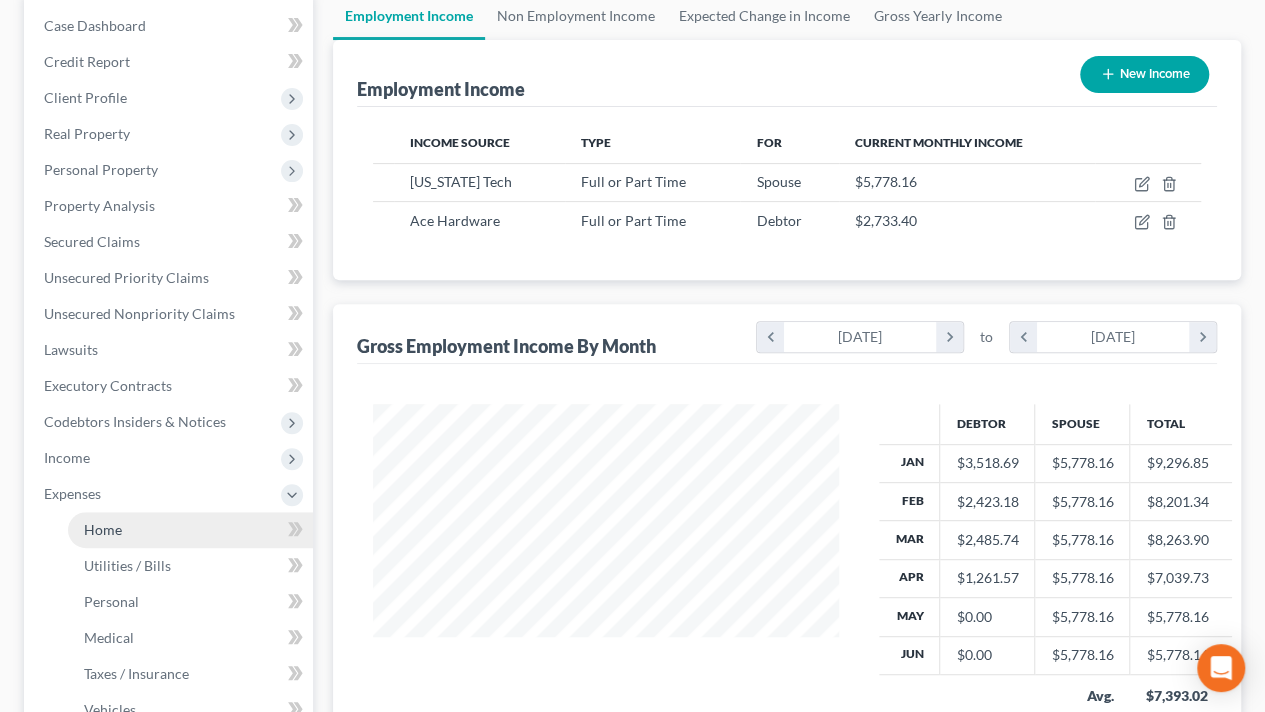 click on "Home" at bounding box center (190, 530) 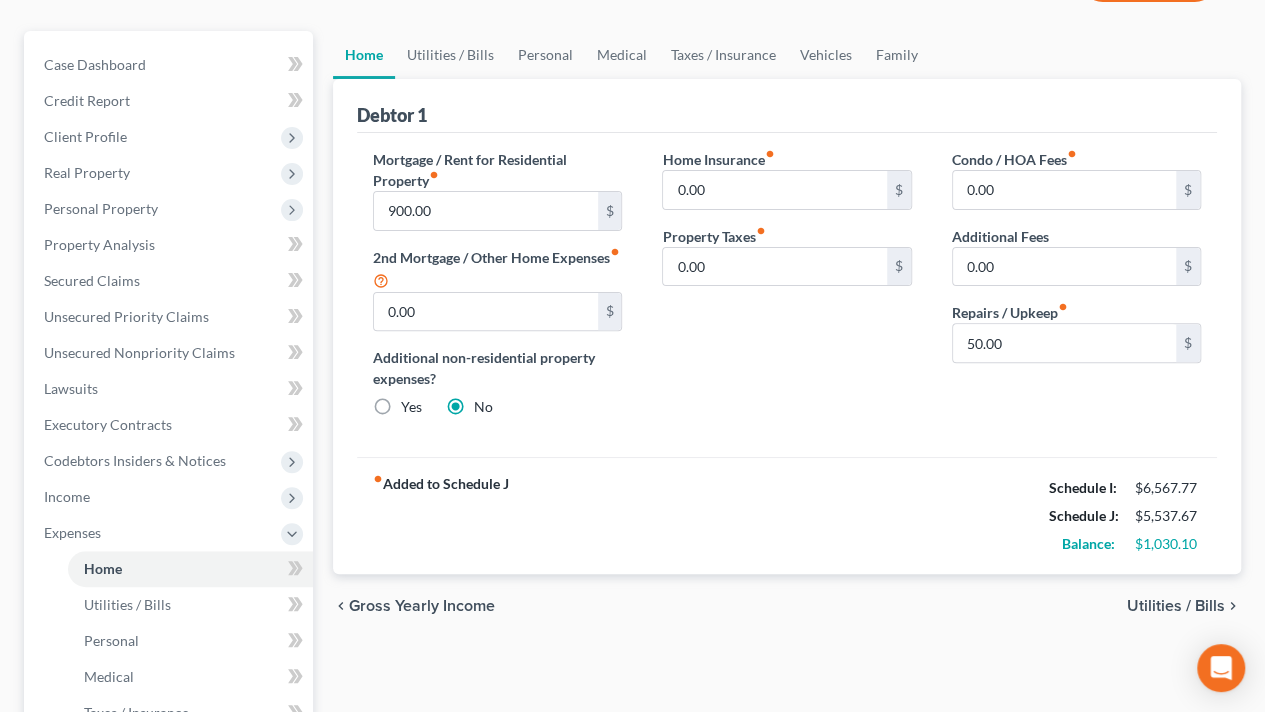 scroll, scrollTop: 200, scrollLeft: 0, axis: vertical 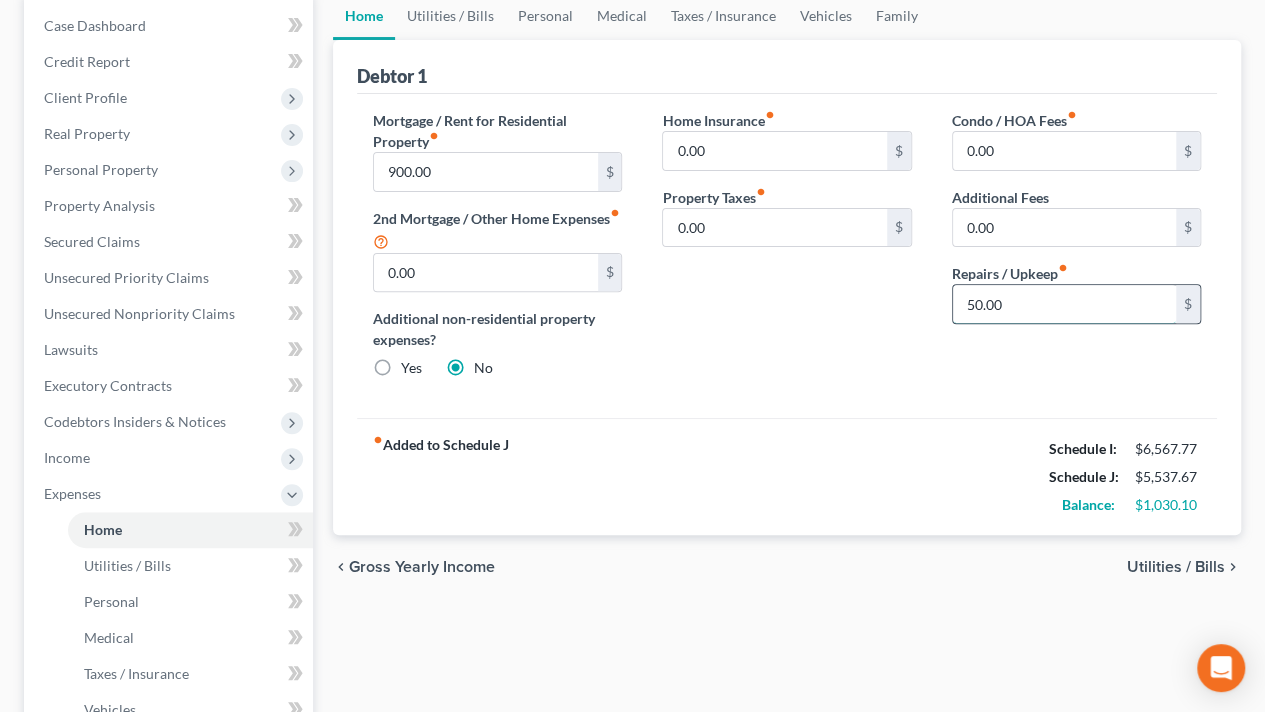 click on "50.00" at bounding box center [1064, 304] 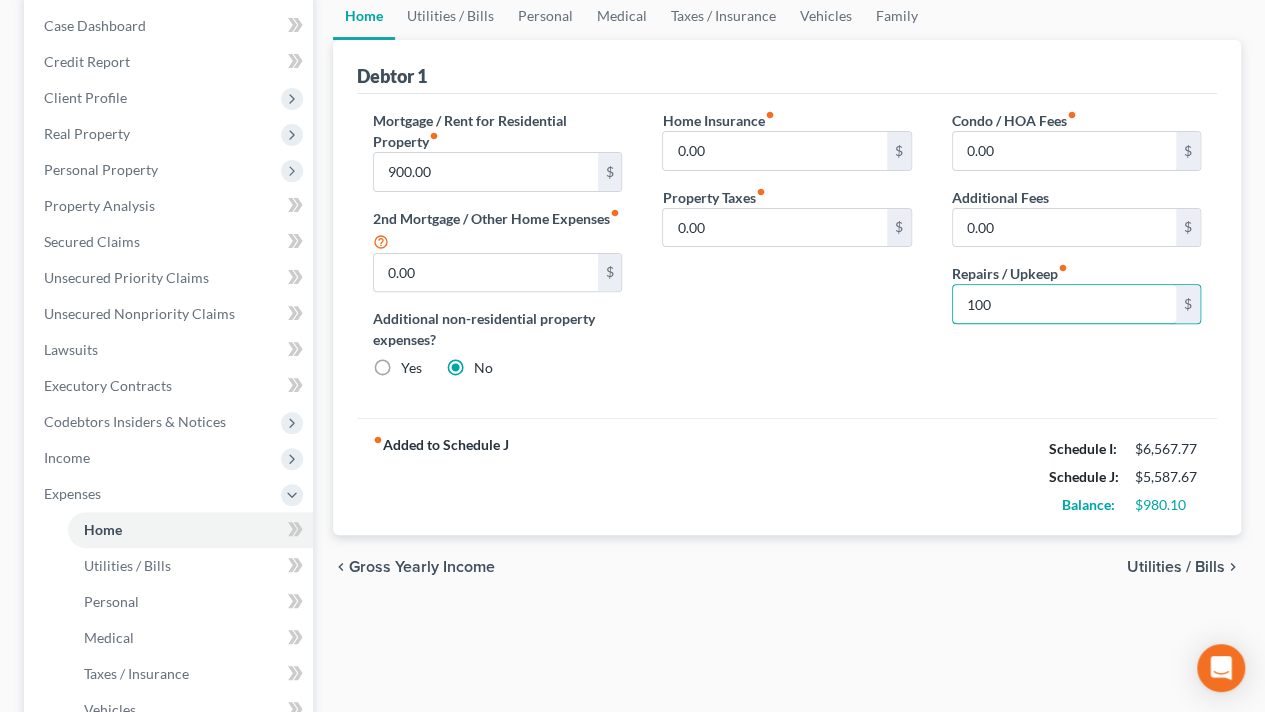 type on "100" 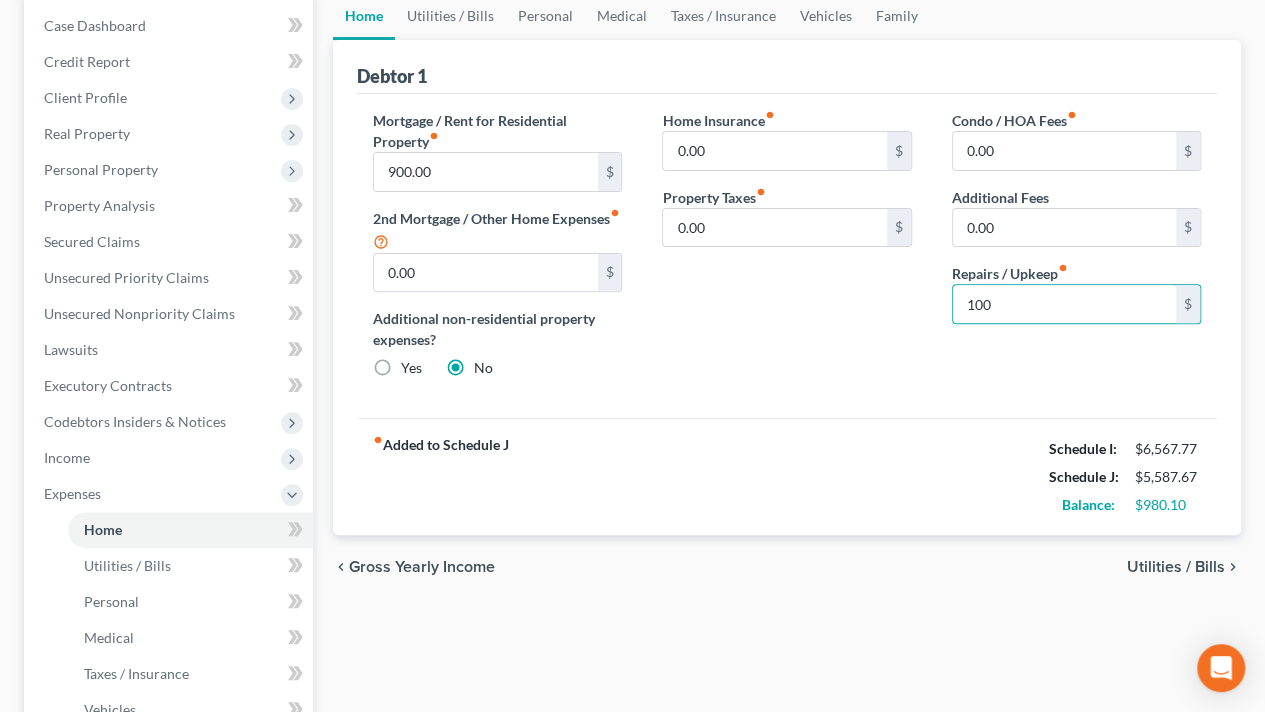 click on "Home Insurance  fiber_manual_record 0.00 $ Property Taxes  fiber_manual_record 0.00 $" at bounding box center (786, 252) 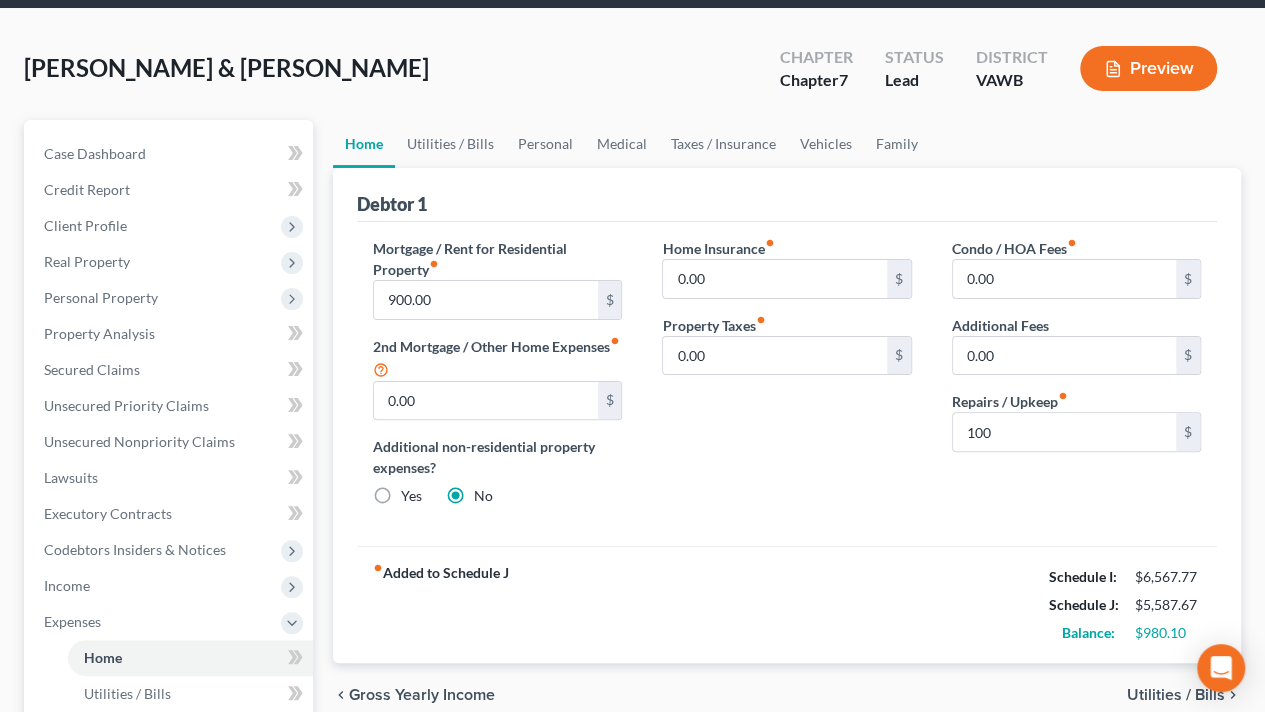 scroll, scrollTop: 0, scrollLeft: 0, axis: both 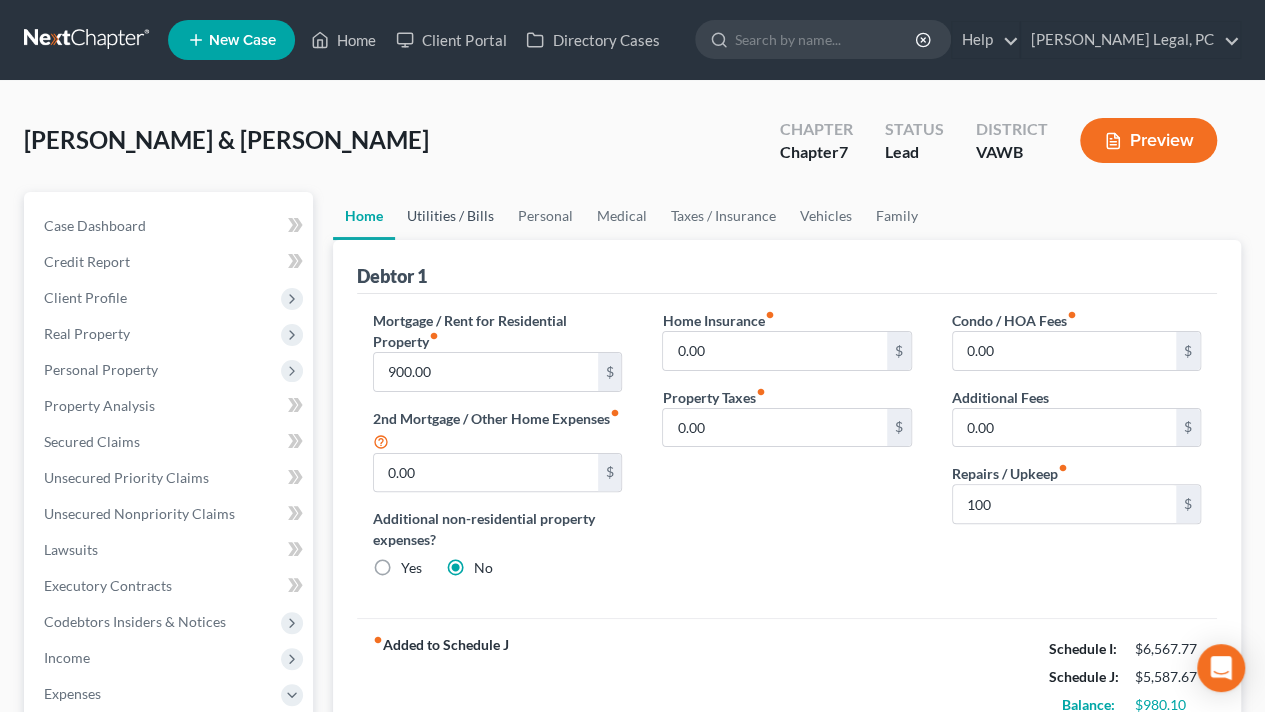 click on "Utilities / Bills" at bounding box center [450, 216] 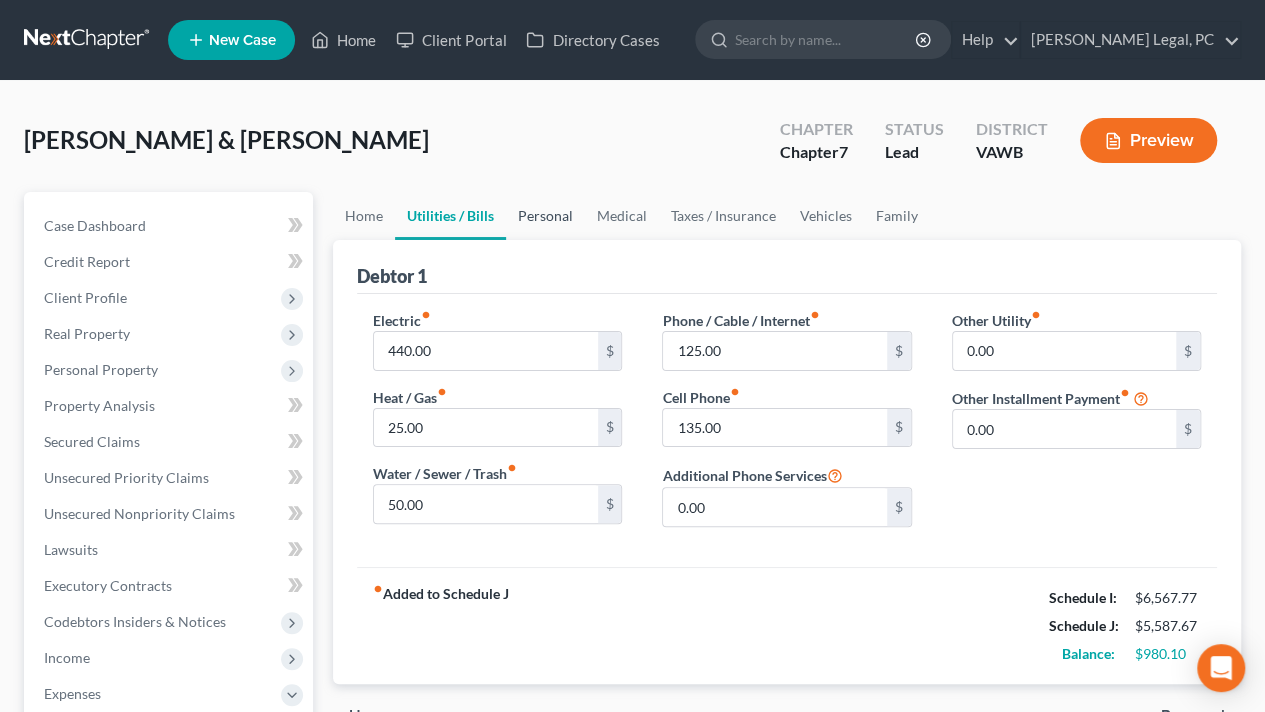 click on "Personal" at bounding box center (545, 216) 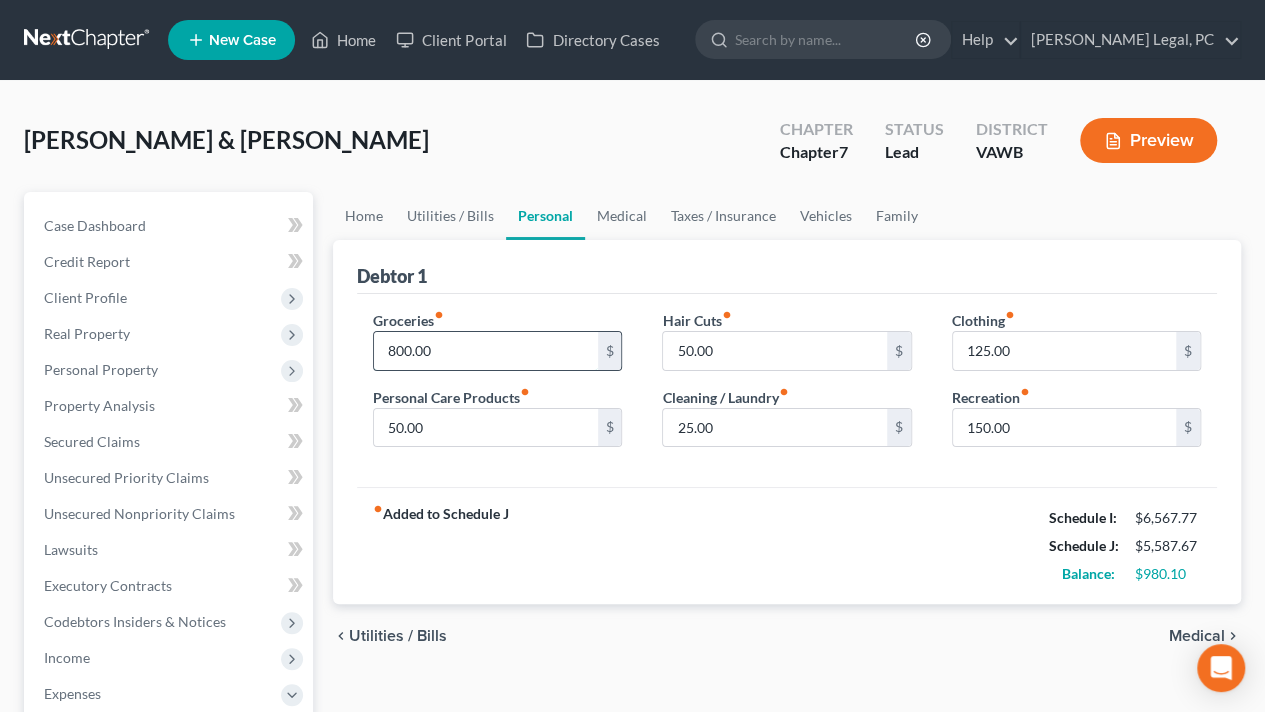 click on "800.00" at bounding box center [485, 351] 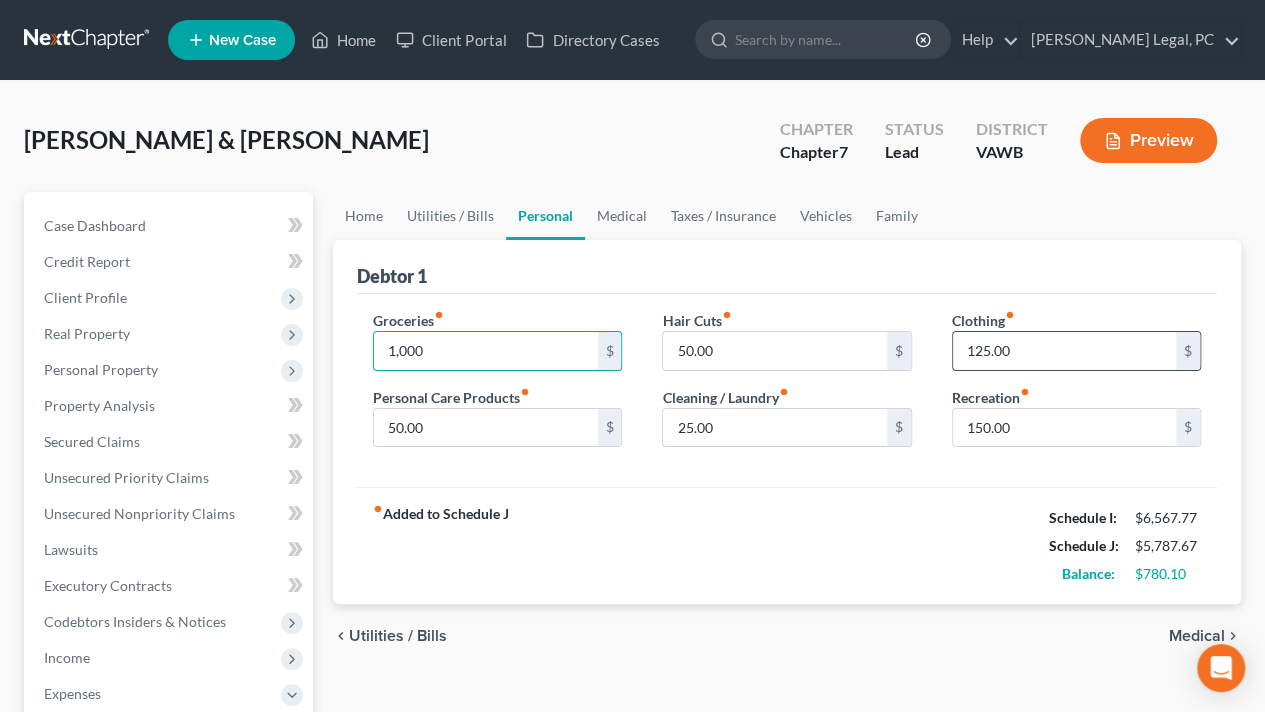 type on "1,000" 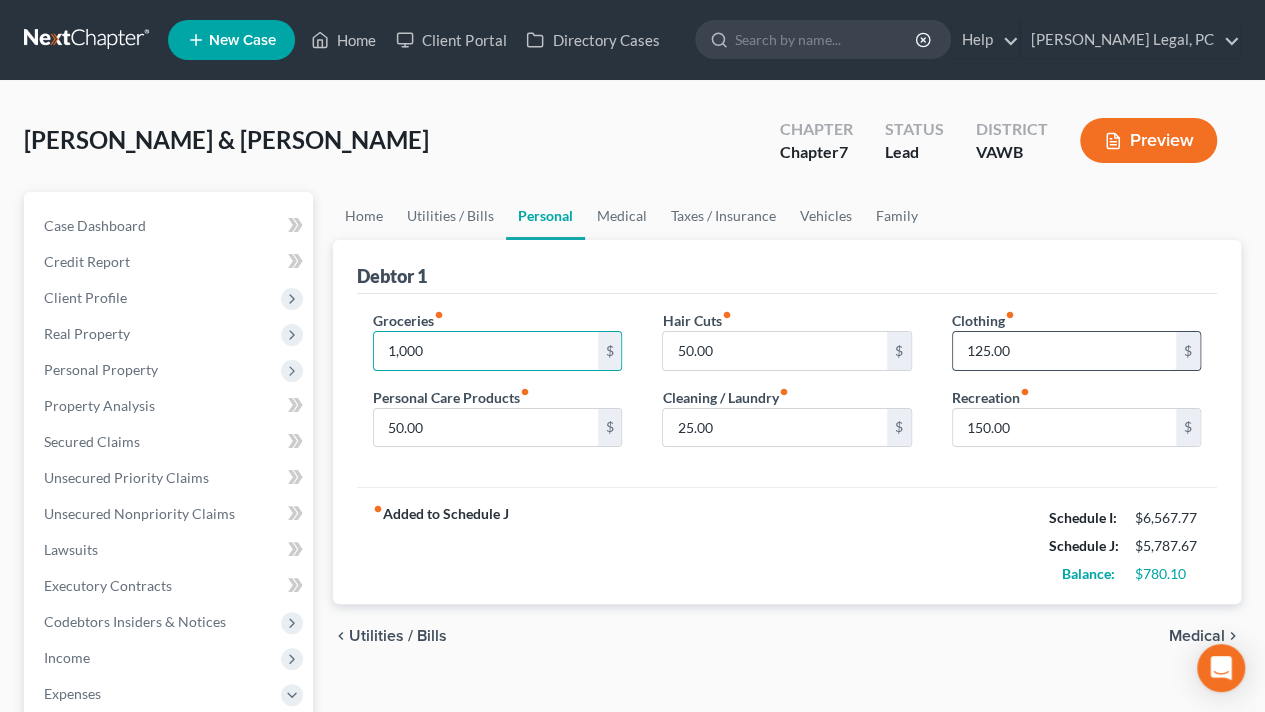 click on "125.00" at bounding box center [1064, 351] 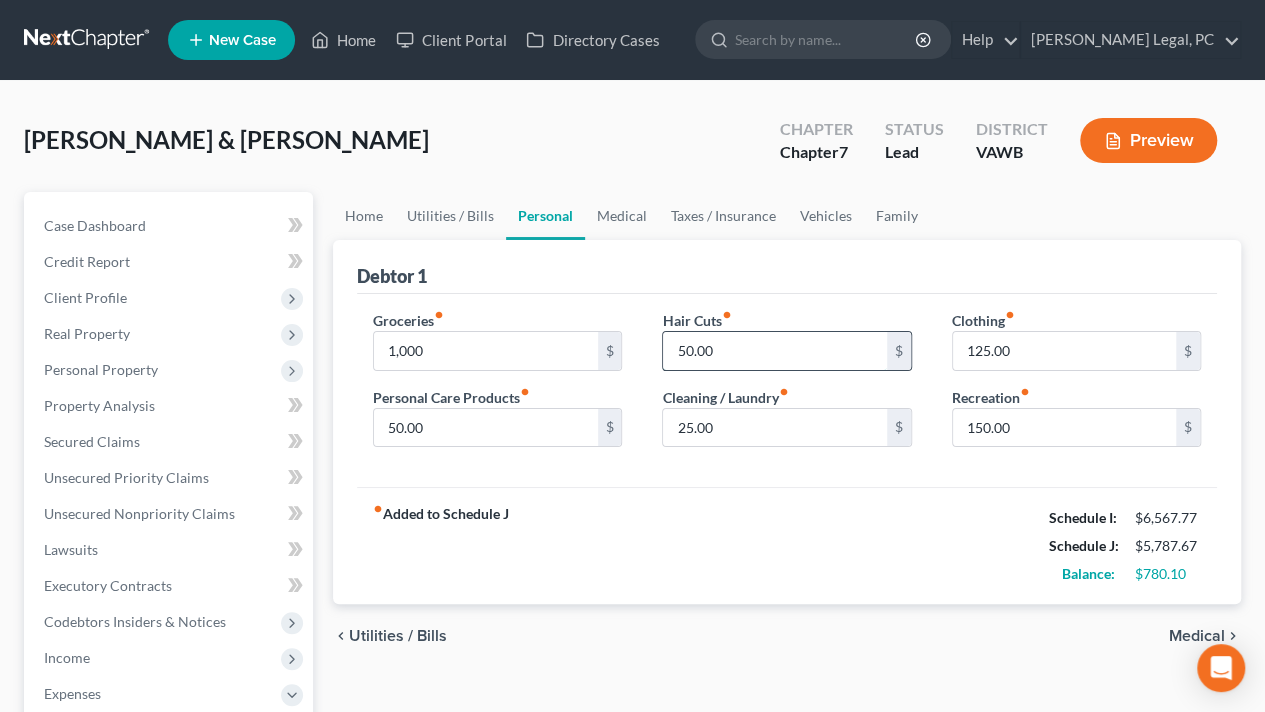 click on "50.00" at bounding box center (774, 351) 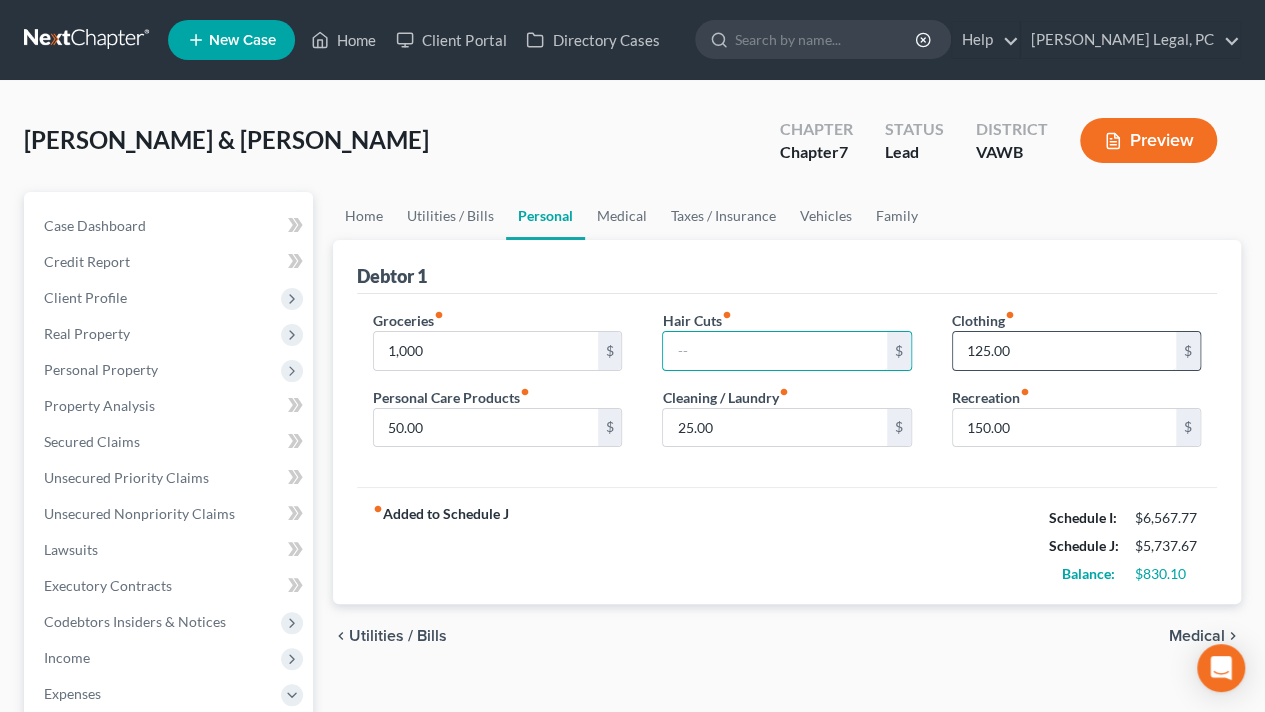 type 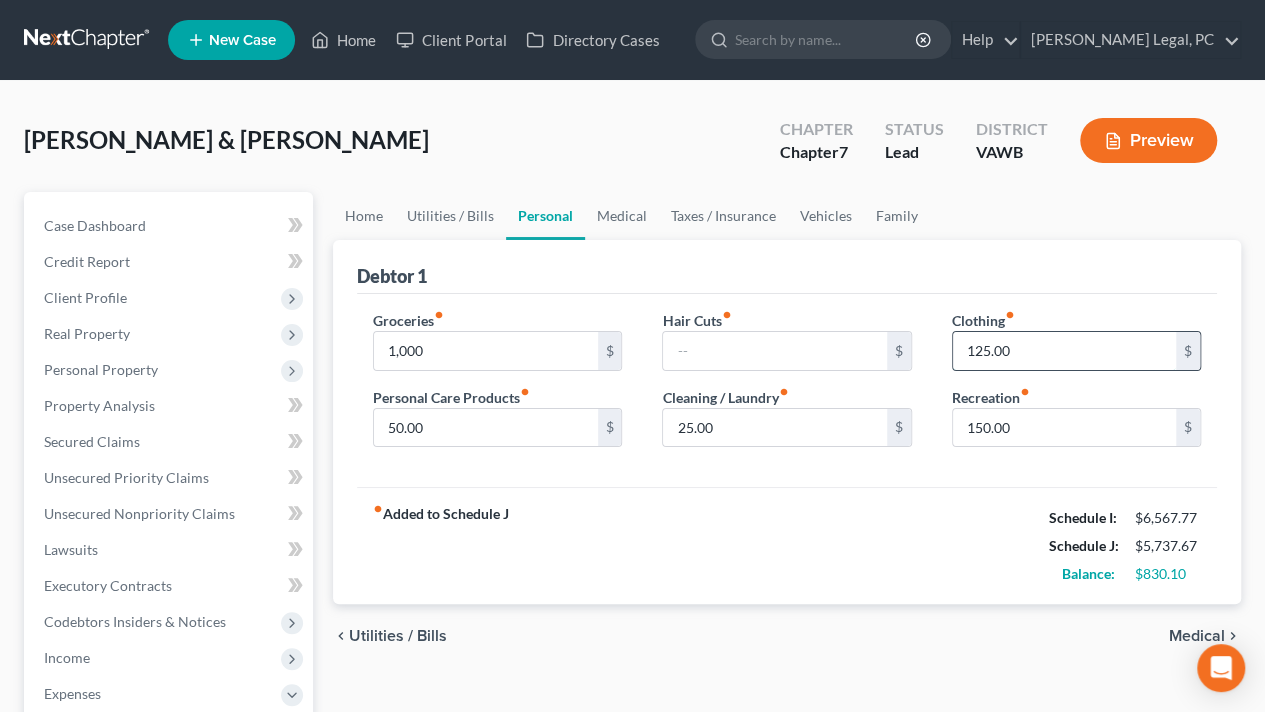 click on "125.00" at bounding box center [1064, 351] 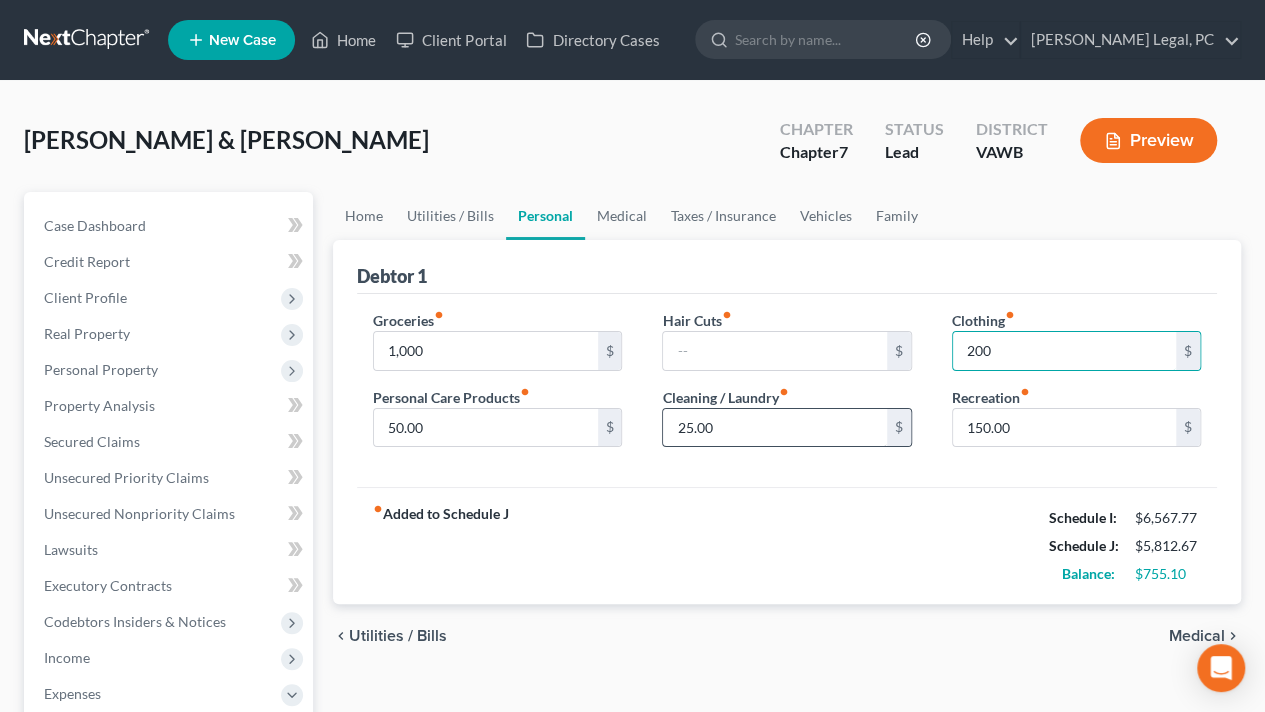 type on "200" 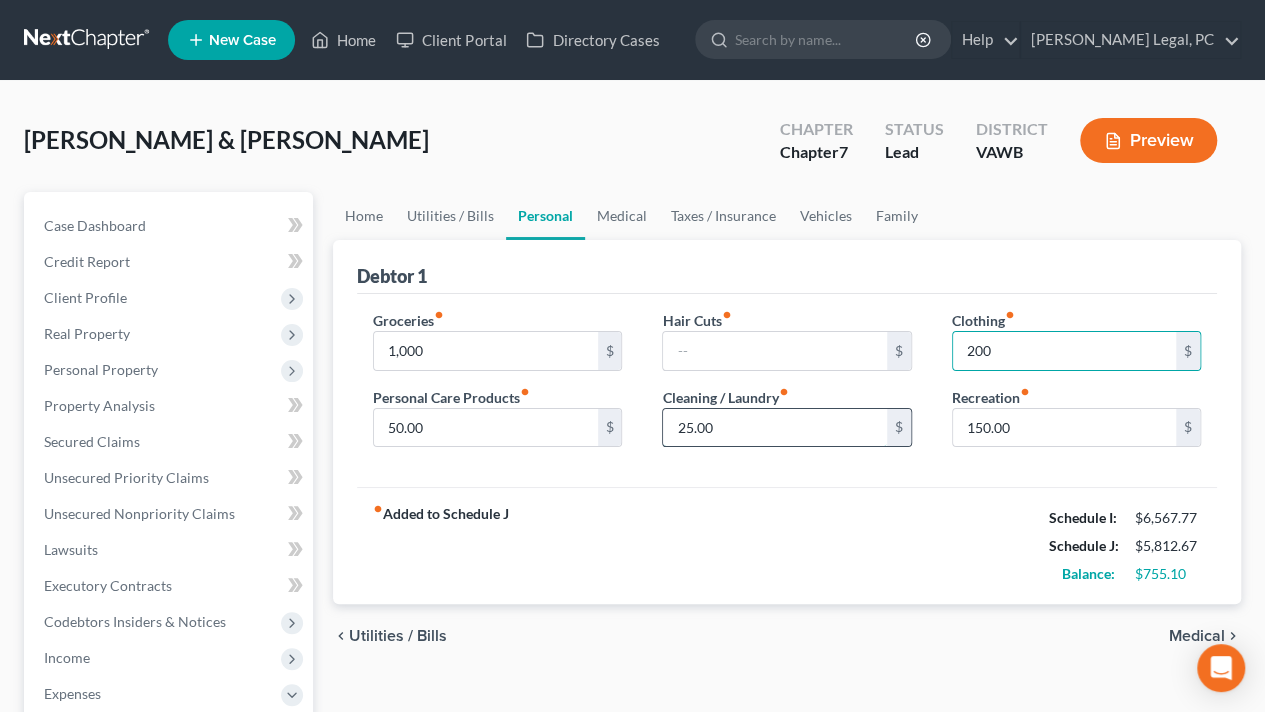 click on "25.00" at bounding box center [774, 428] 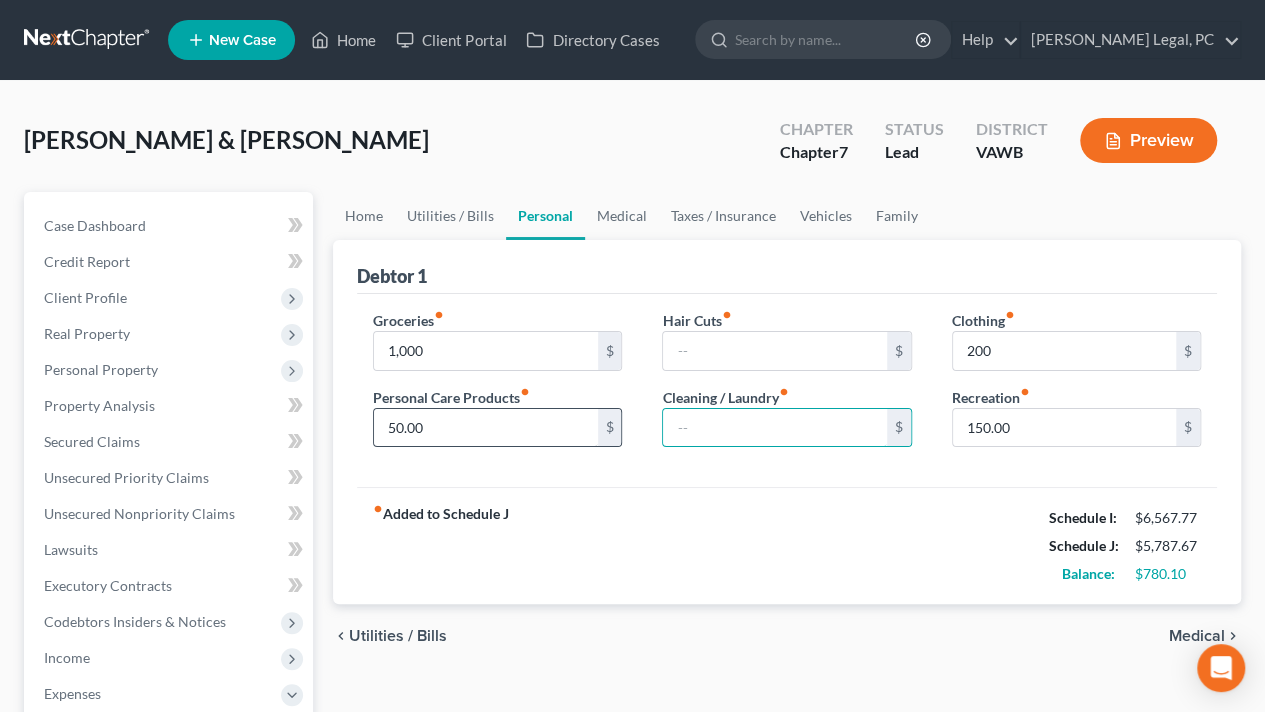 type 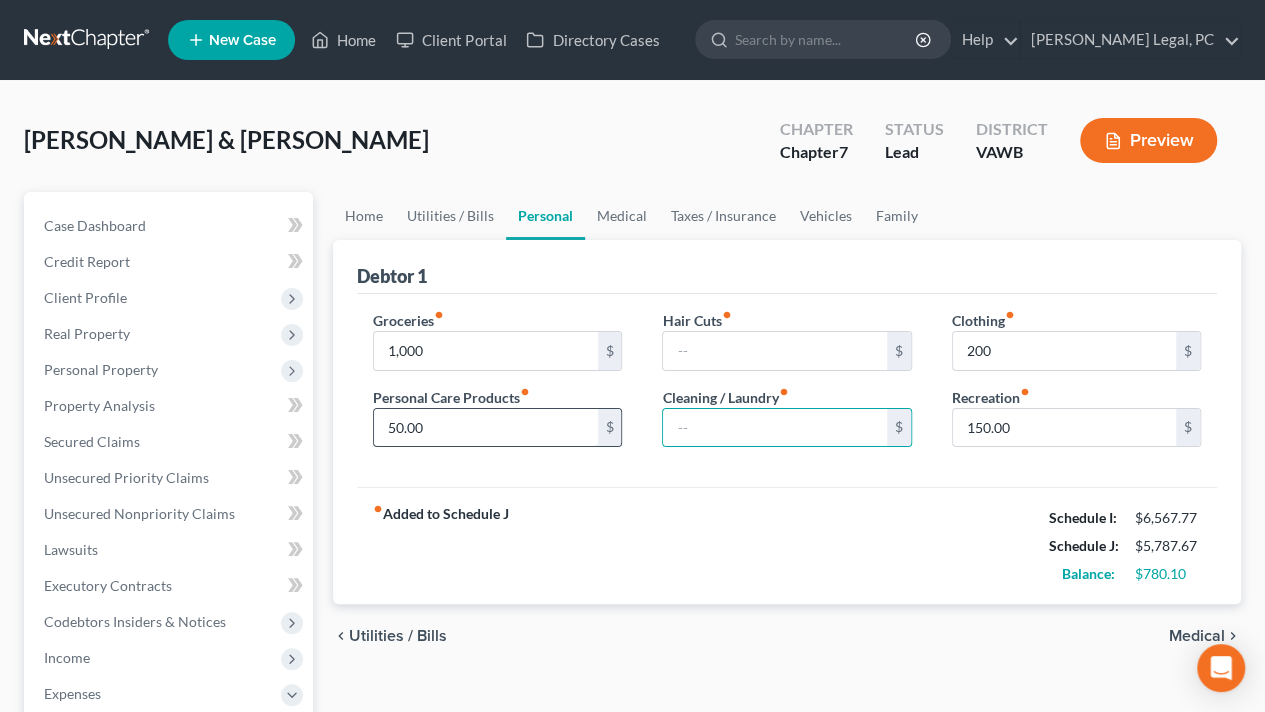 click on "50.00" at bounding box center [485, 428] 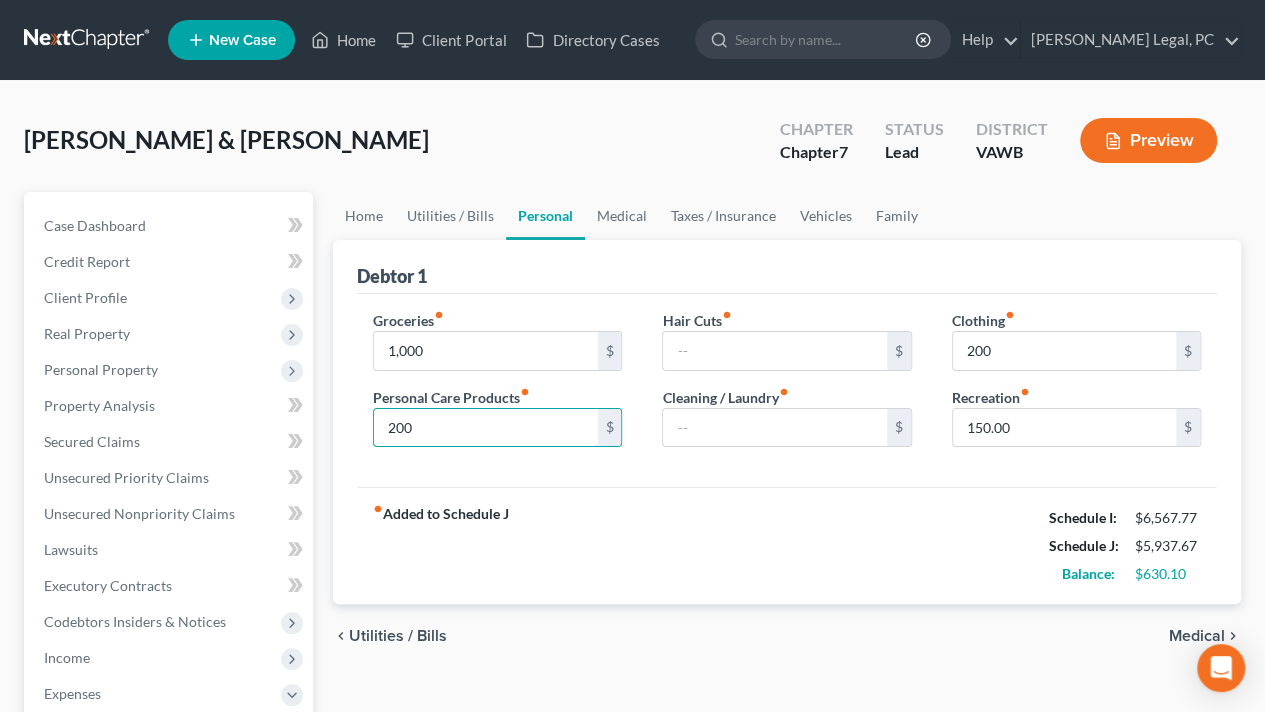 type on "200" 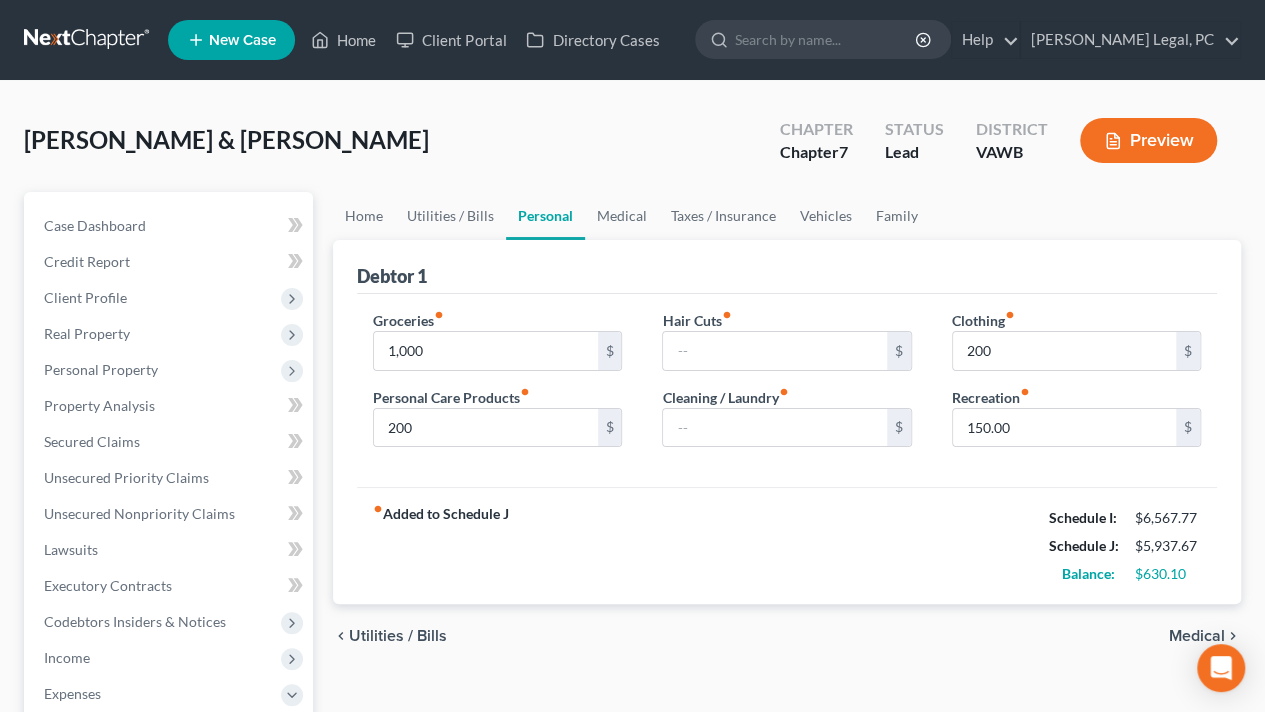 click on "fiber_manual_record  Added to Schedule J Schedule I: $6,567.77 Schedule J: $5,937.67 Balance: $630.10" at bounding box center (787, 545) 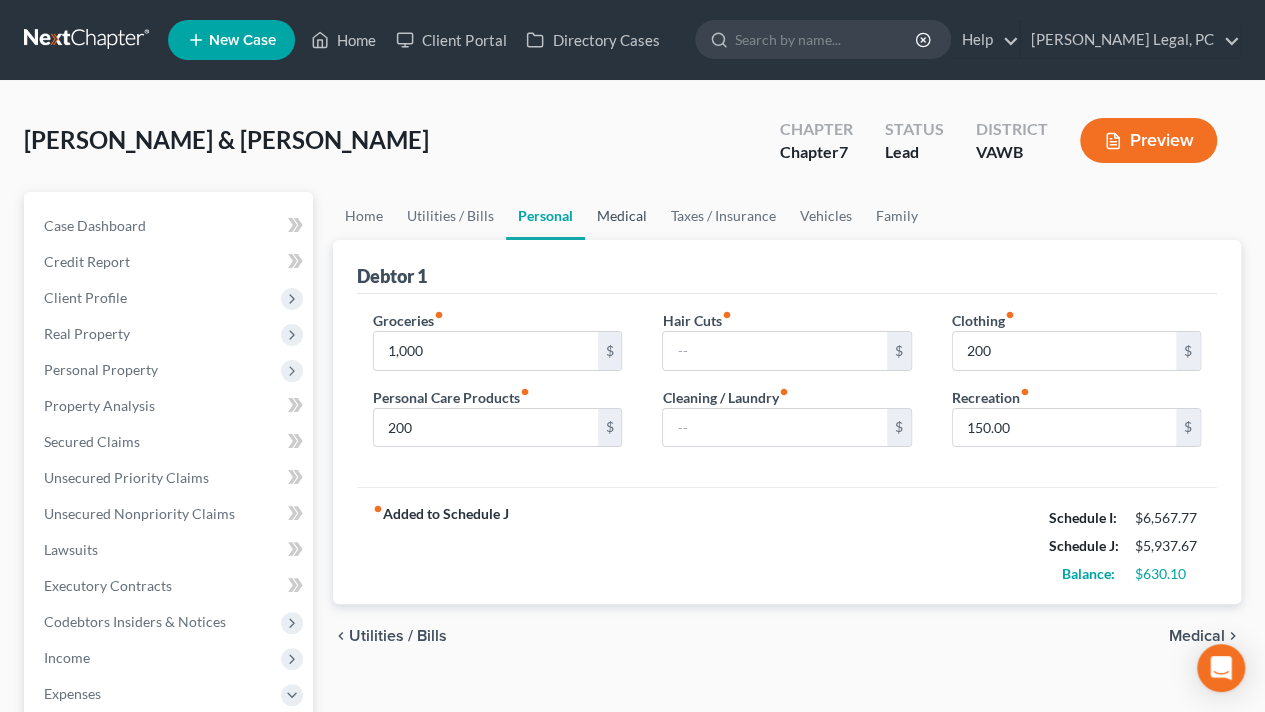 click on "Medical" at bounding box center (622, 216) 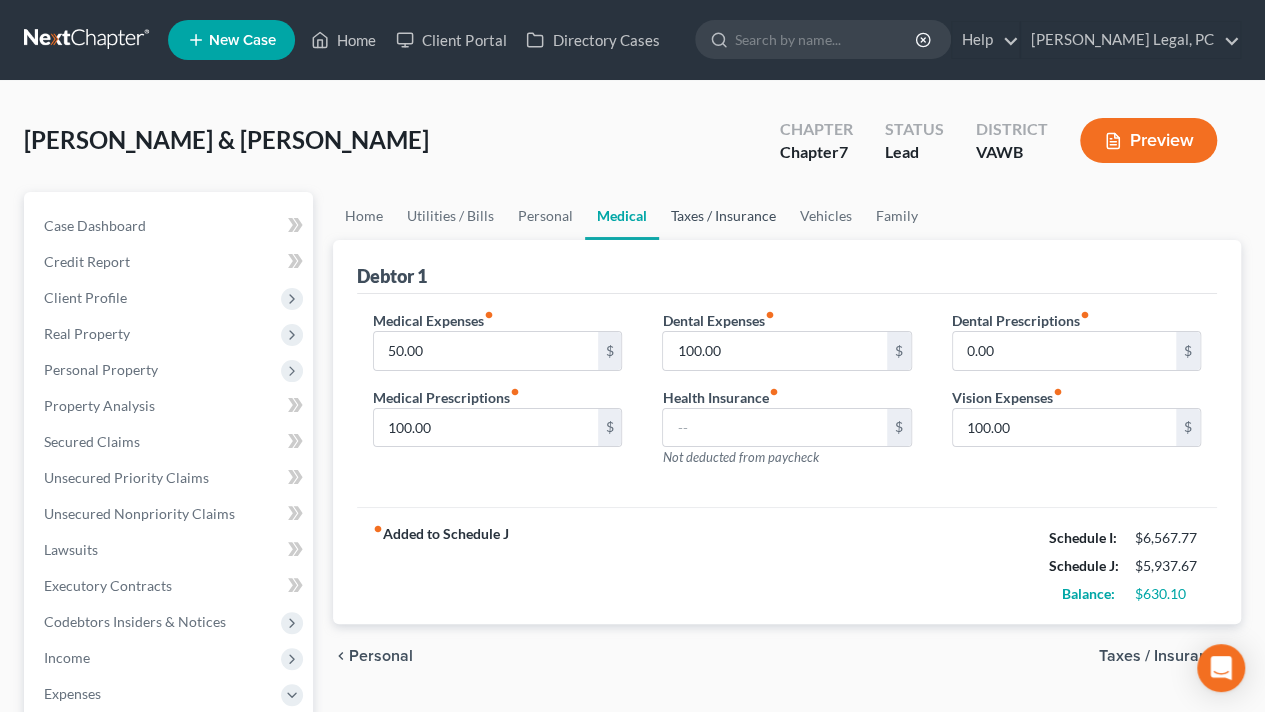 click on "Taxes / Insurance" at bounding box center (723, 216) 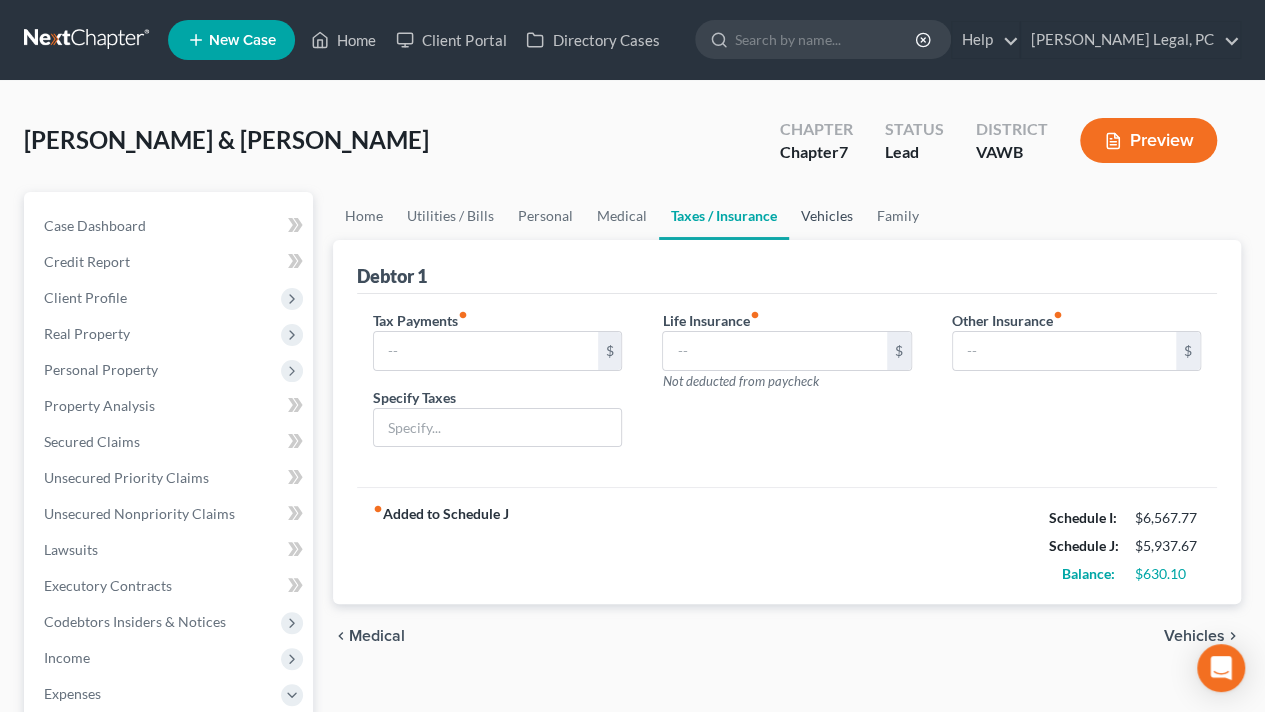 click on "Vehicles" at bounding box center [827, 216] 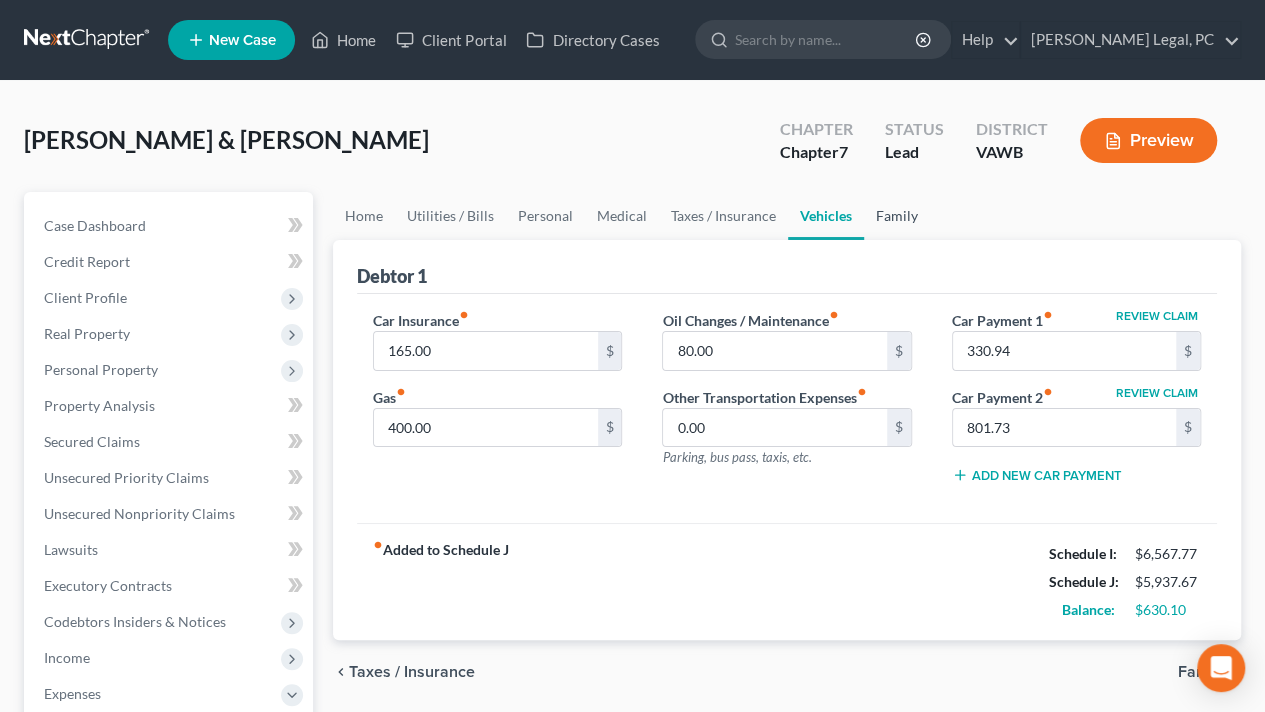 click on "Family" at bounding box center (897, 216) 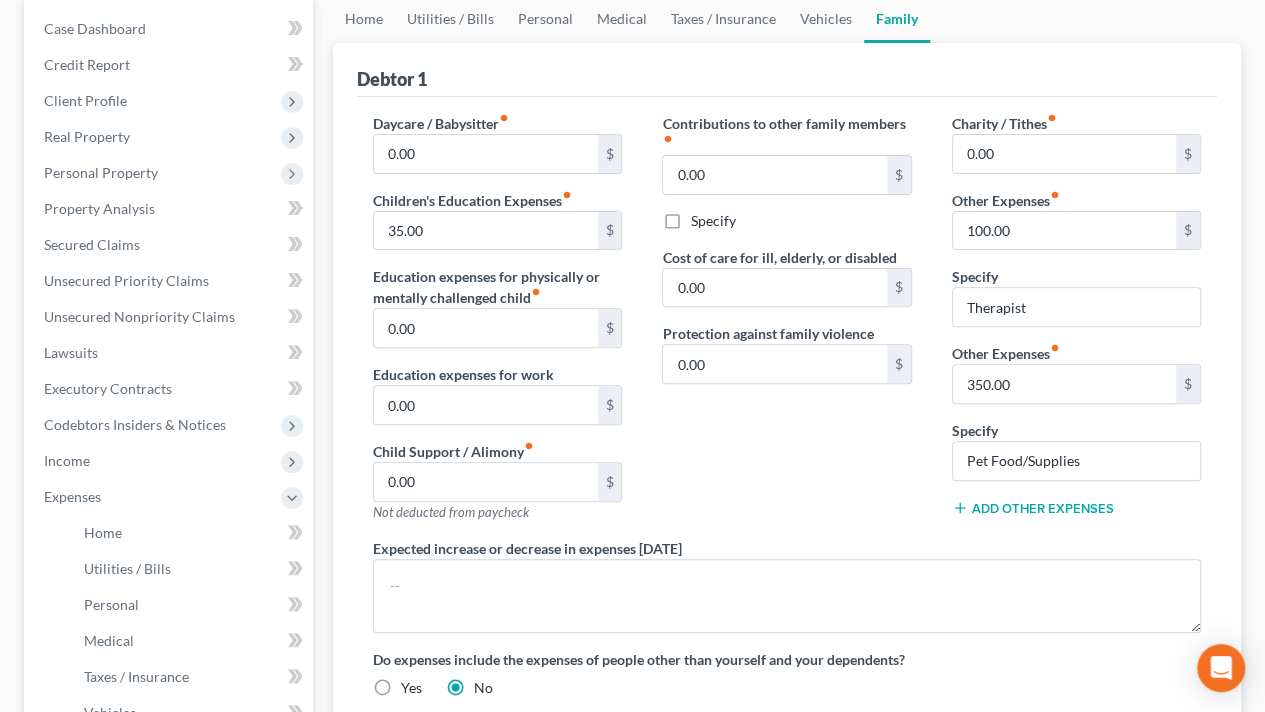 scroll, scrollTop: 200, scrollLeft: 0, axis: vertical 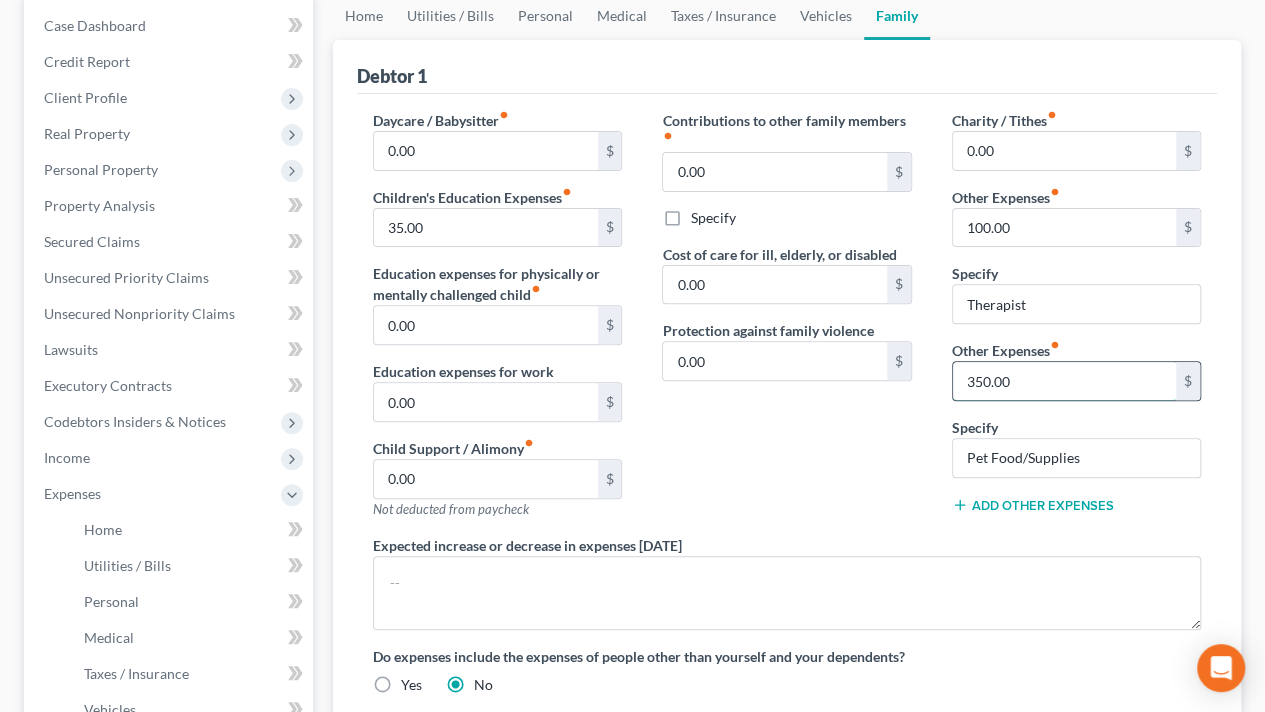 click on "350.00" at bounding box center (1064, 381) 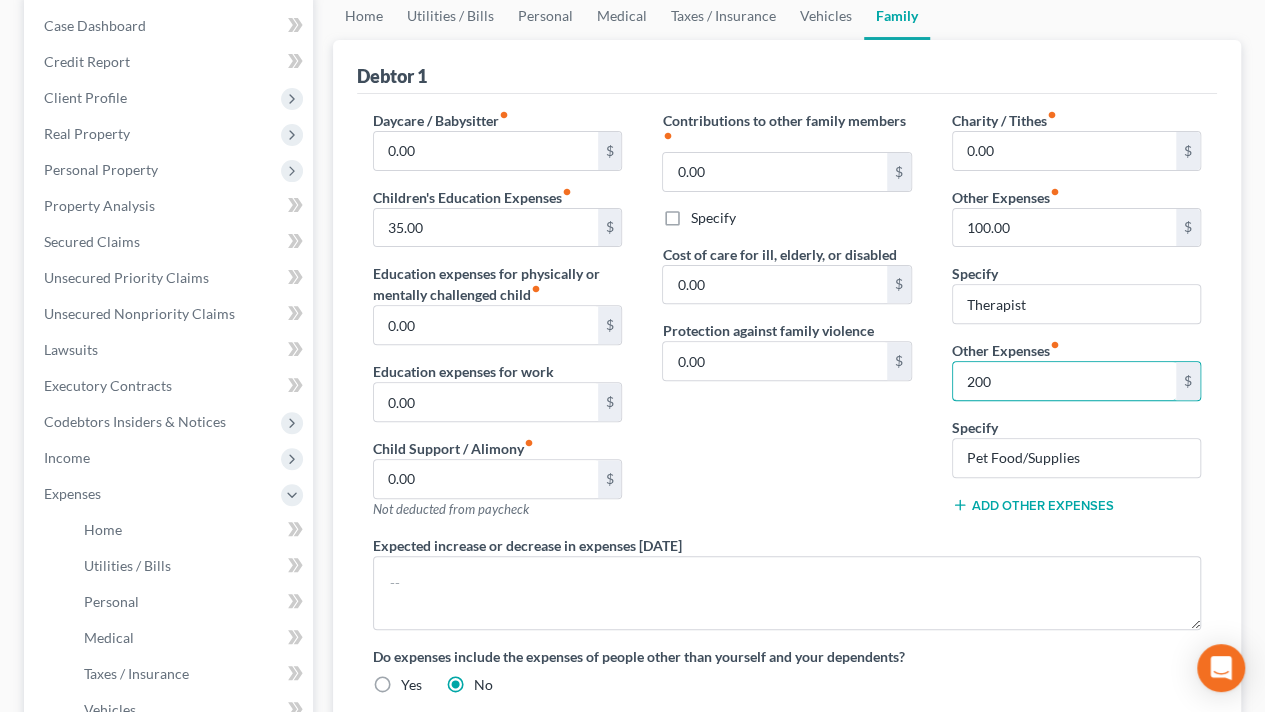 type on "200" 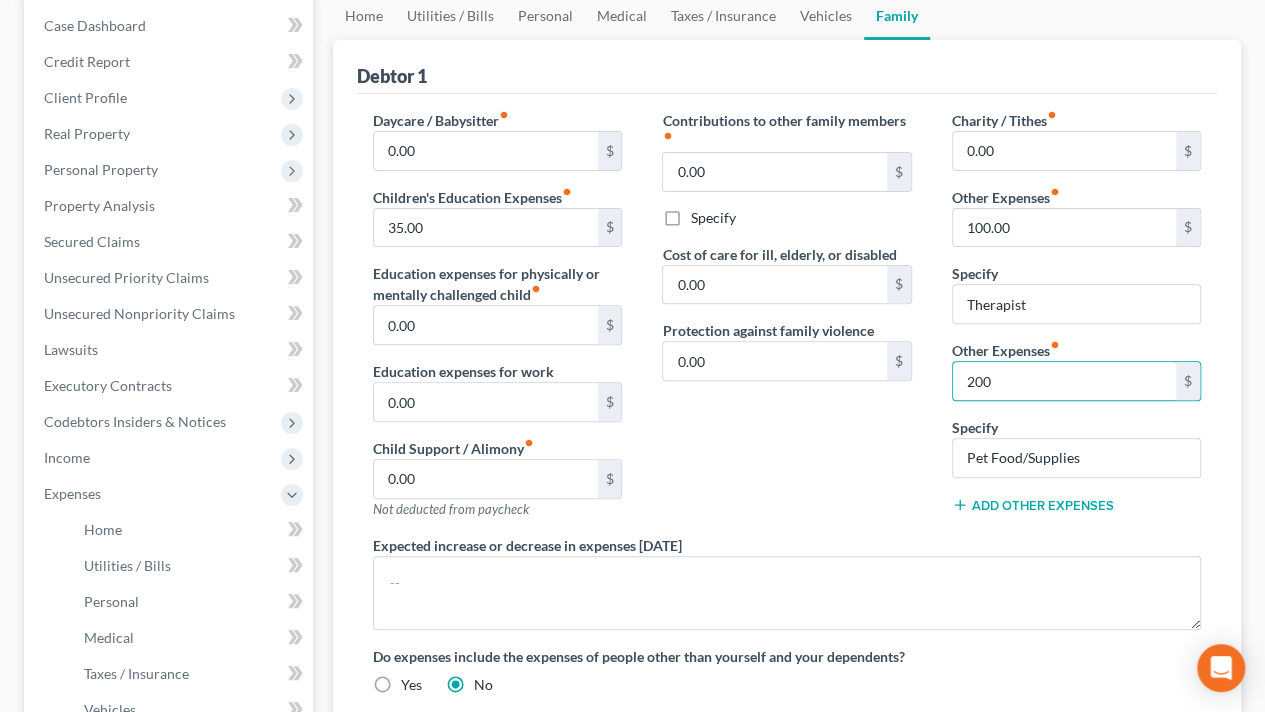 click on "Contributions to other family members  fiber_manual_record 0.00 $ Specify Cost of care for ill, elderly, or disabled 0.00 $ Protection against family violence 0.00 $" at bounding box center (786, 322) 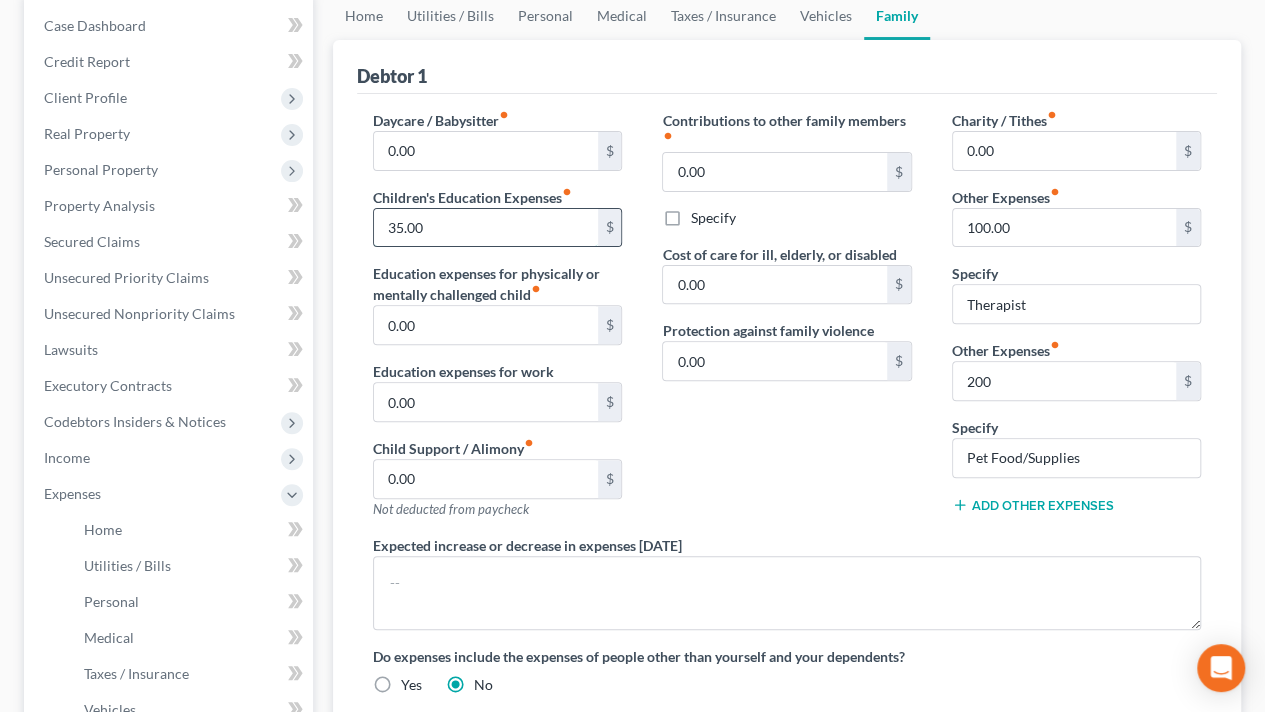click on "35.00" at bounding box center (485, 228) 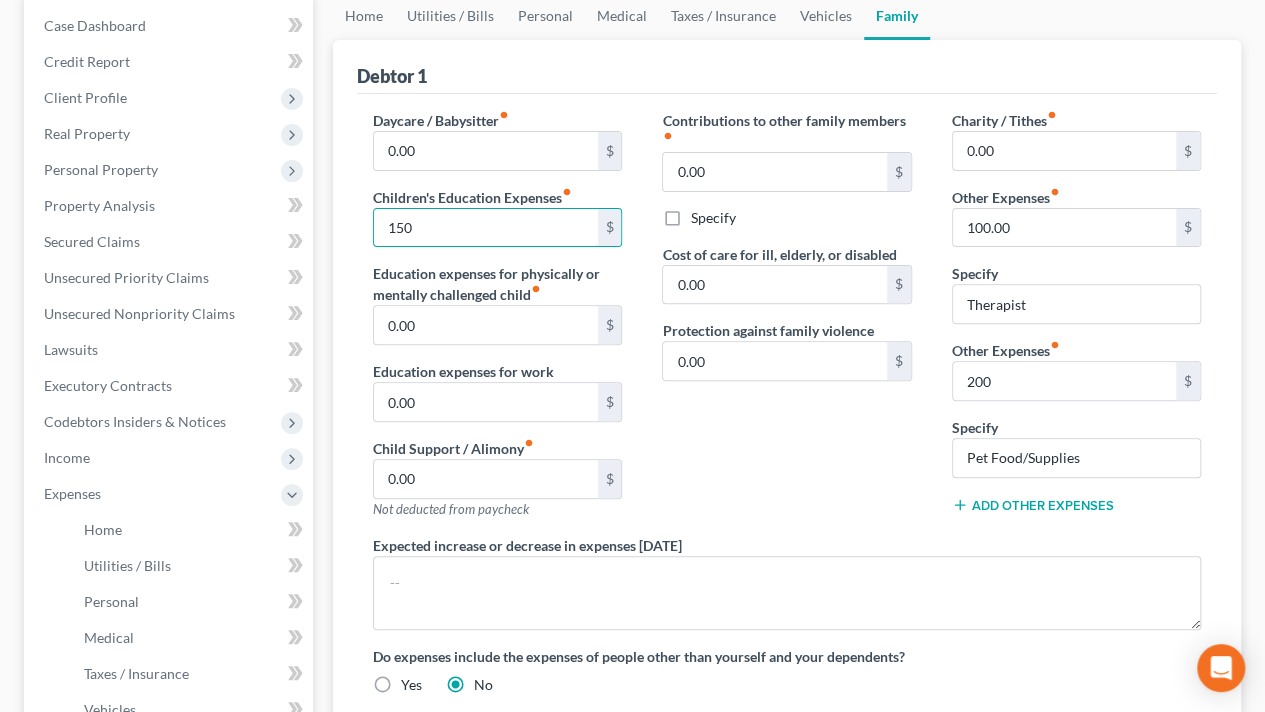 type on "150" 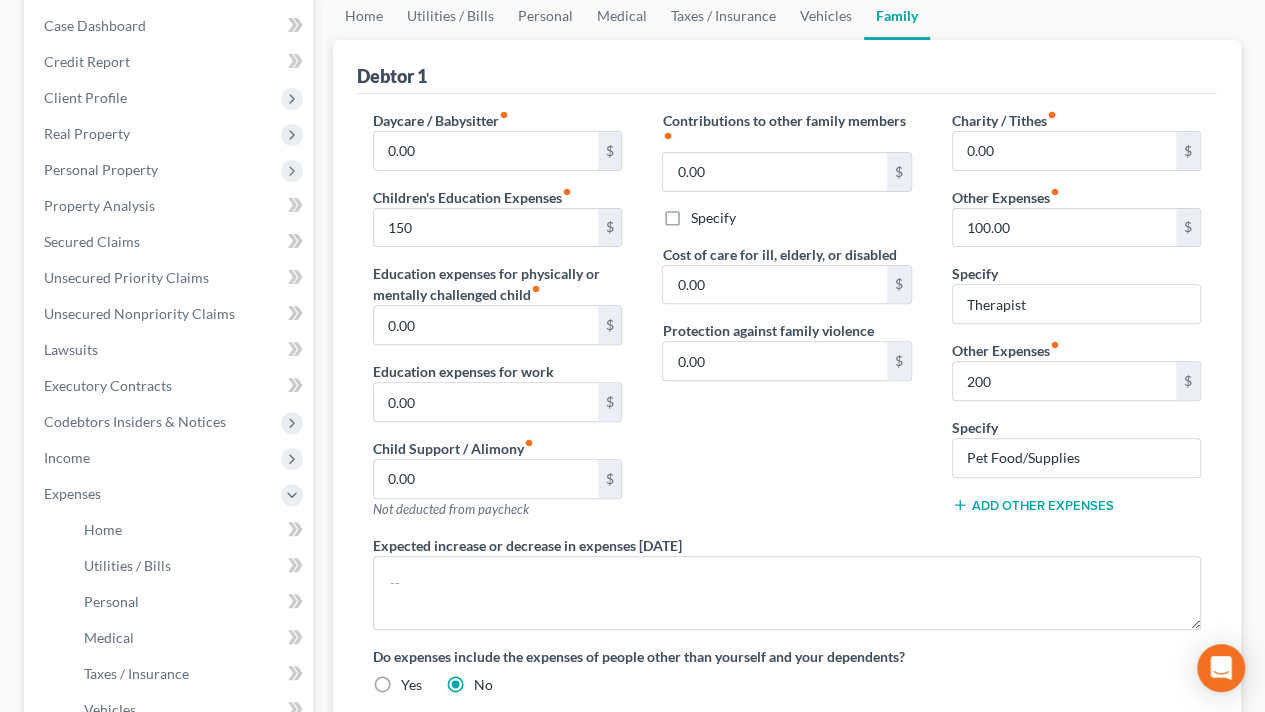click on "Contributions to other family members  fiber_manual_record 0.00 $ Specify Cost of care for ill, elderly, or disabled 0.00 $ Protection against family violence 0.00 $" at bounding box center (786, 322) 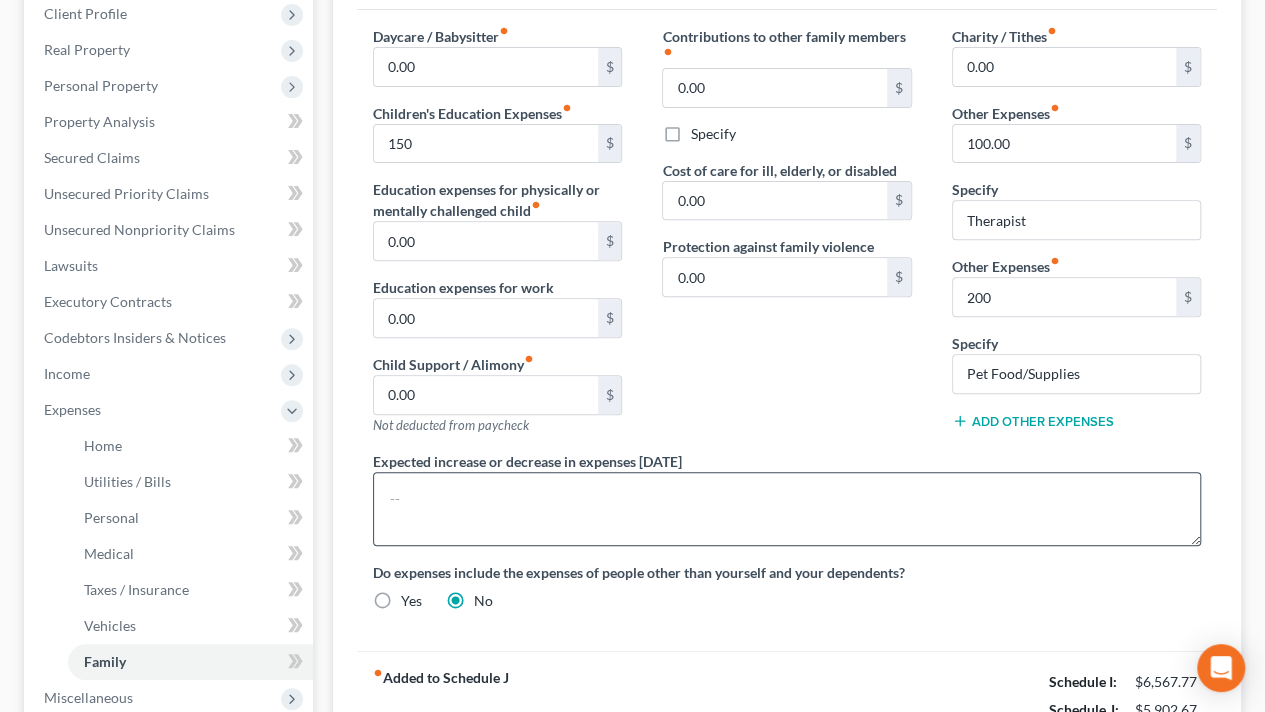 scroll, scrollTop: 400, scrollLeft: 0, axis: vertical 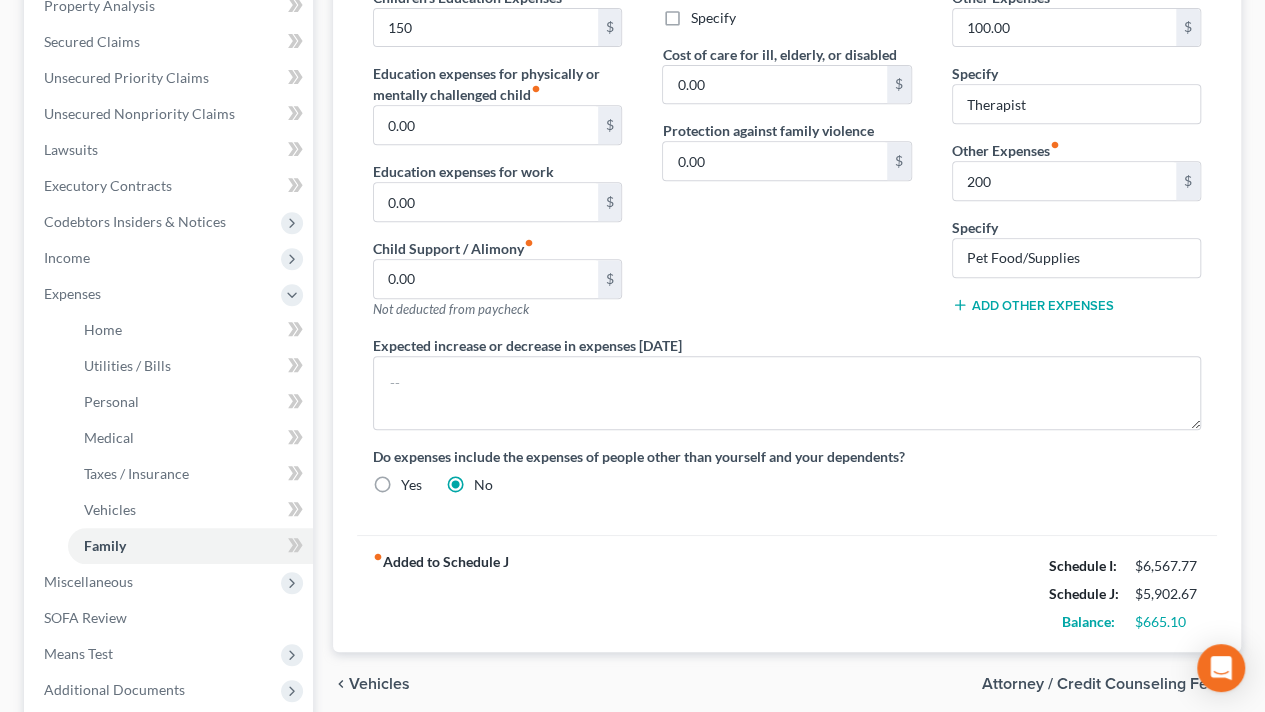 click on "Add Other Expenses" at bounding box center [1033, 305] 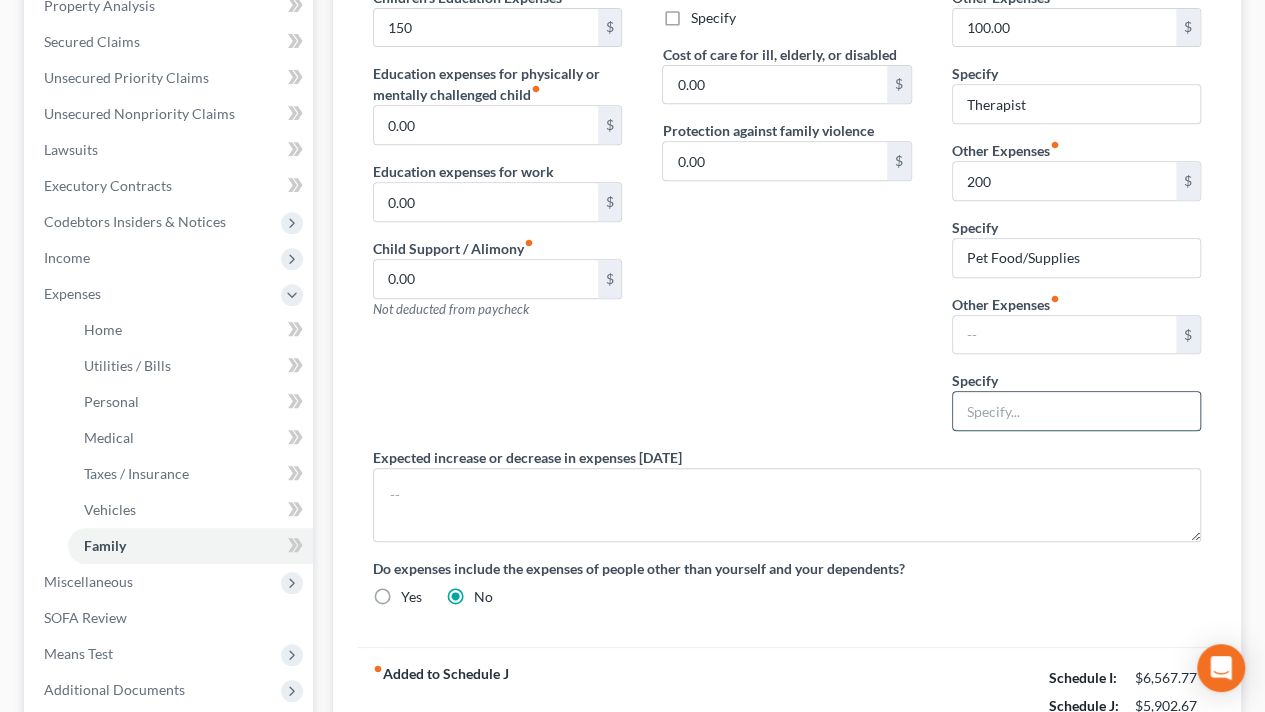 click at bounding box center (1076, 411) 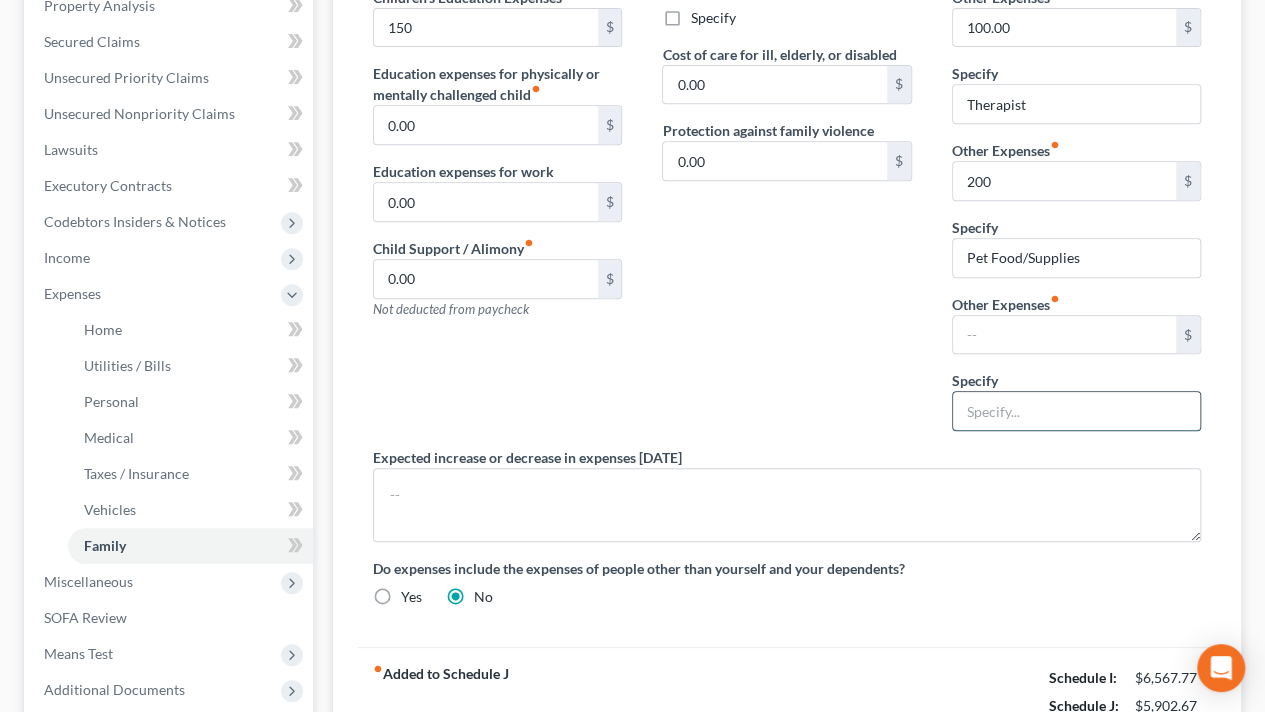 type on "Misc. emergency expenses" 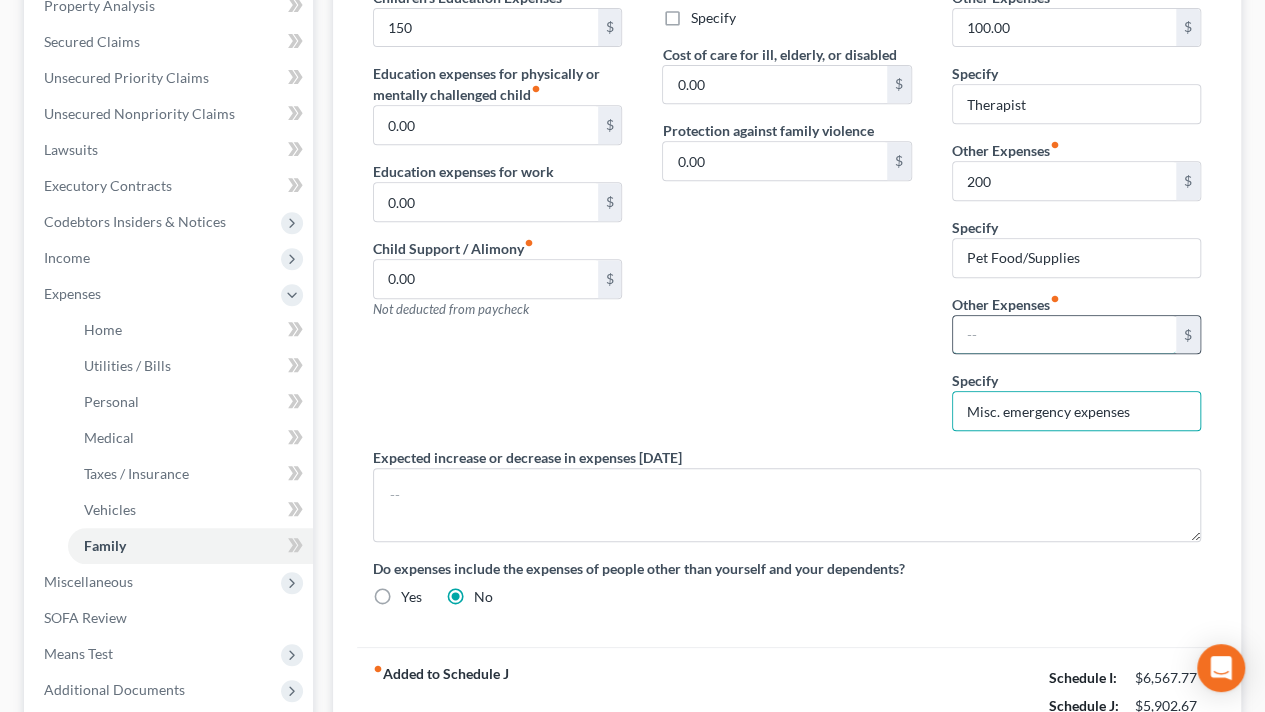 click at bounding box center (1064, 335) 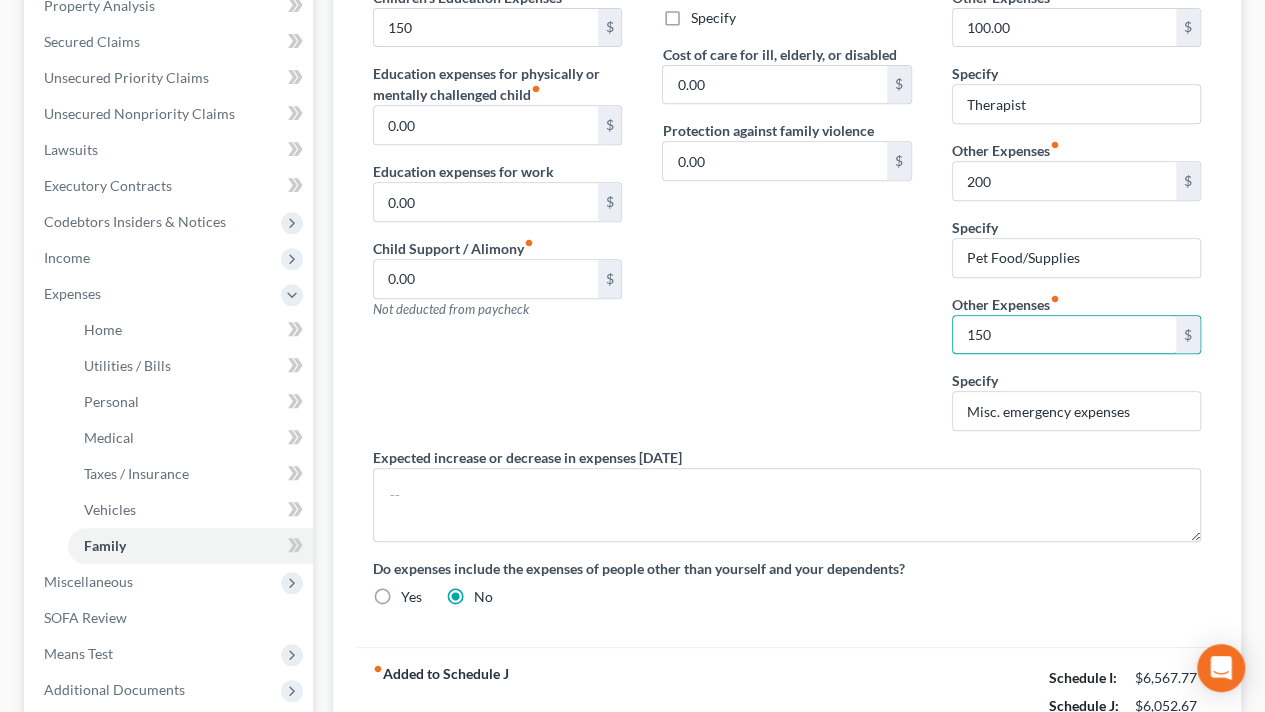 type on "150" 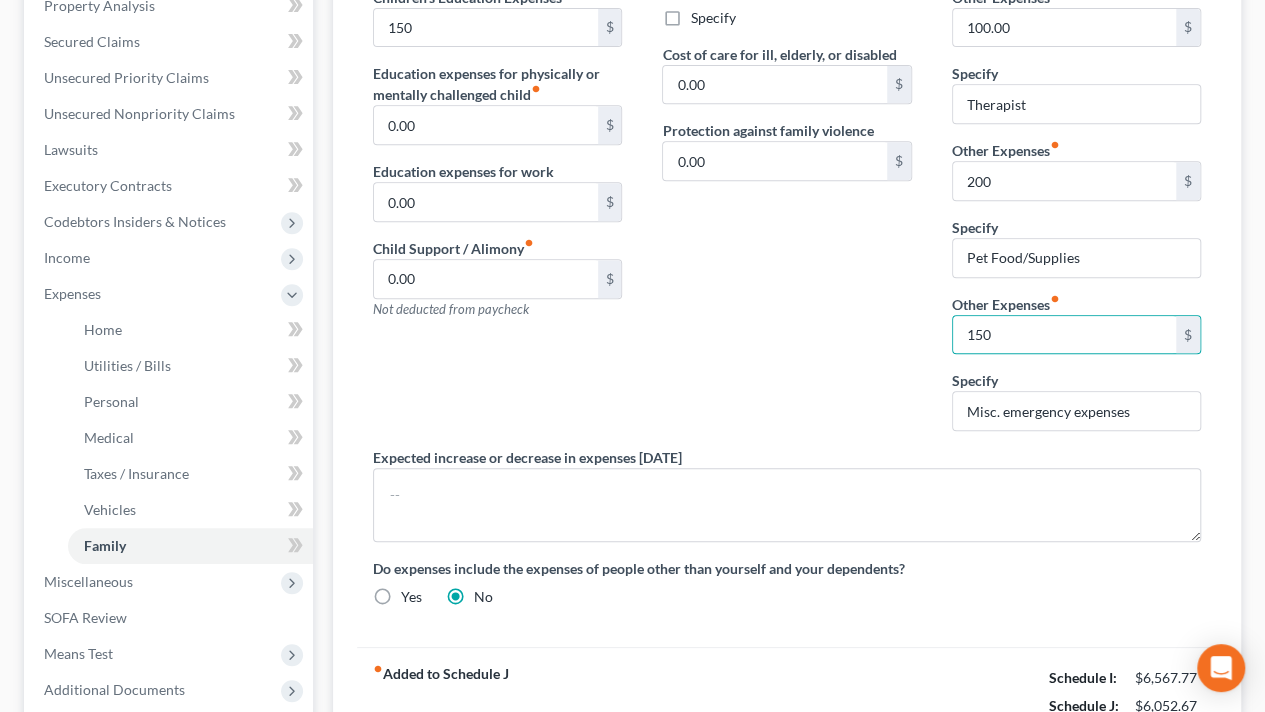 click on "Contributions to other family members  fiber_manual_record 0.00 $ Specify Cost of care for ill, elderly, or disabled 0.00 $ Protection against family violence 0.00 $" at bounding box center [786, 178] 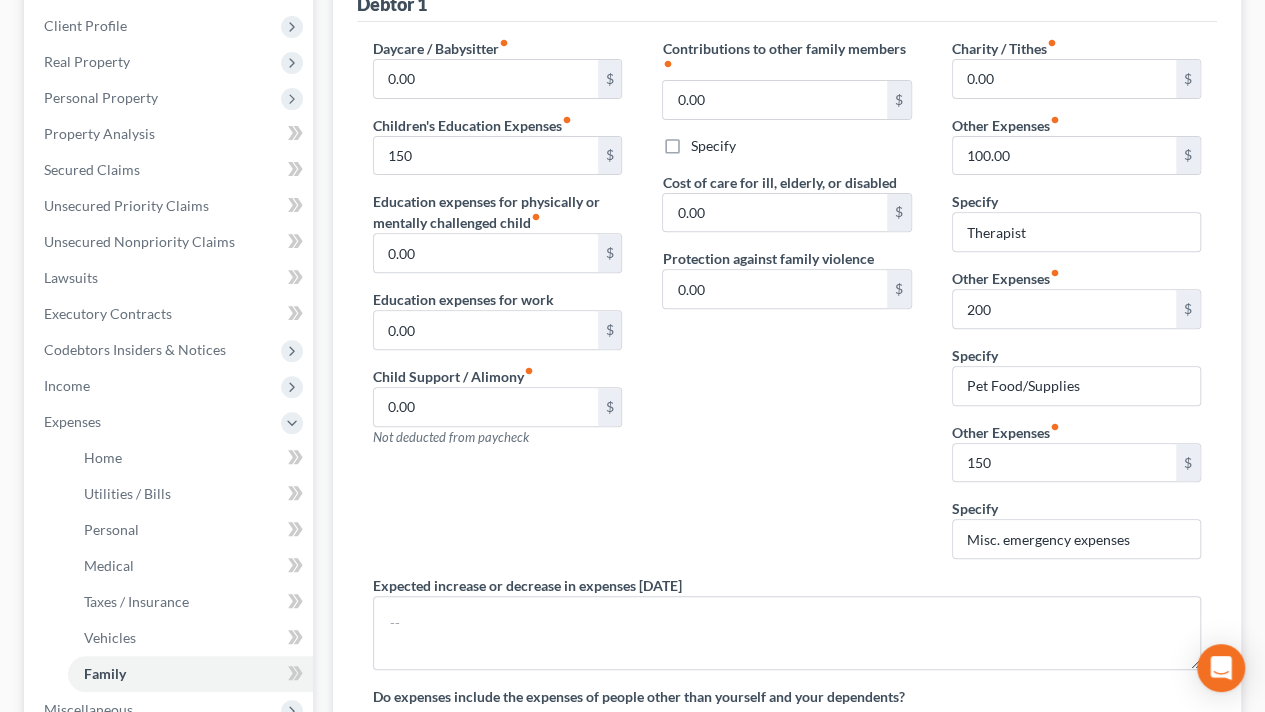 scroll, scrollTop: 0, scrollLeft: 0, axis: both 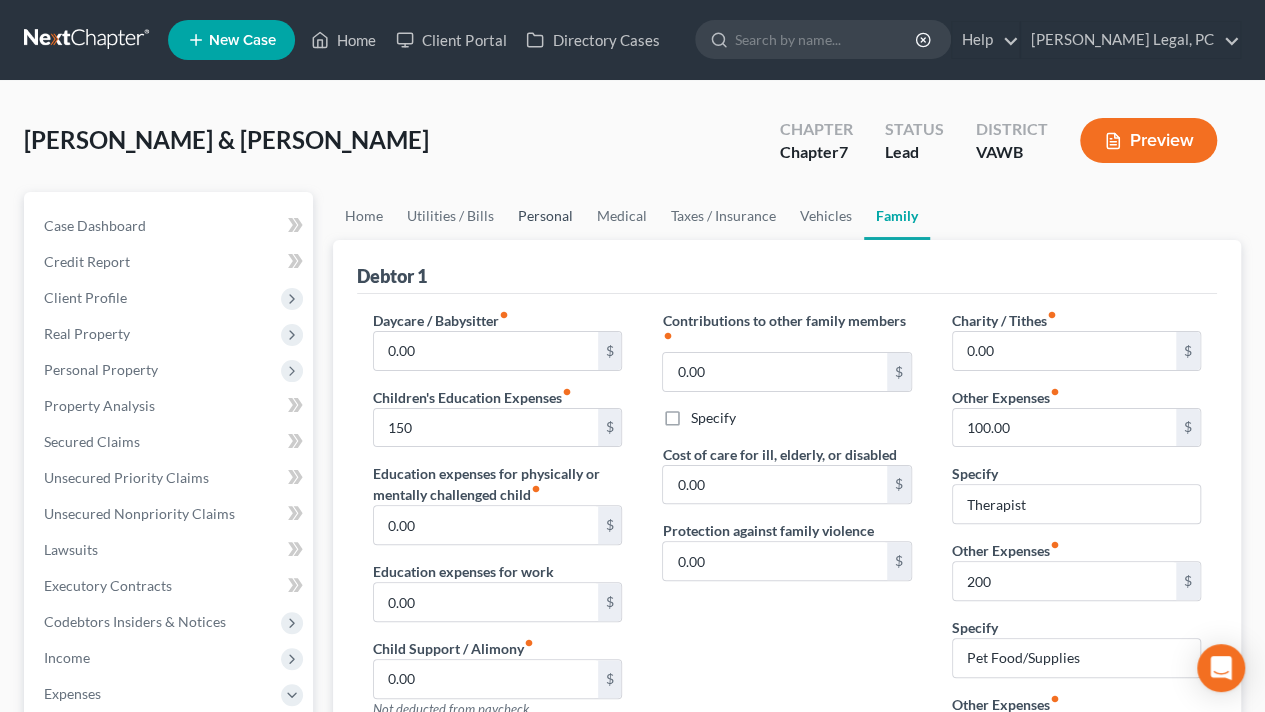 click on "Personal" at bounding box center [545, 216] 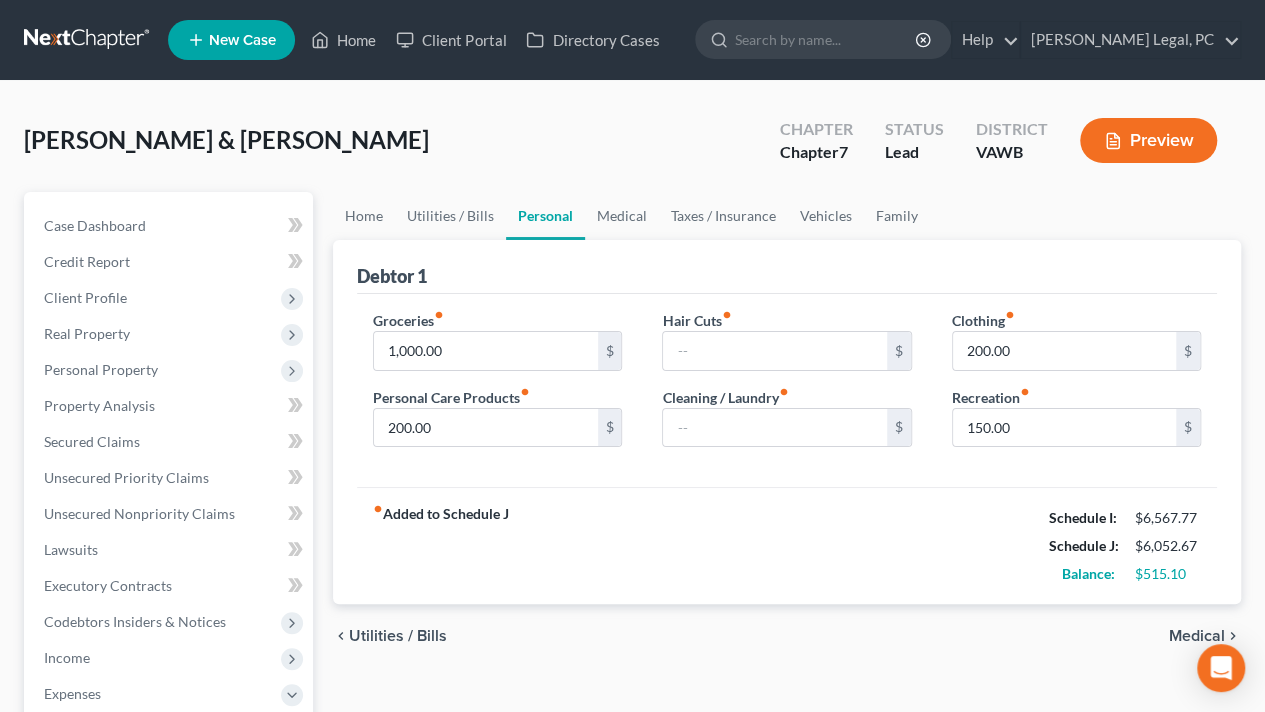 scroll, scrollTop: 0, scrollLeft: 0, axis: both 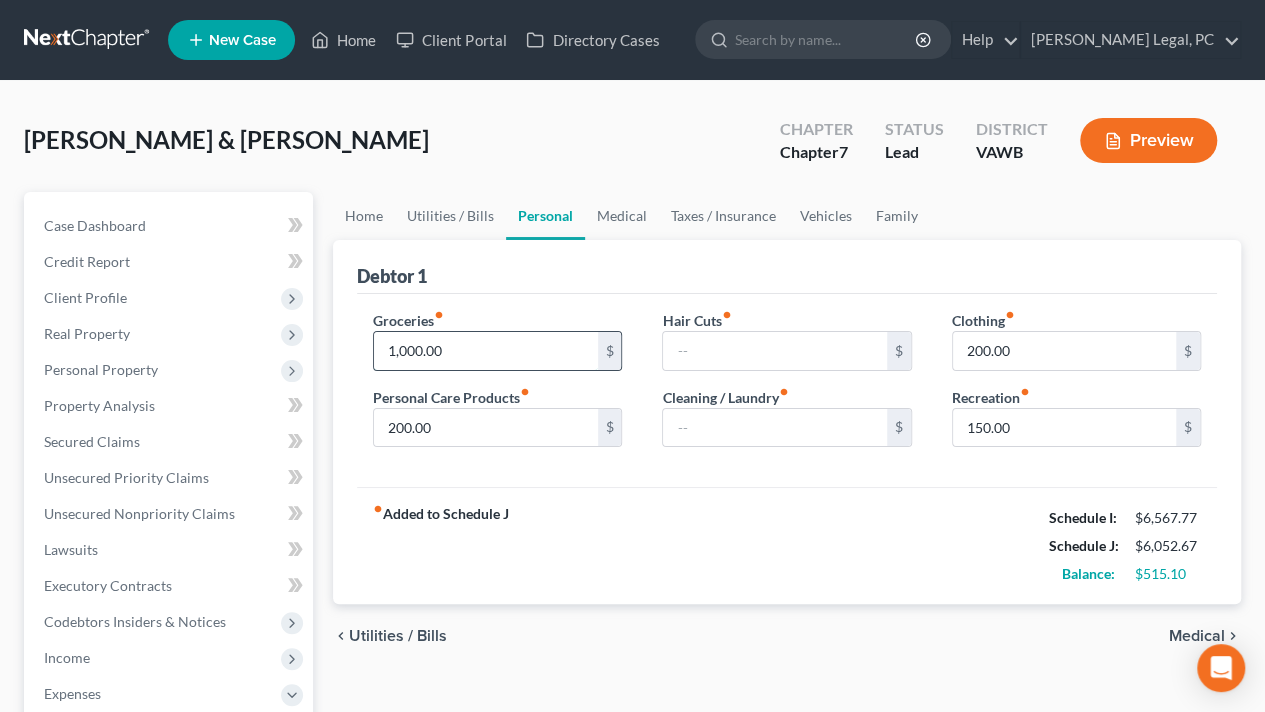 click on "1,000.00" at bounding box center (485, 351) 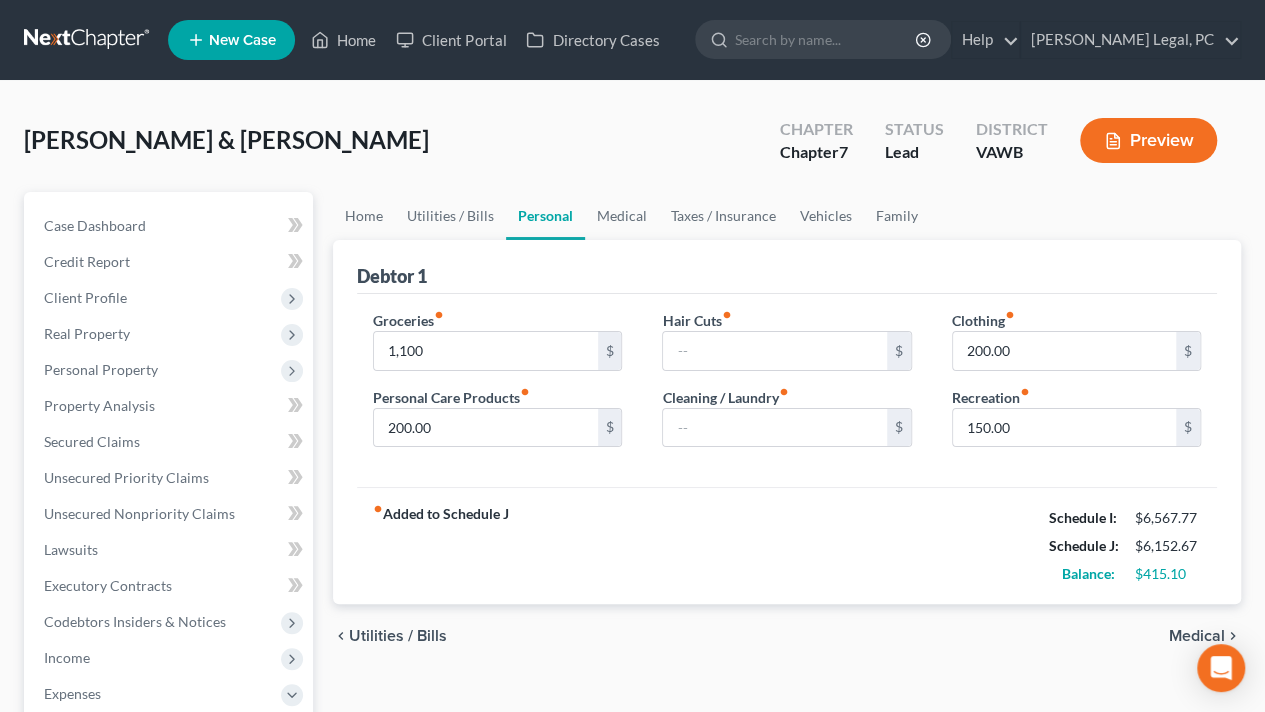 click on "fiber_manual_record  Added to Schedule J Schedule I: $6,567.77 Schedule J: $6,152.67 Balance: $415.10" at bounding box center (787, 545) 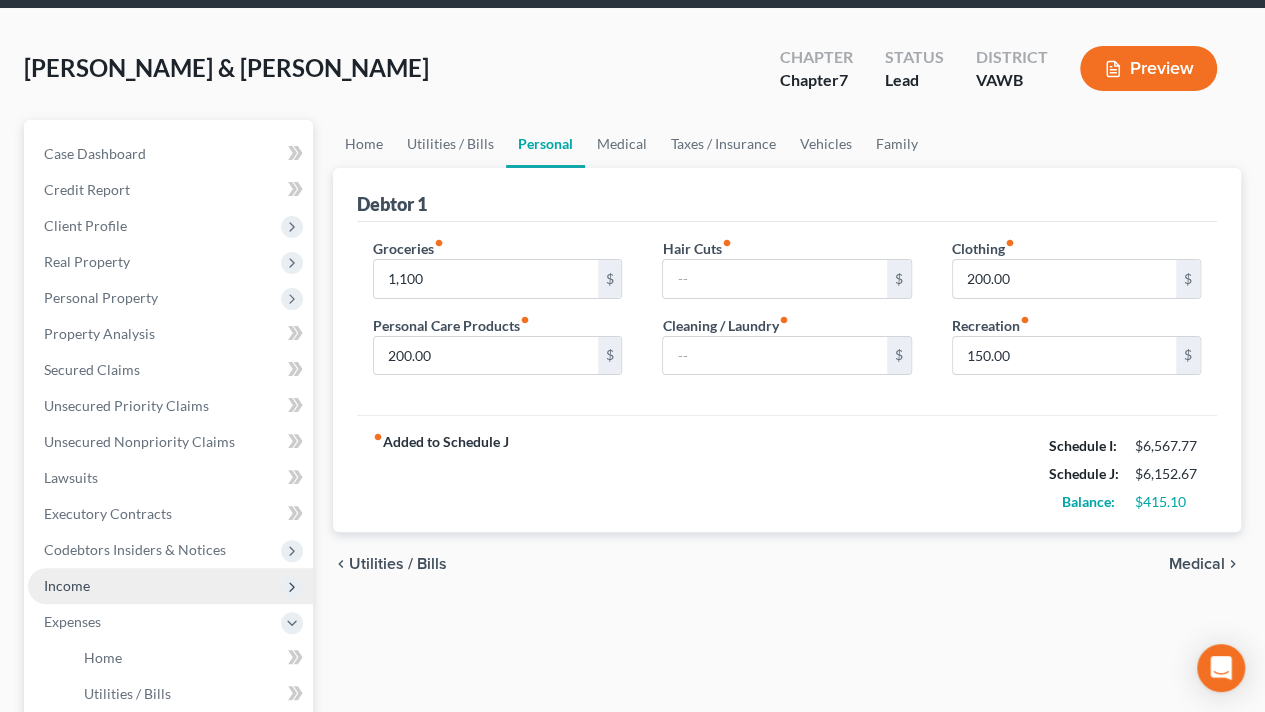 scroll, scrollTop: 200, scrollLeft: 0, axis: vertical 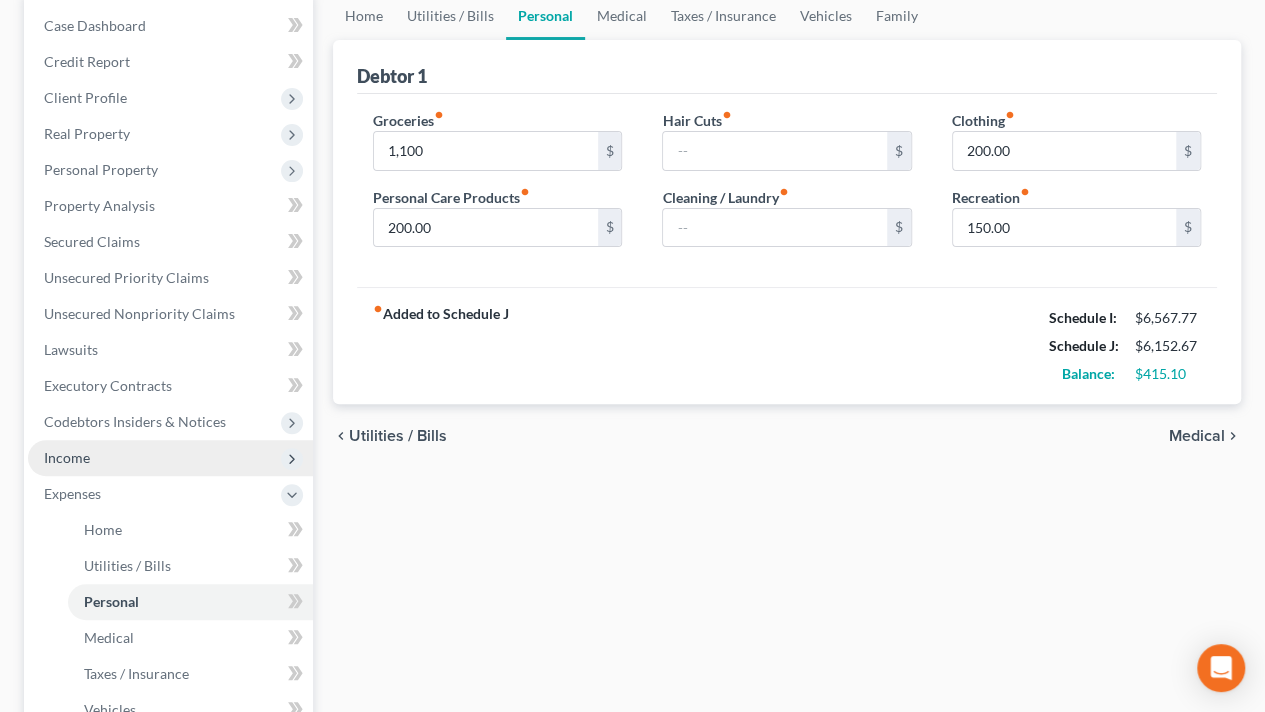 click on "Income" at bounding box center (170, 458) 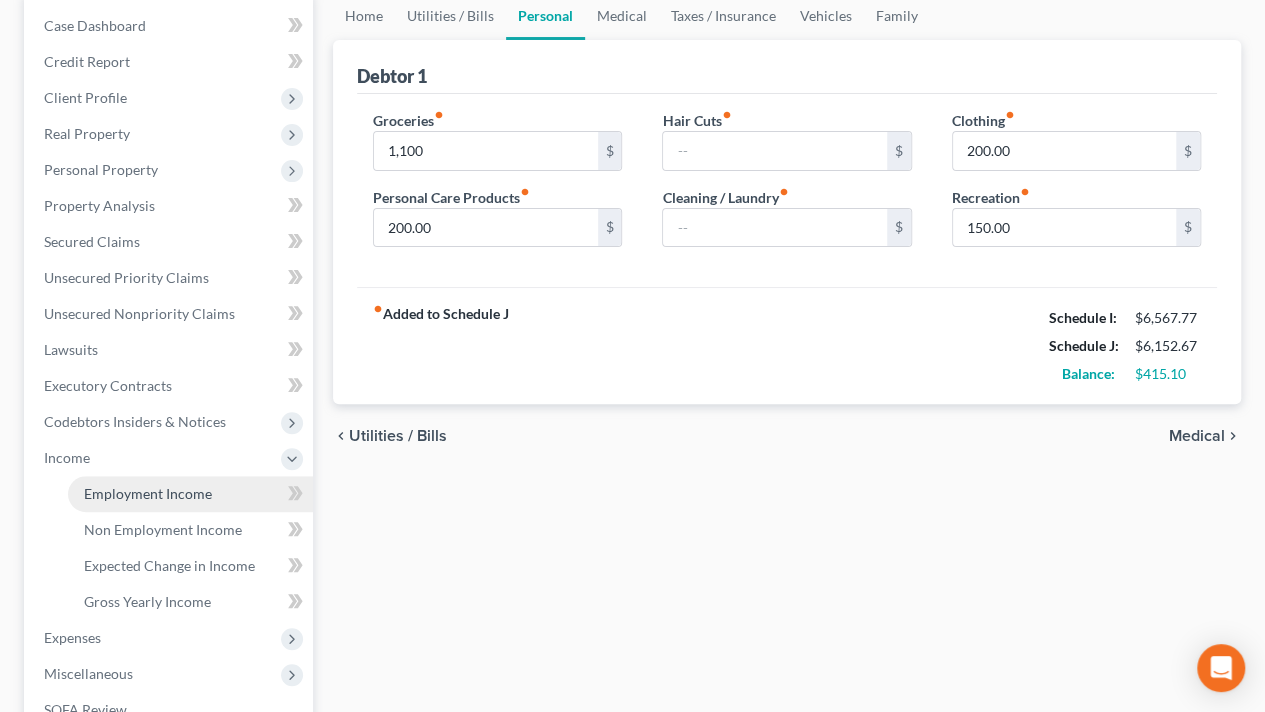 click on "Employment Income" at bounding box center (148, 493) 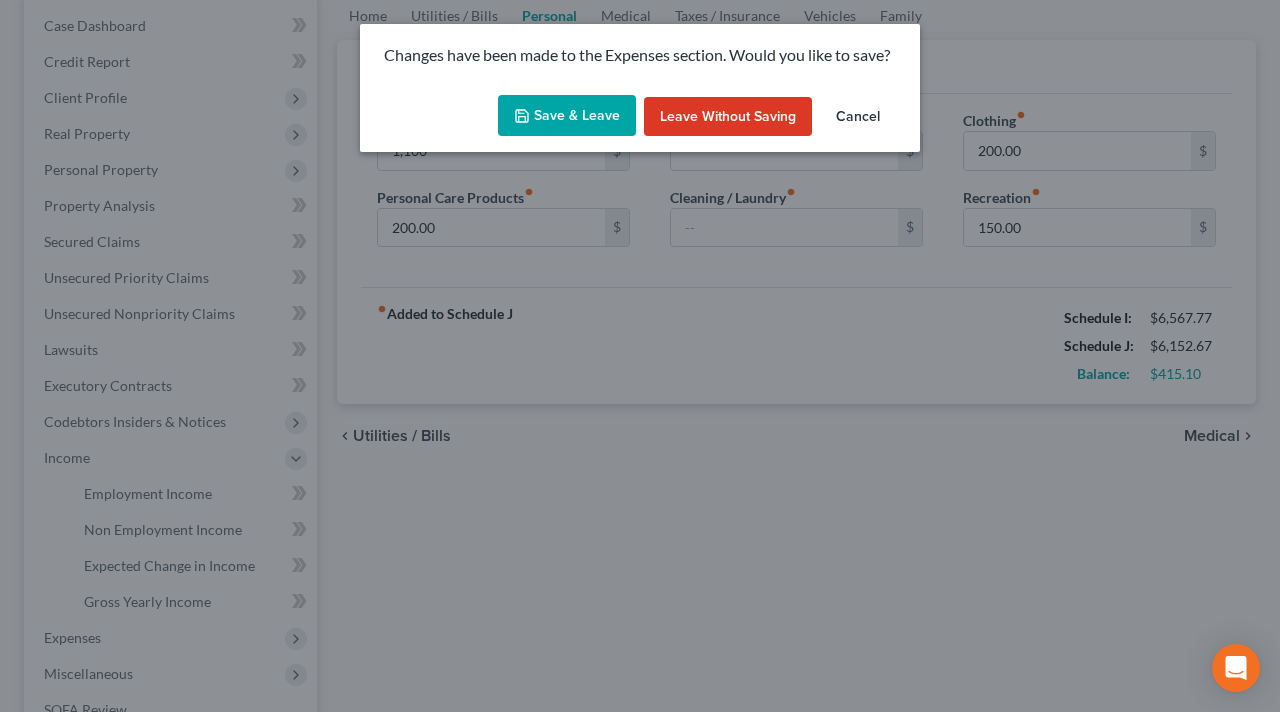 click on "Save & Leave" at bounding box center [567, 116] 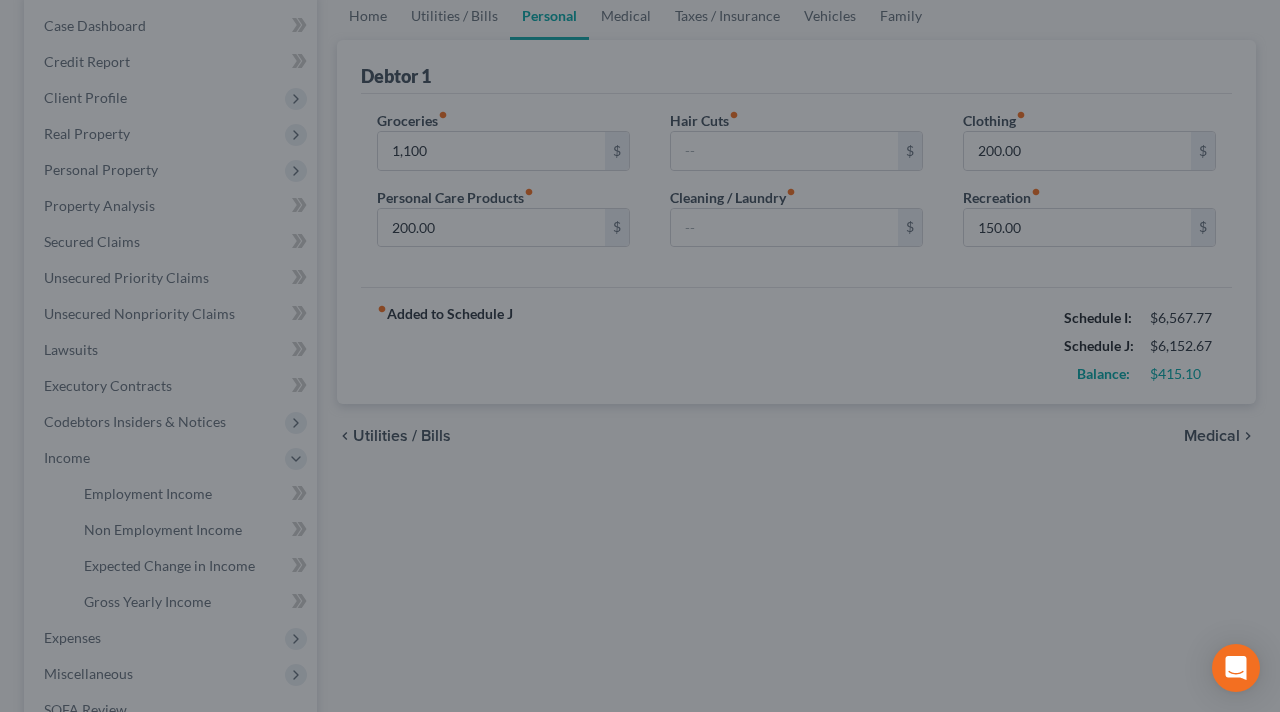 type on "1,100.00" 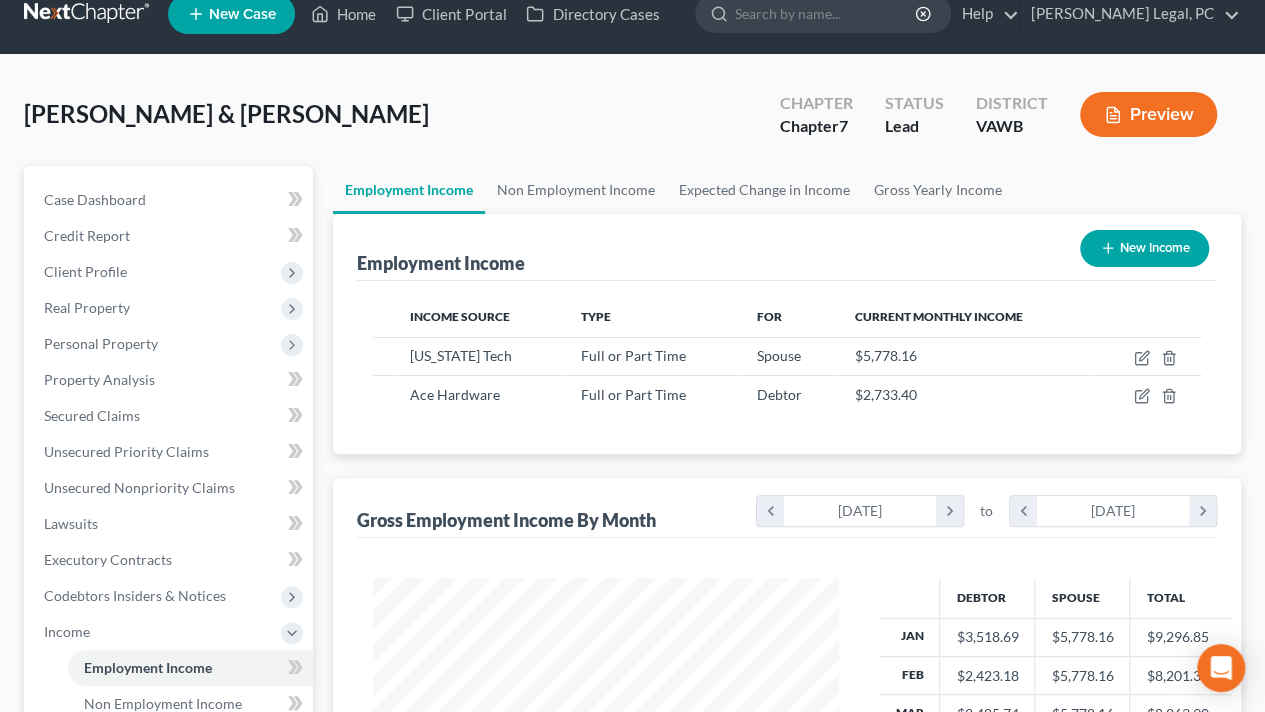 scroll, scrollTop: 0, scrollLeft: 0, axis: both 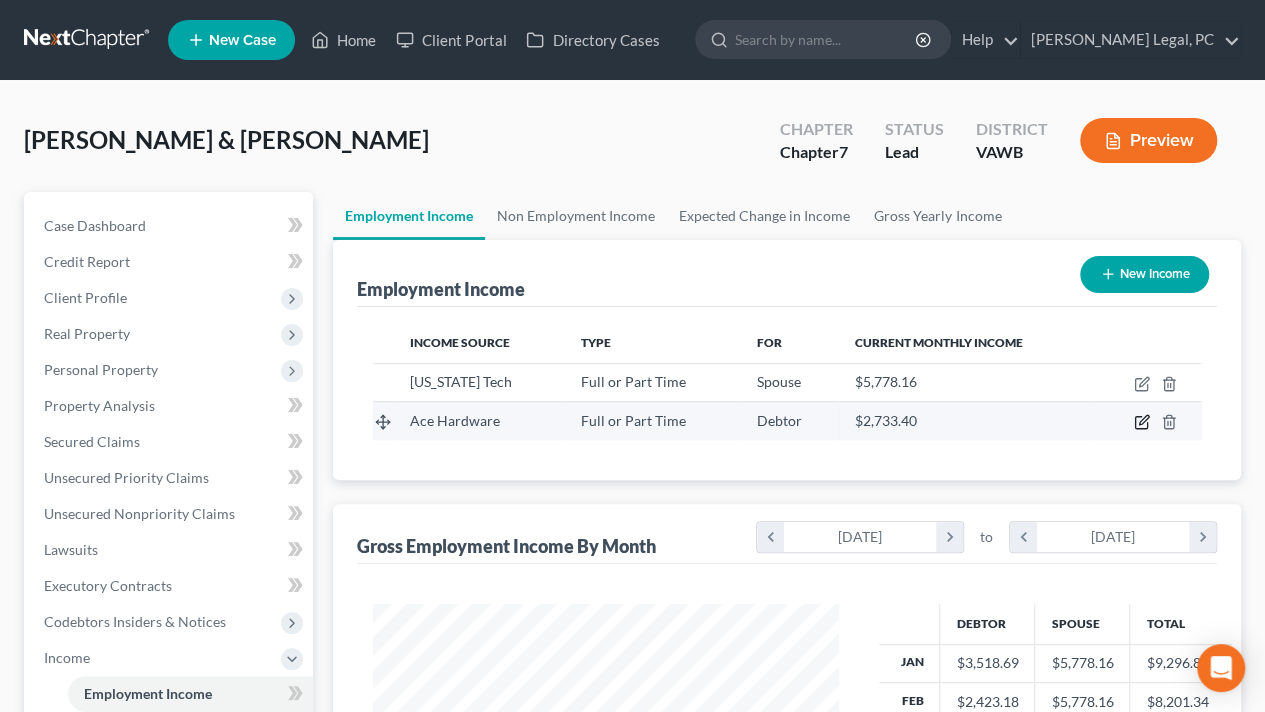 click 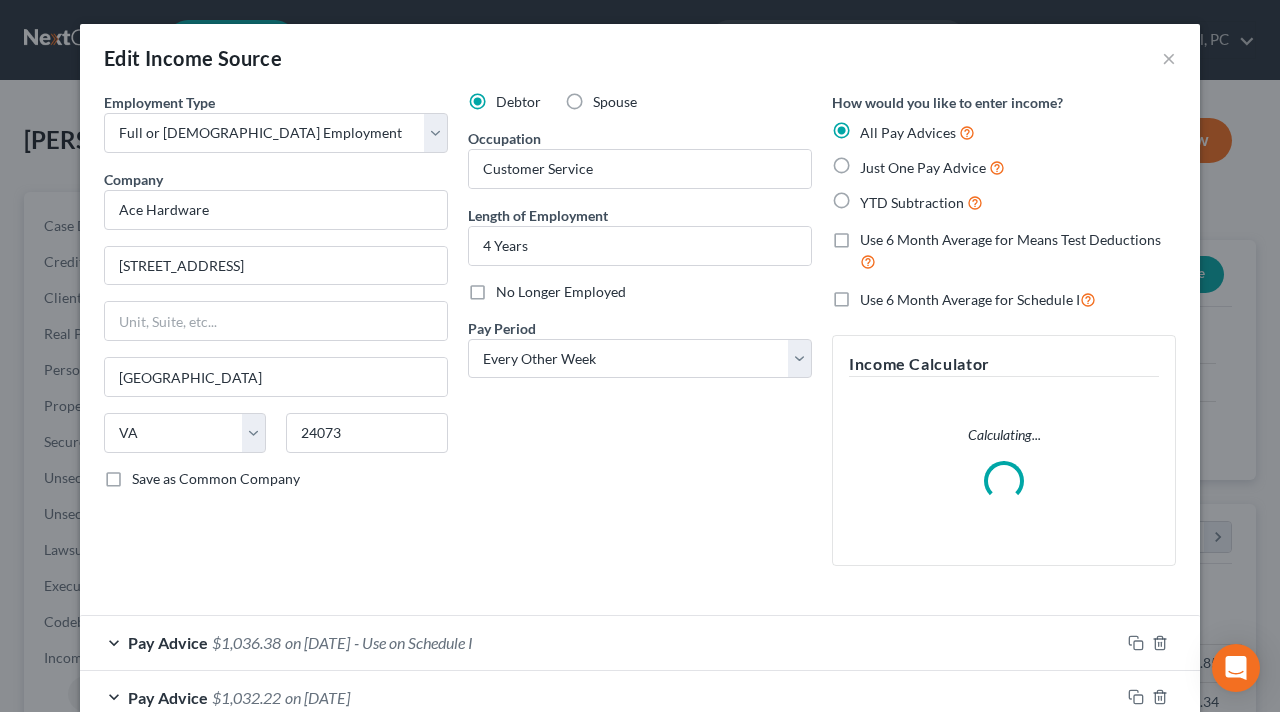 scroll, scrollTop: 999644, scrollLeft: 999487, axis: both 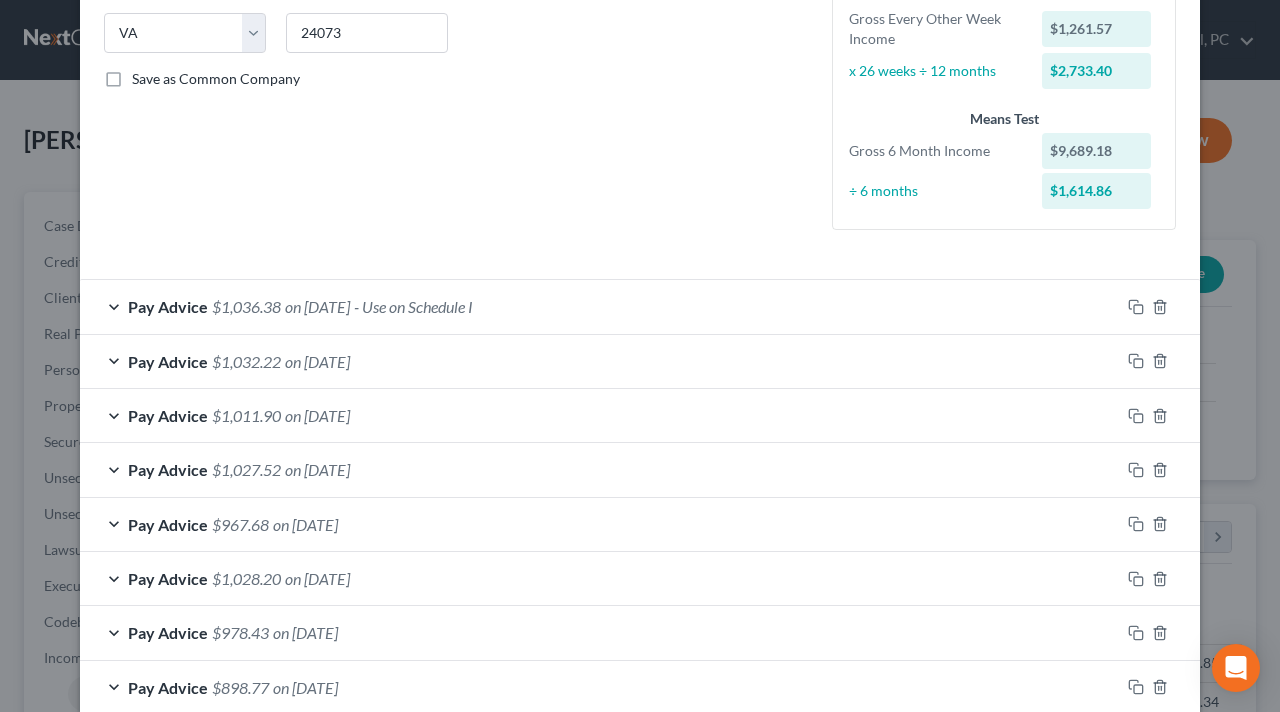 click on "$1,011.90" at bounding box center (246, 415) 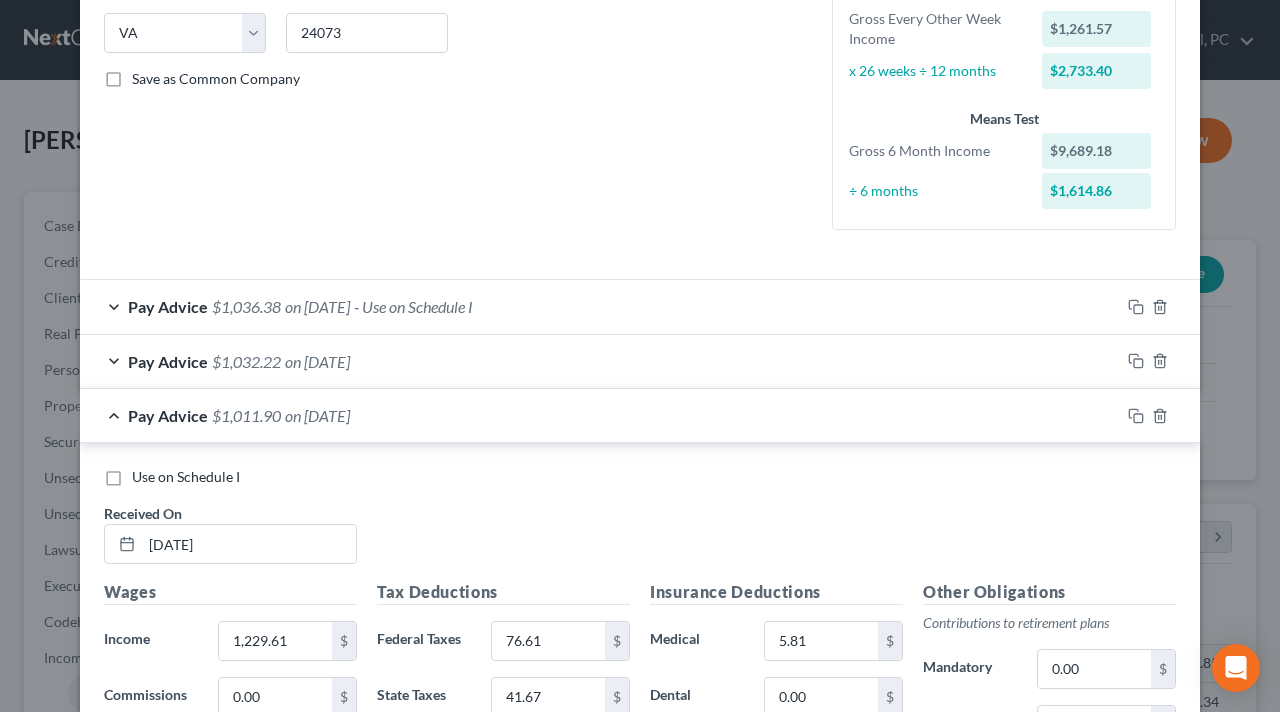 click on "Use on Schedule I" at bounding box center (186, 477) 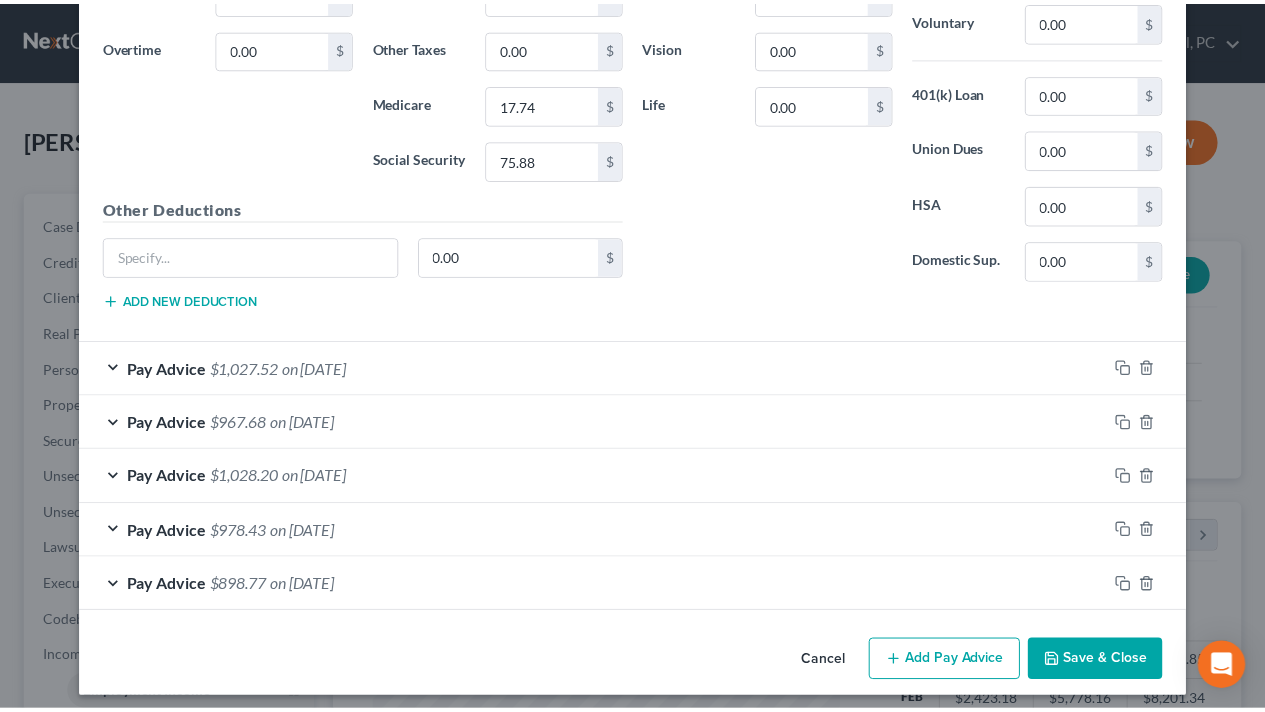 scroll, scrollTop: 1105, scrollLeft: 0, axis: vertical 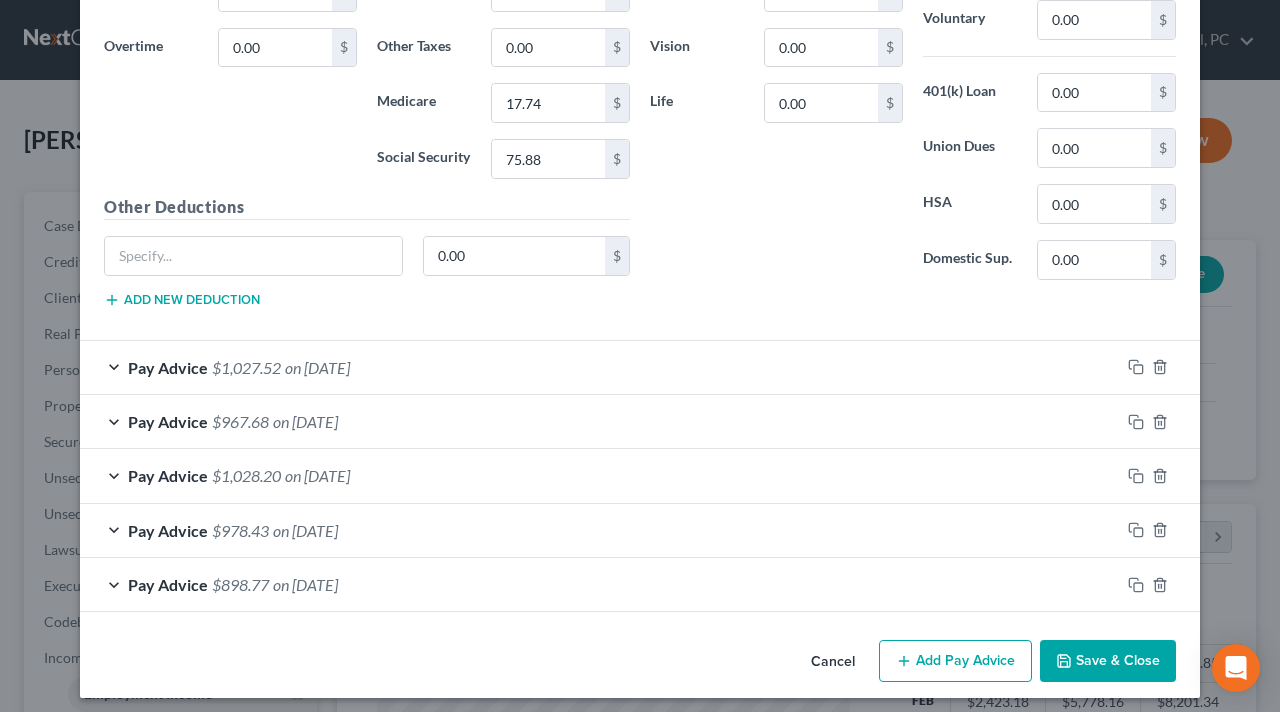 click on "Save & Close" at bounding box center [1108, 661] 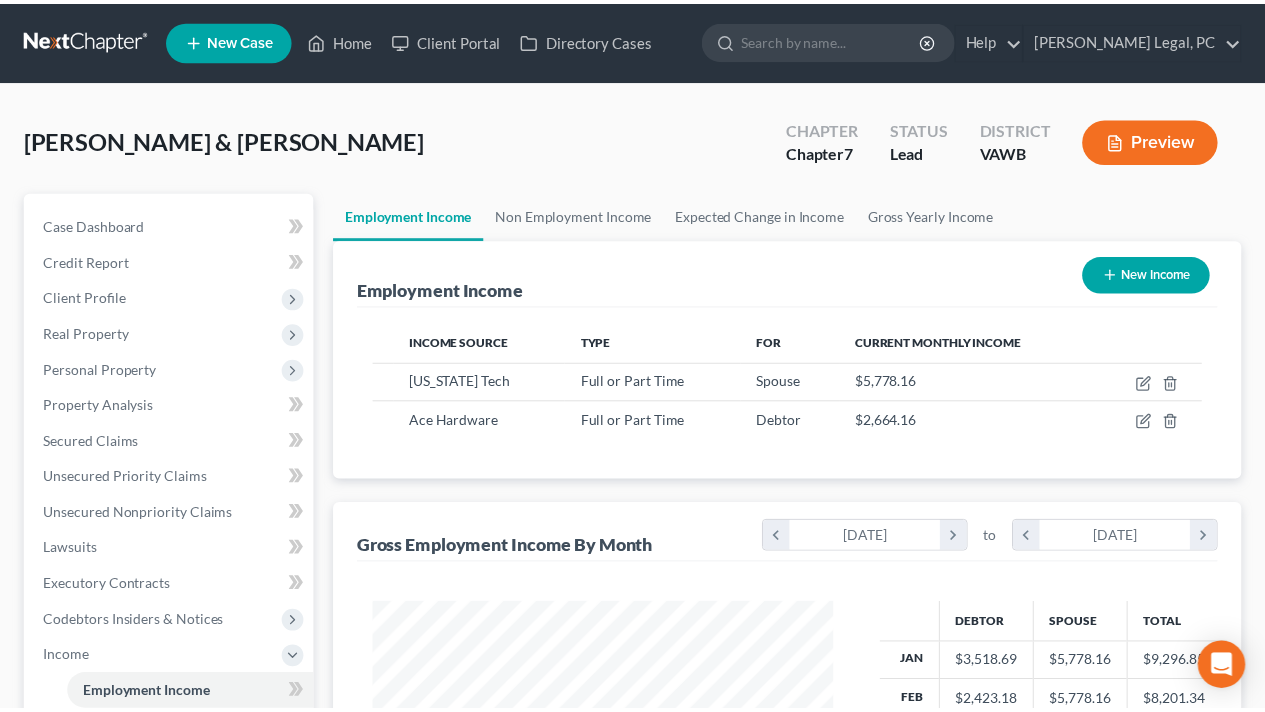 scroll, scrollTop: 356, scrollLeft: 506, axis: both 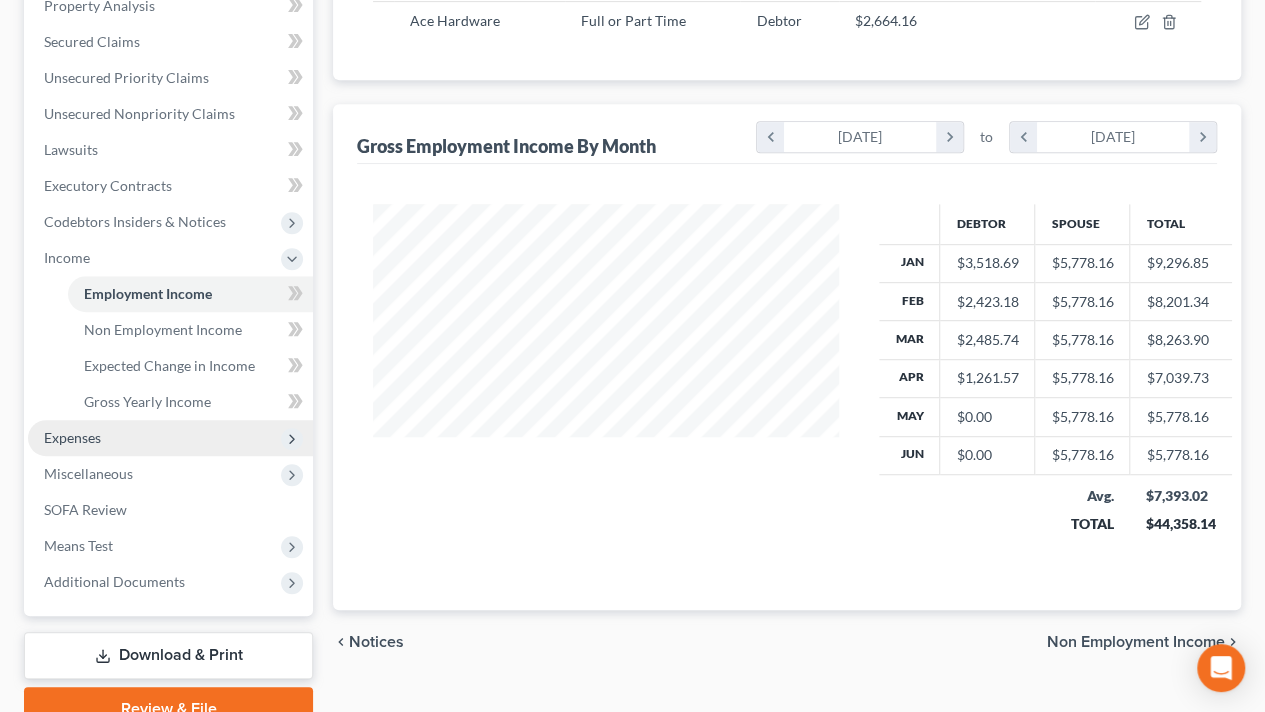 click on "Expenses" at bounding box center [72, 437] 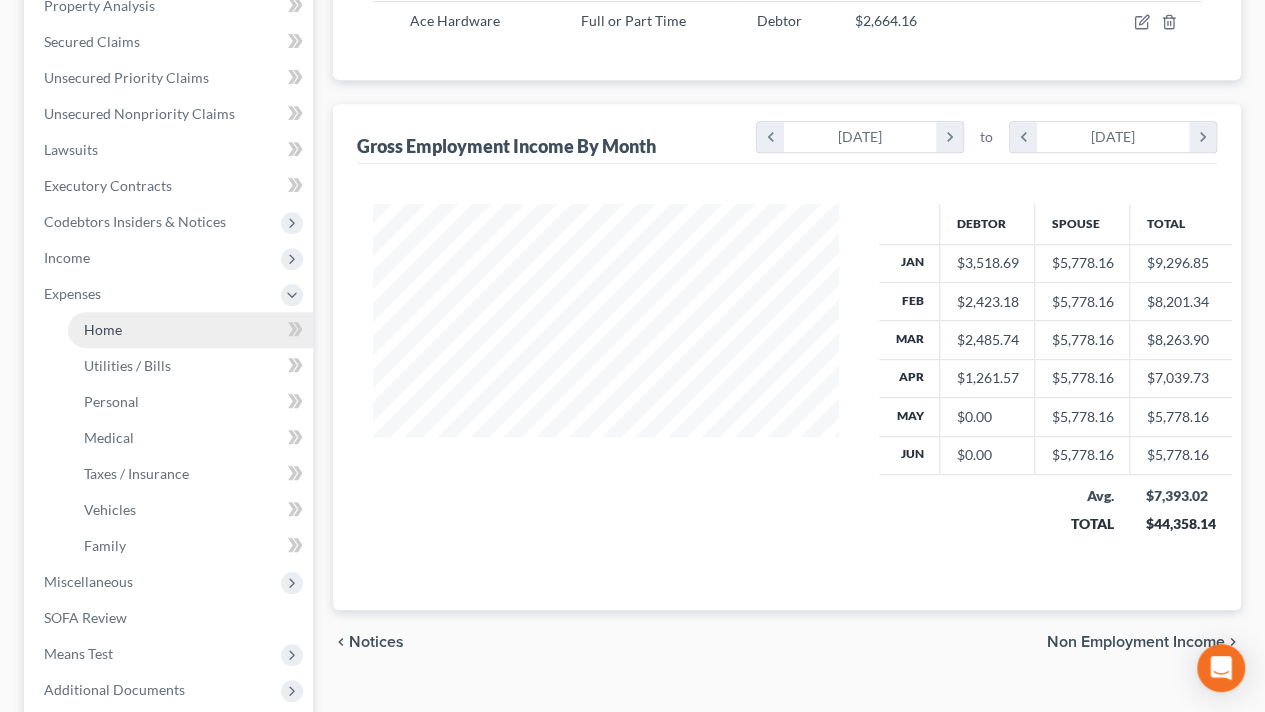 click on "Home" at bounding box center [103, 329] 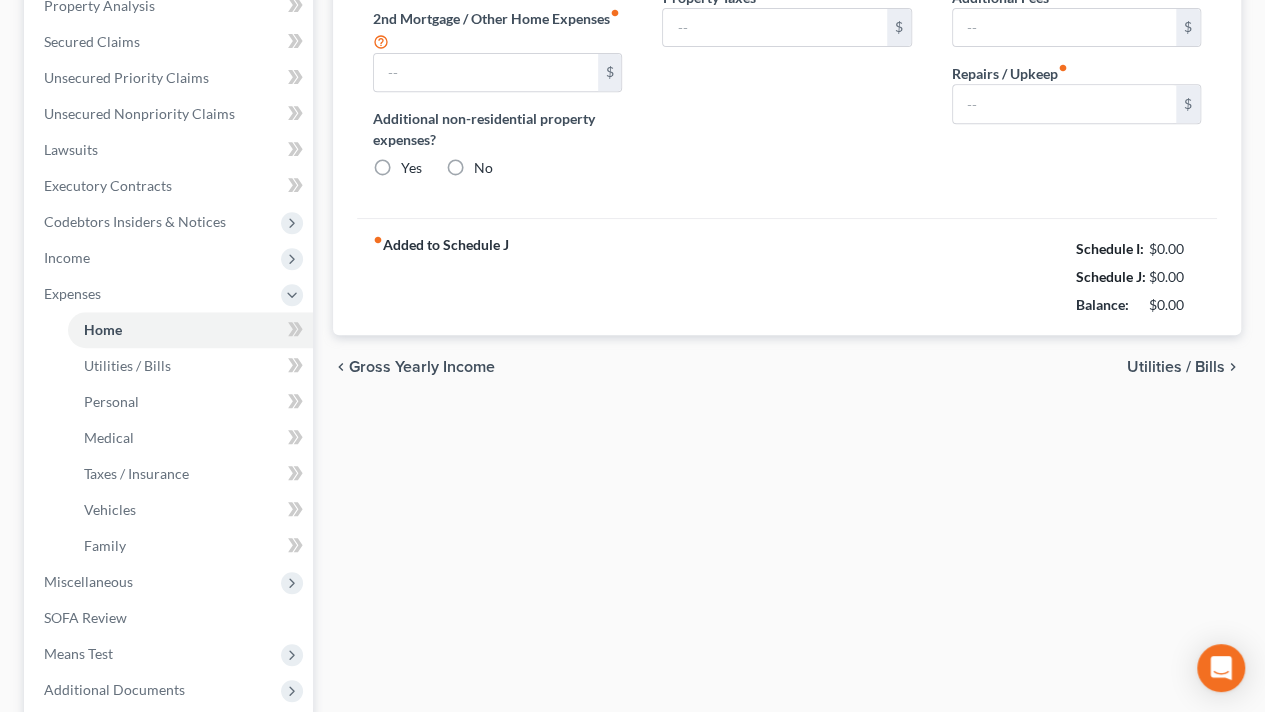 type on "900.00" 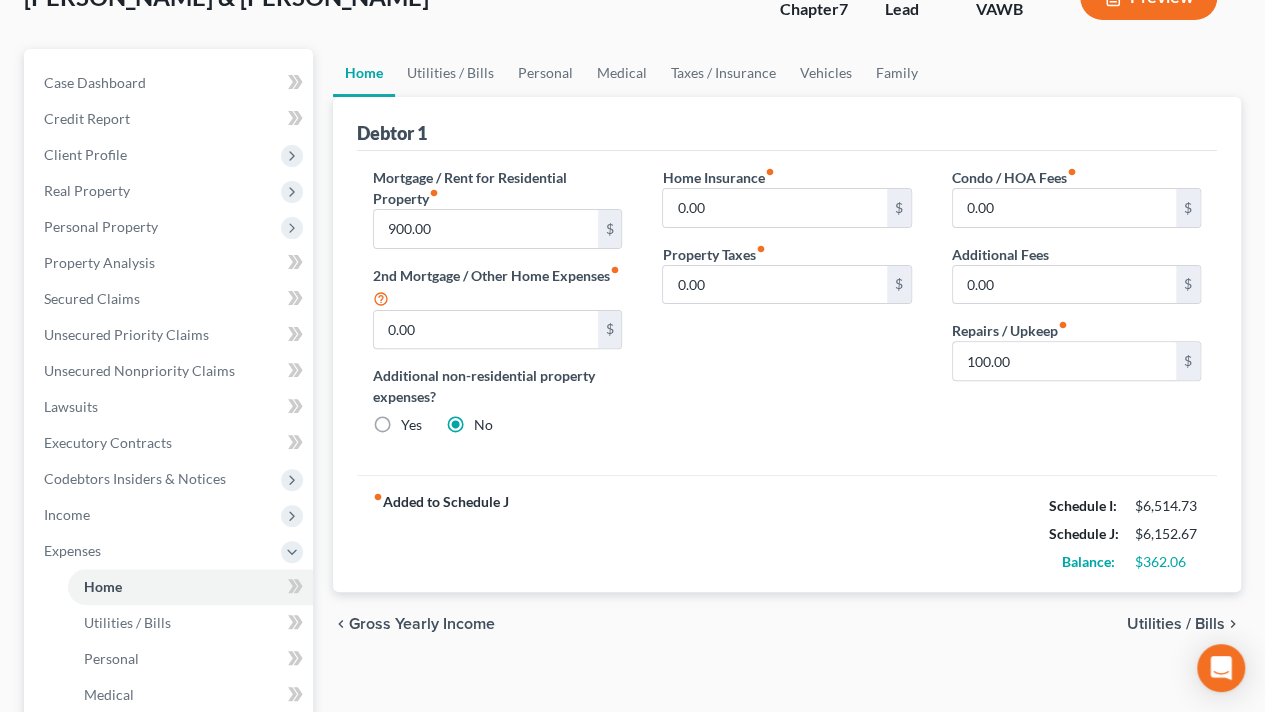 scroll, scrollTop: 100, scrollLeft: 0, axis: vertical 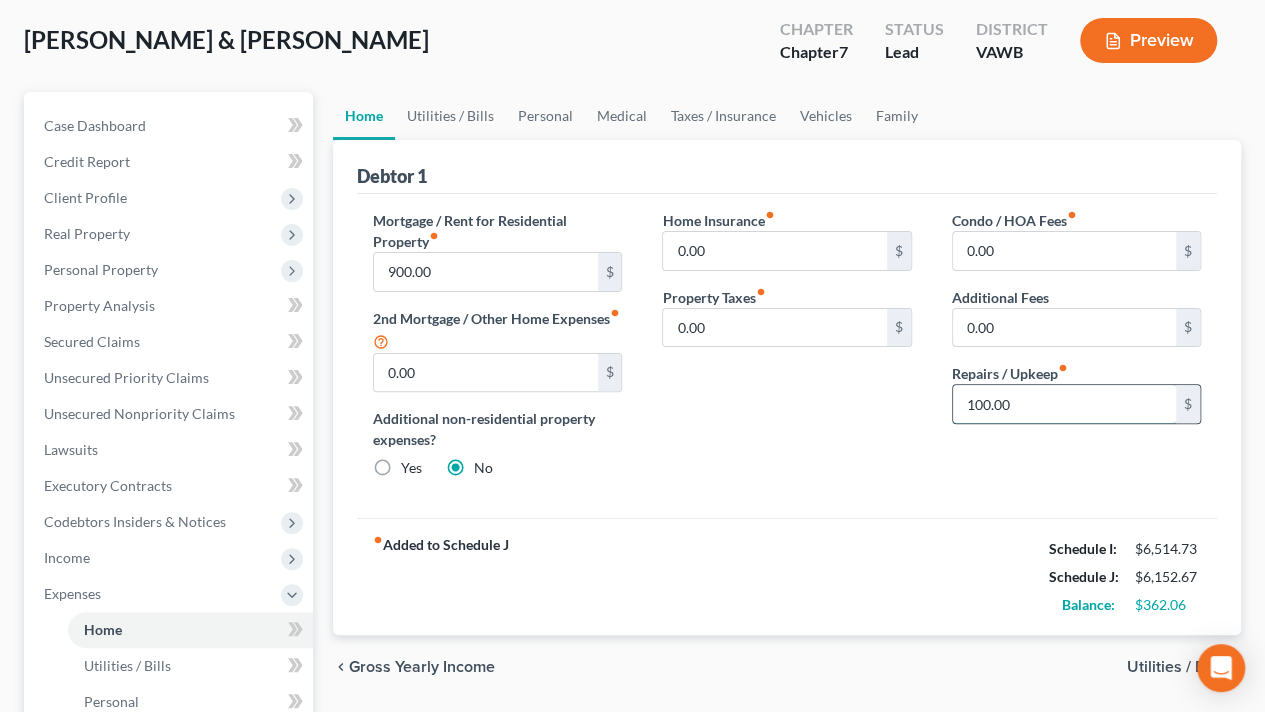 click on "100.00" at bounding box center (1064, 404) 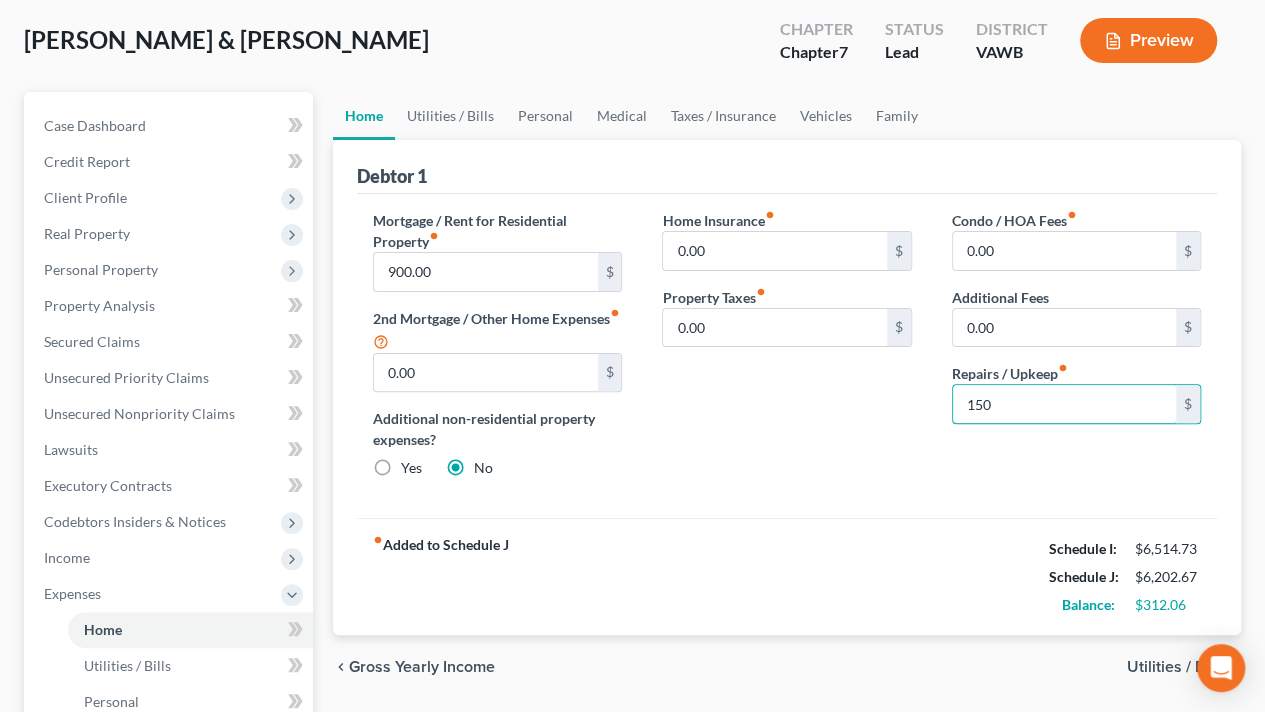 type on "150" 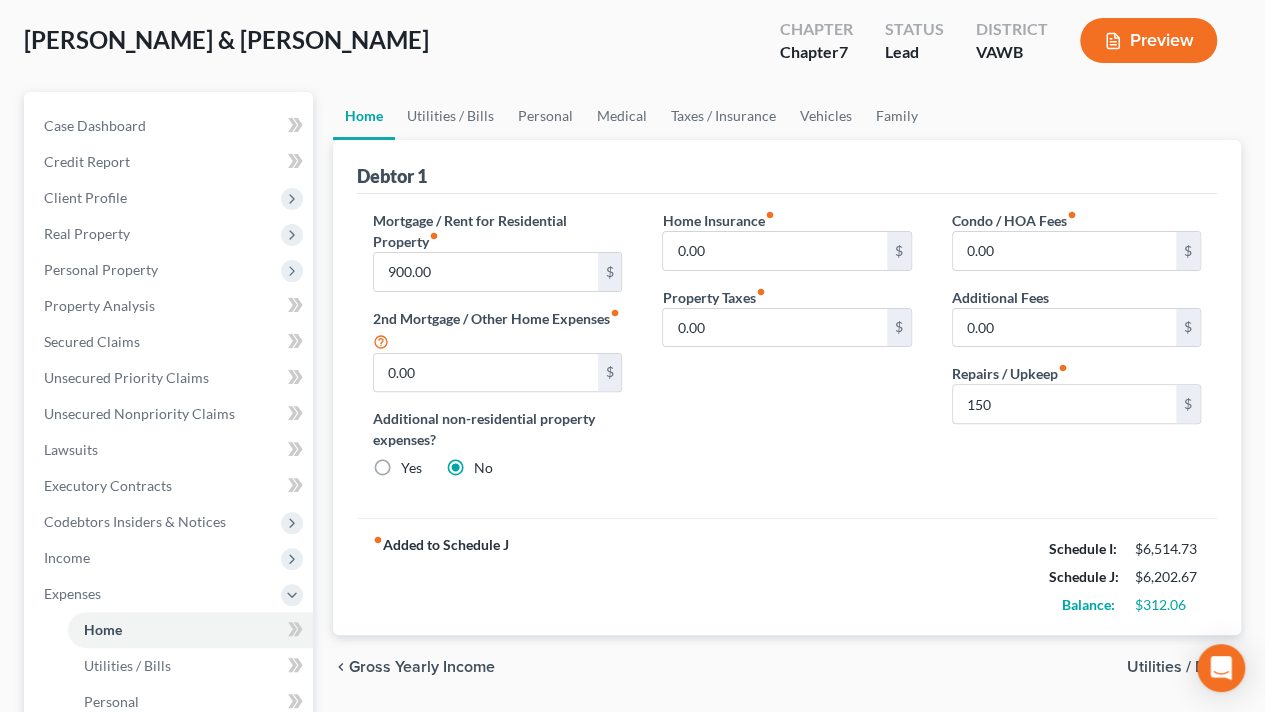 click on "Home Insurance  fiber_manual_record 0.00 $ Property Taxes  fiber_manual_record 0.00 $" at bounding box center (786, 352) 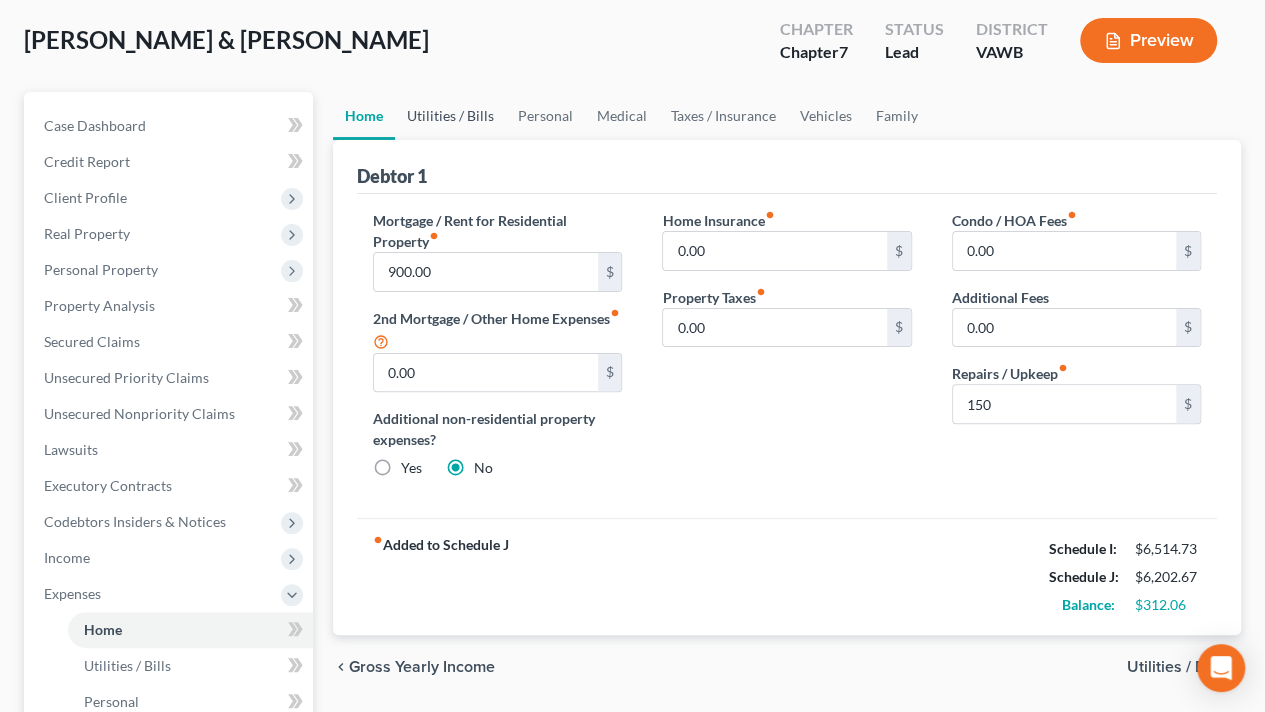 click on "Utilities / Bills" at bounding box center [450, 116] 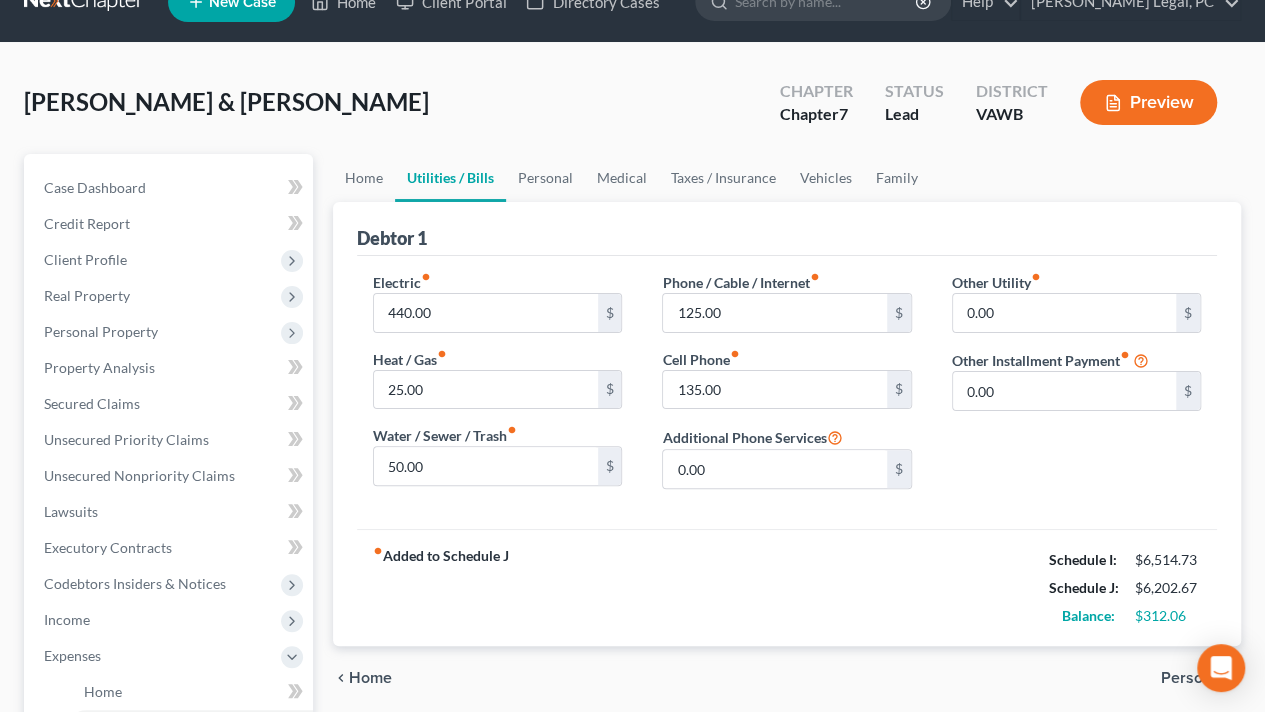 scroll, scrollTop: 0, scrollLeft: 0, axis: both 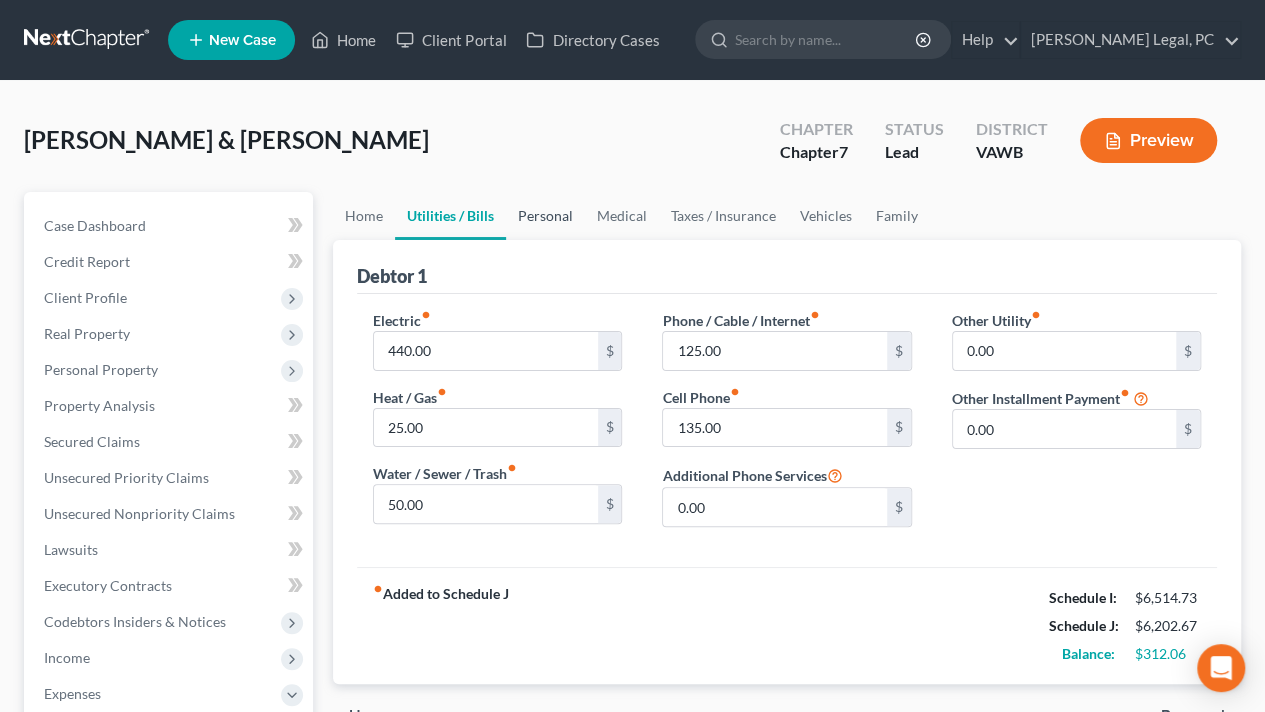 click on "Personal" at bounding box center [545, 216] 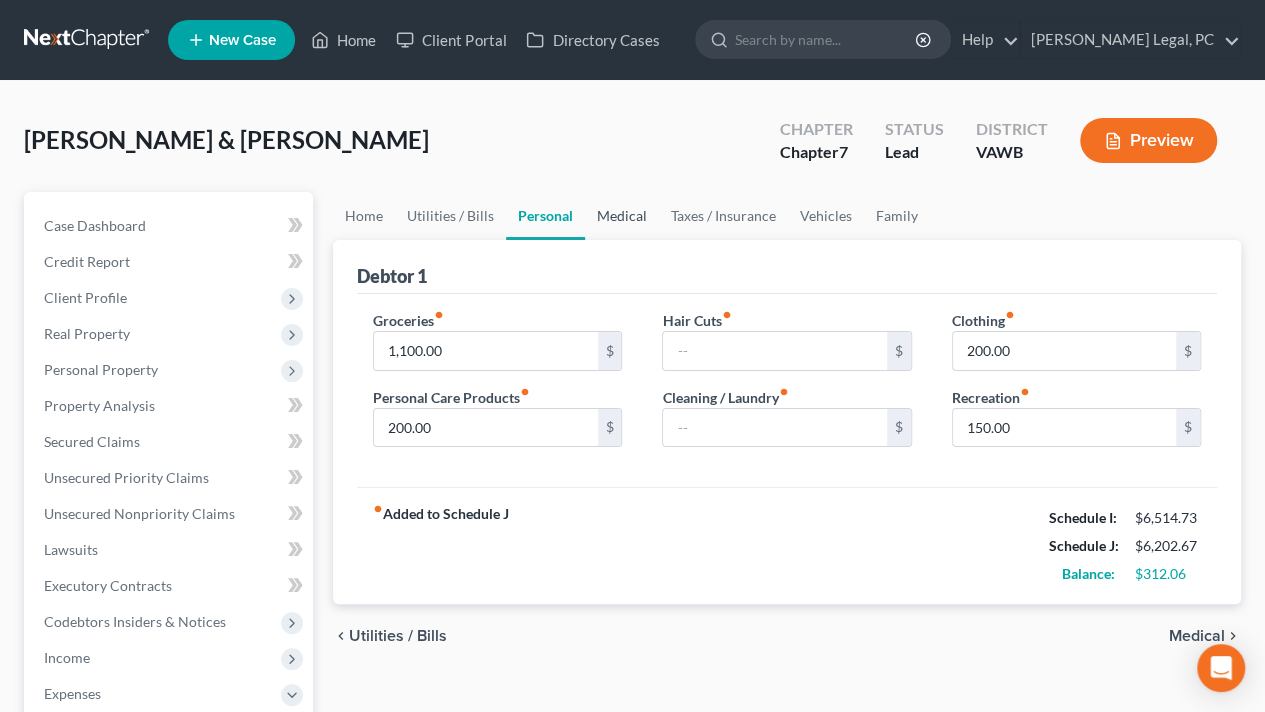 click on "Medical" at bounding box center [622, 216] 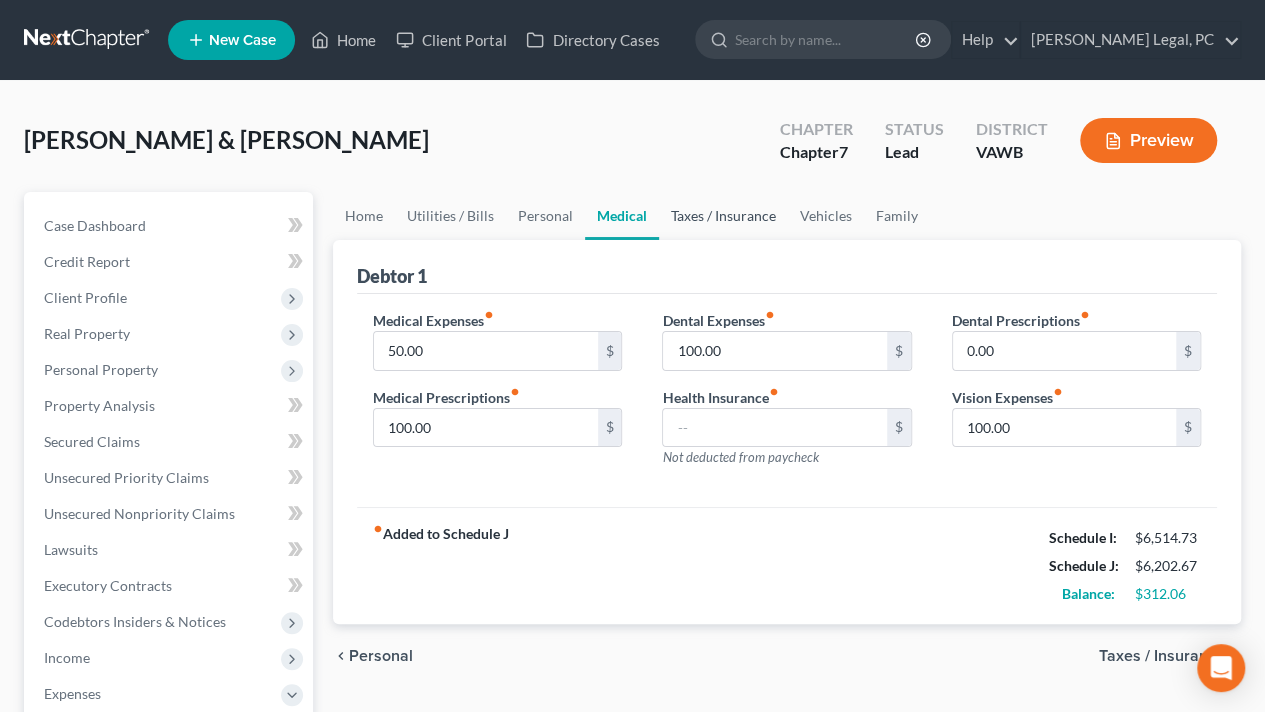 click on "Taxes / Insurance" at bounding box center [723, 216] 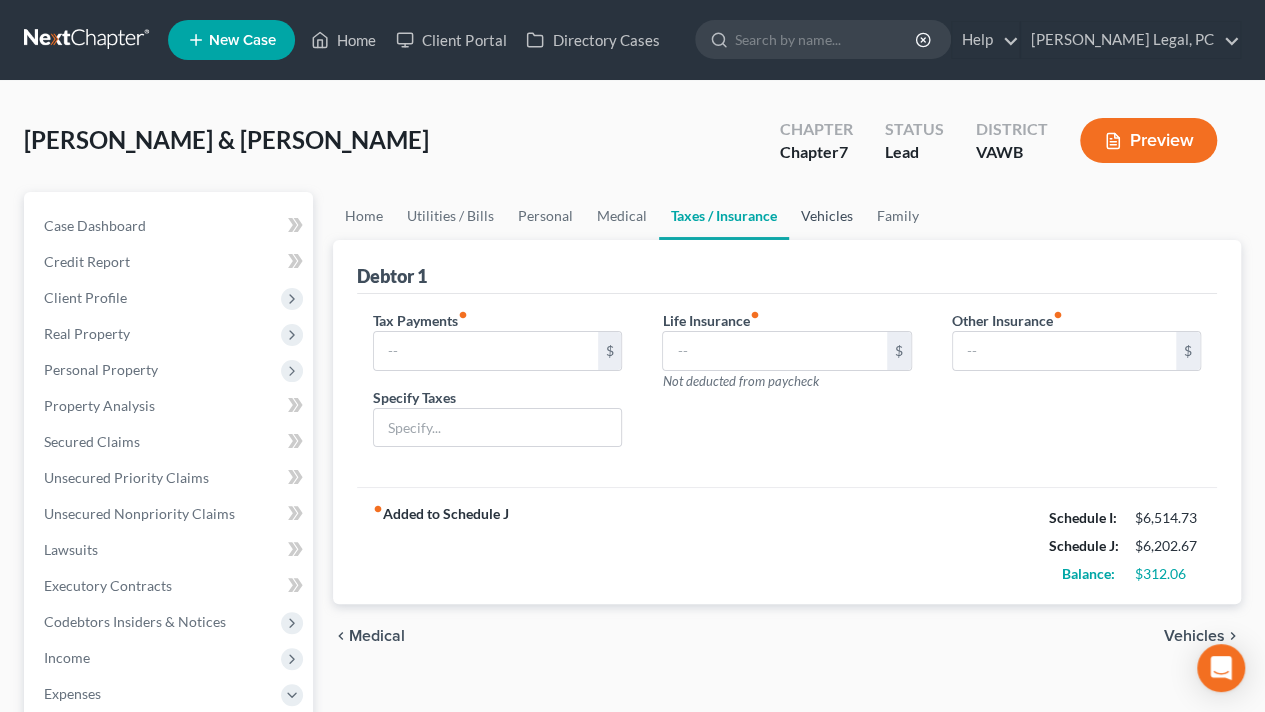 click on "Vehicles" at bounding box center (827, 216) 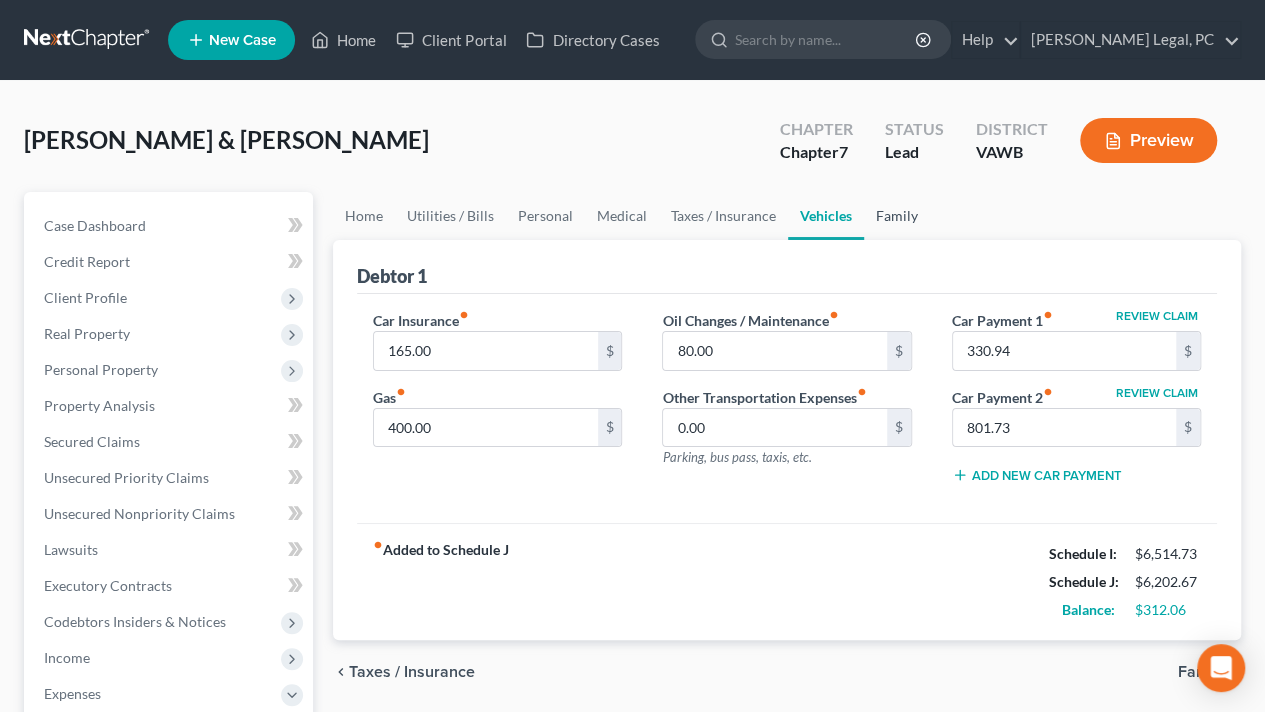 click on "Family" at bounding box center (897, 216) 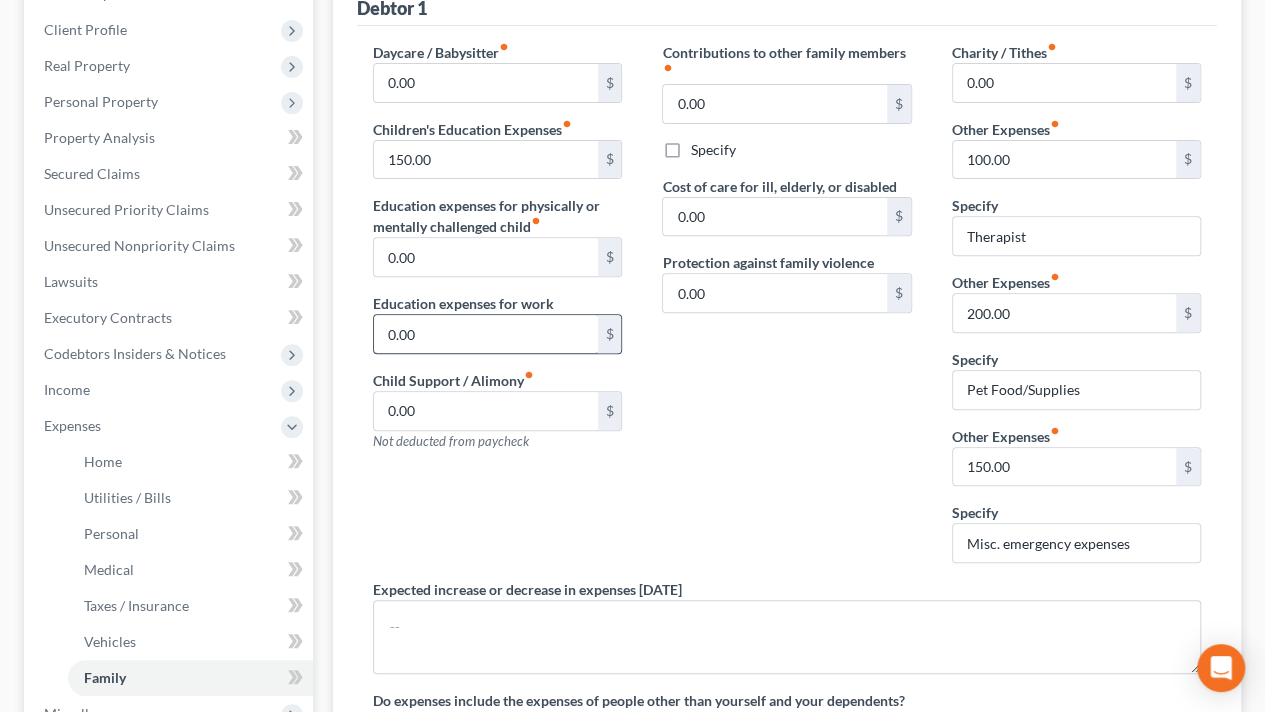 scroll, scrollTop: 300, scrollLeft: 0, axis: vertical 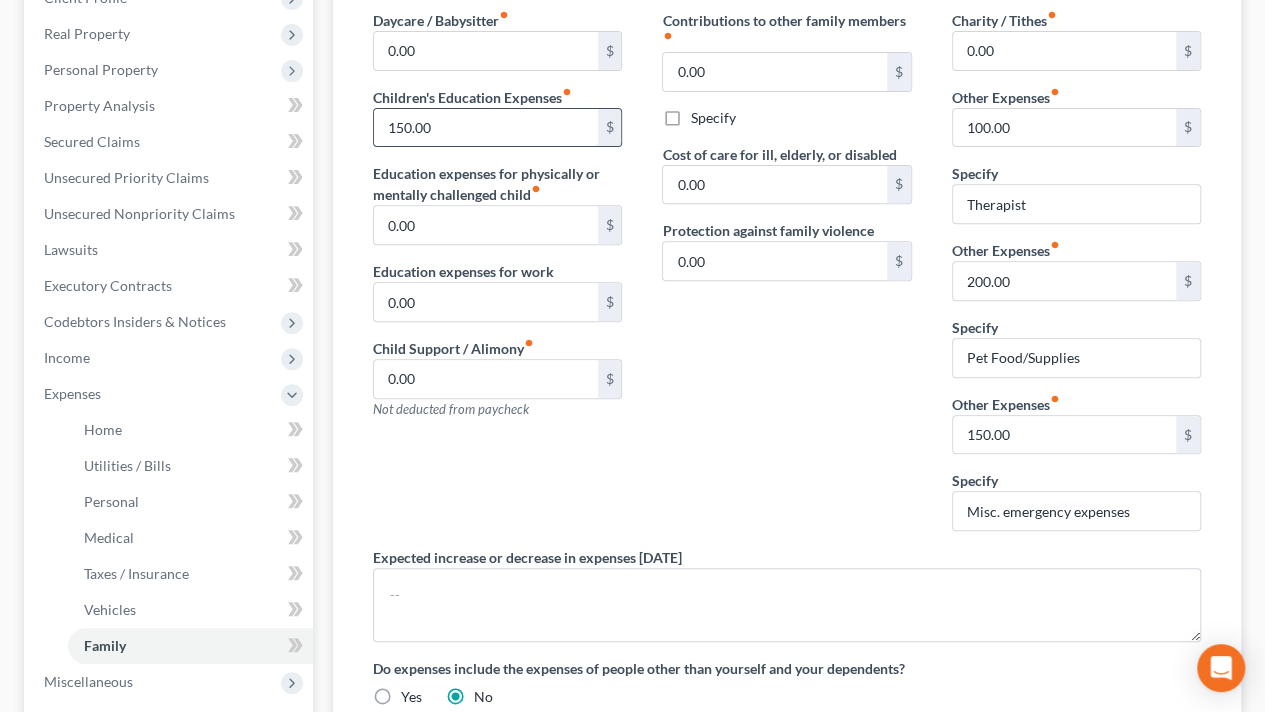 click on "150.00" at bounding box center (485, 128) 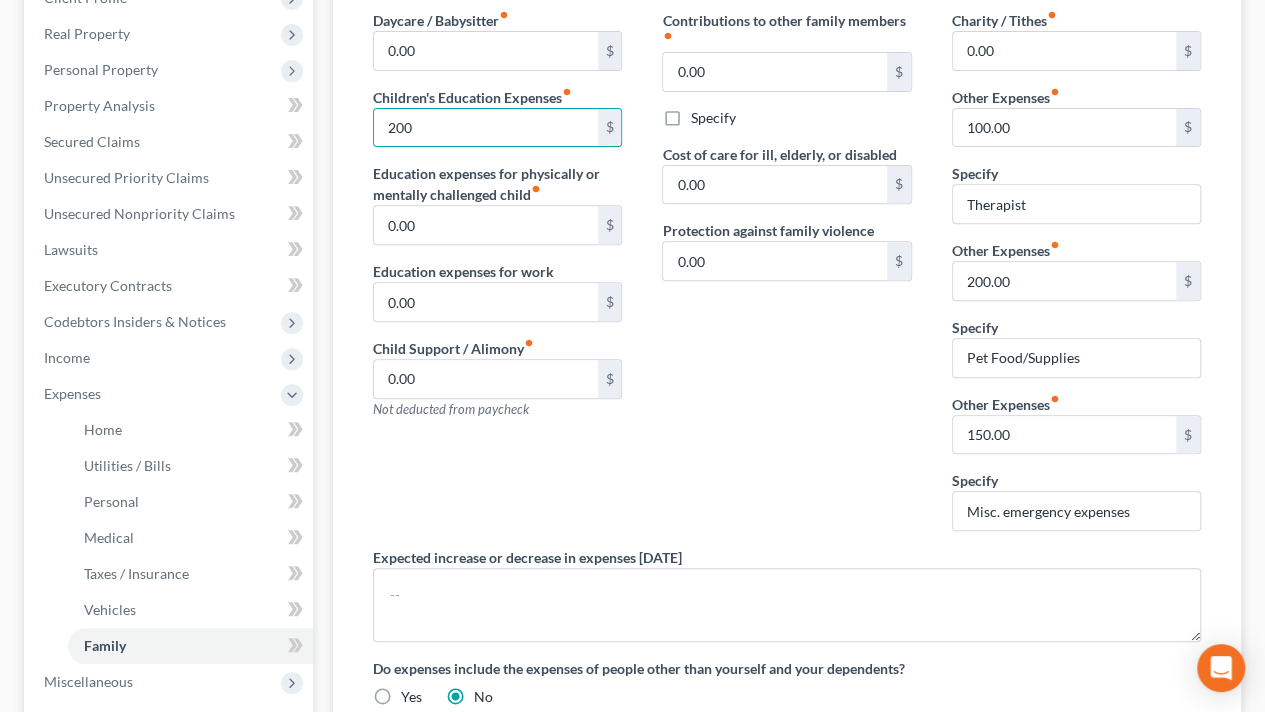click on "Contributions to other family members  fiber_manual_record 0.00 $ Specify Cost of care for ill, elderly, or disabled 0.00 $ Protection against family violence 0.00 $" at bounding box center [786, 278] 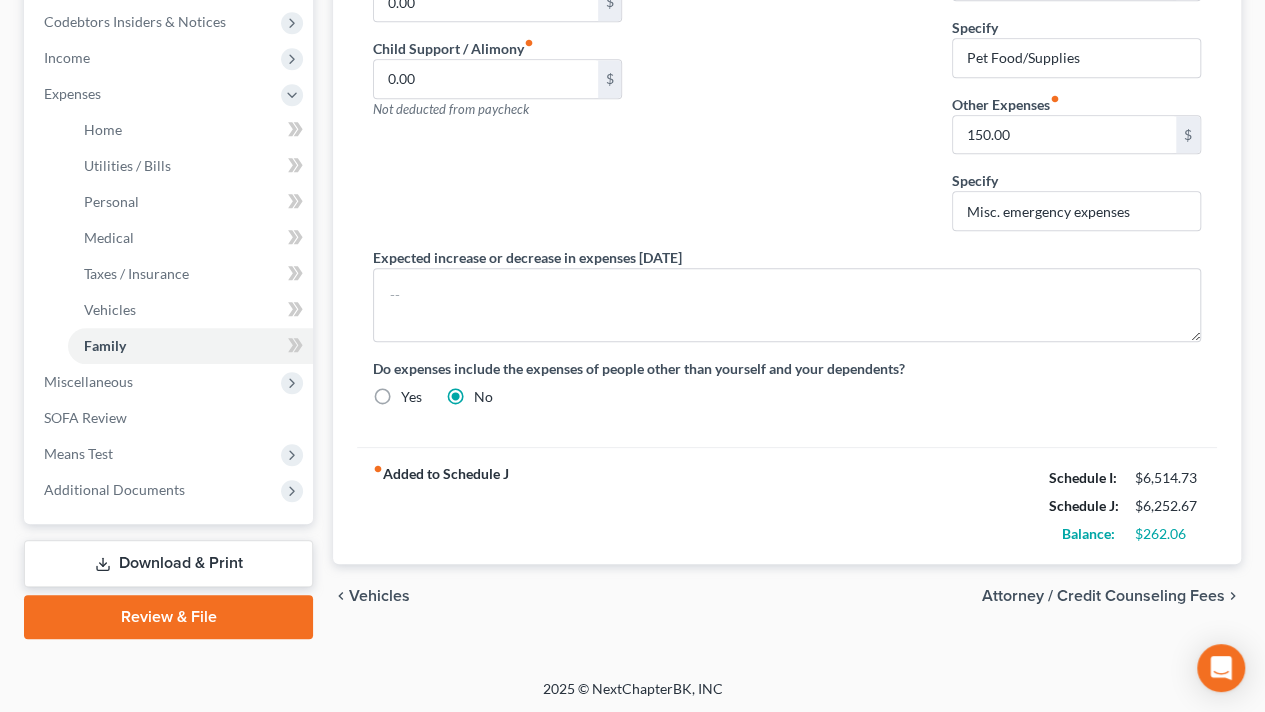 scroll, scrollTop: 600, scrollLeft: 0, axis: vertical 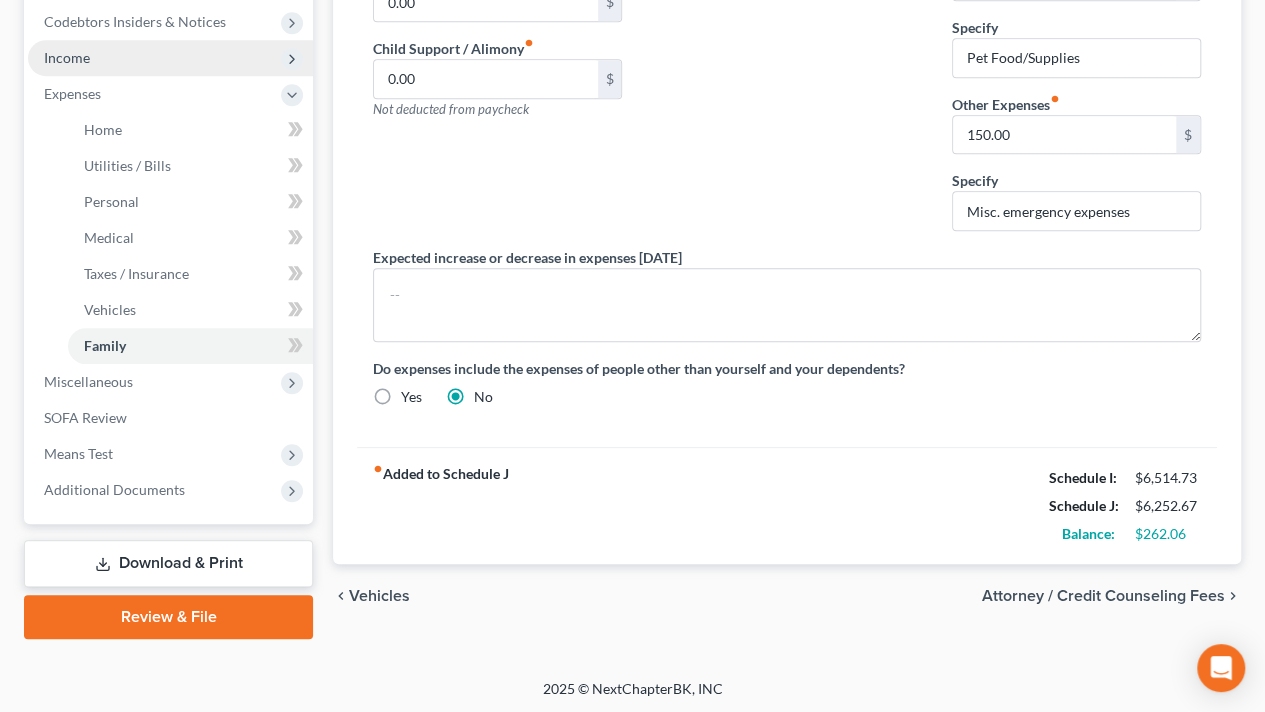 click on "Income" at bounding box center [67, 57] 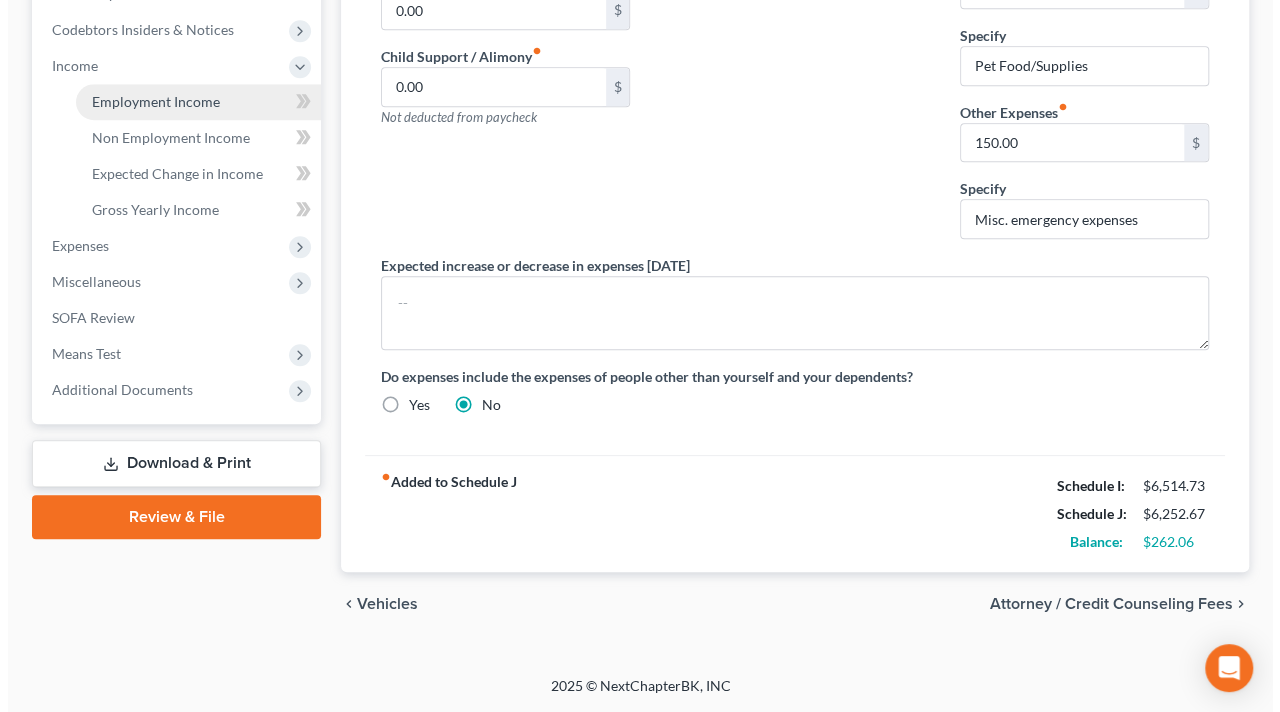 scroll, scrollTop: 585, scrollLeft: 0, axis: vertical 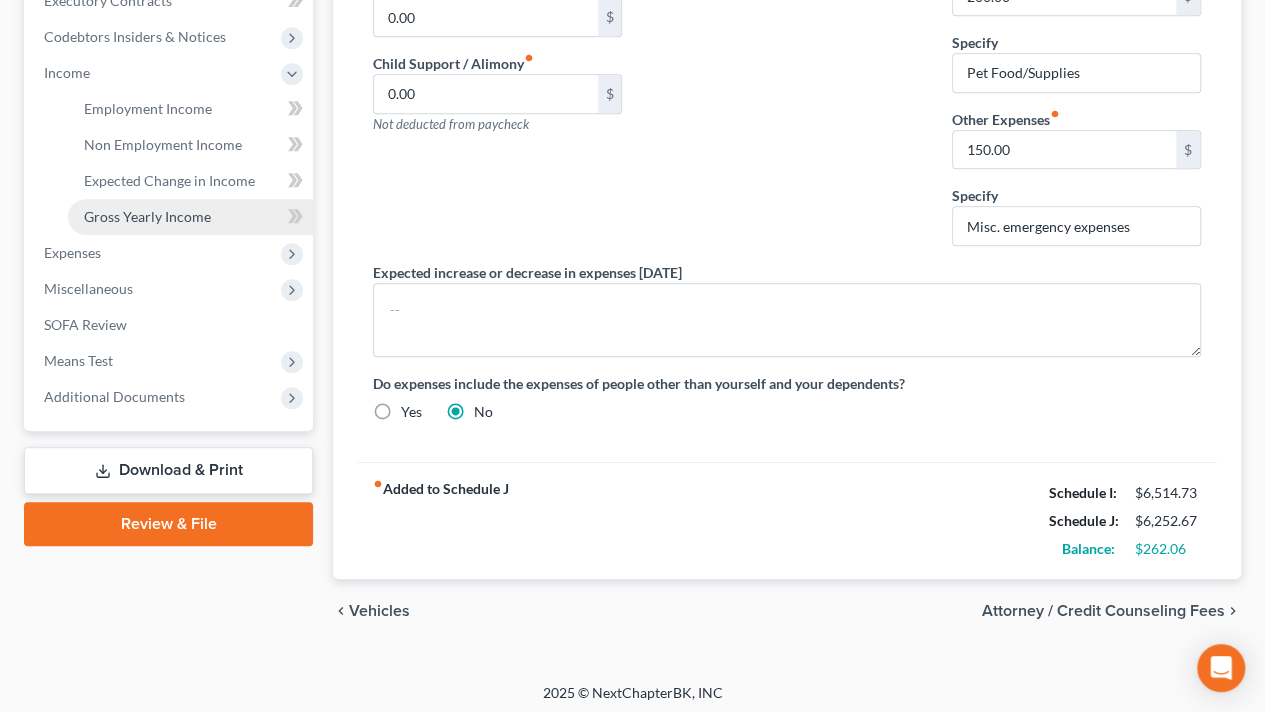 click on "Gross Yearly Income" at bounding box center (147, 216) 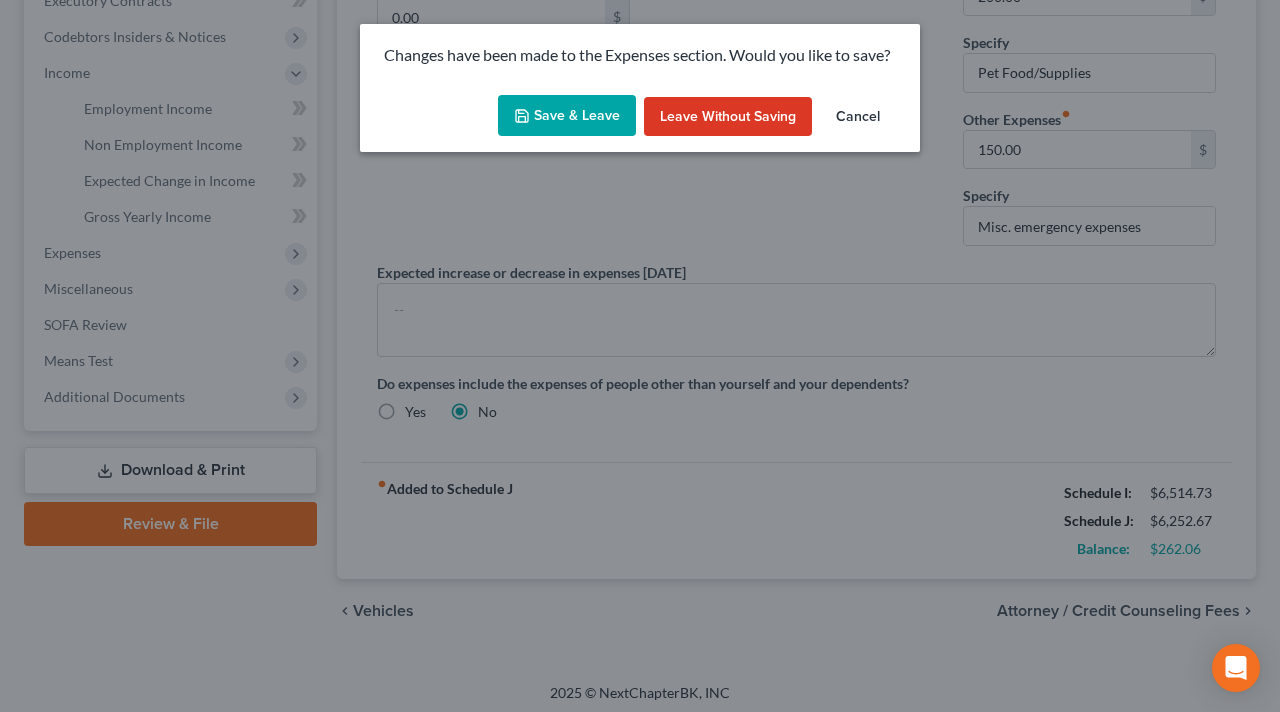 click on "Save & Leave" at bounding box center [567, 116] 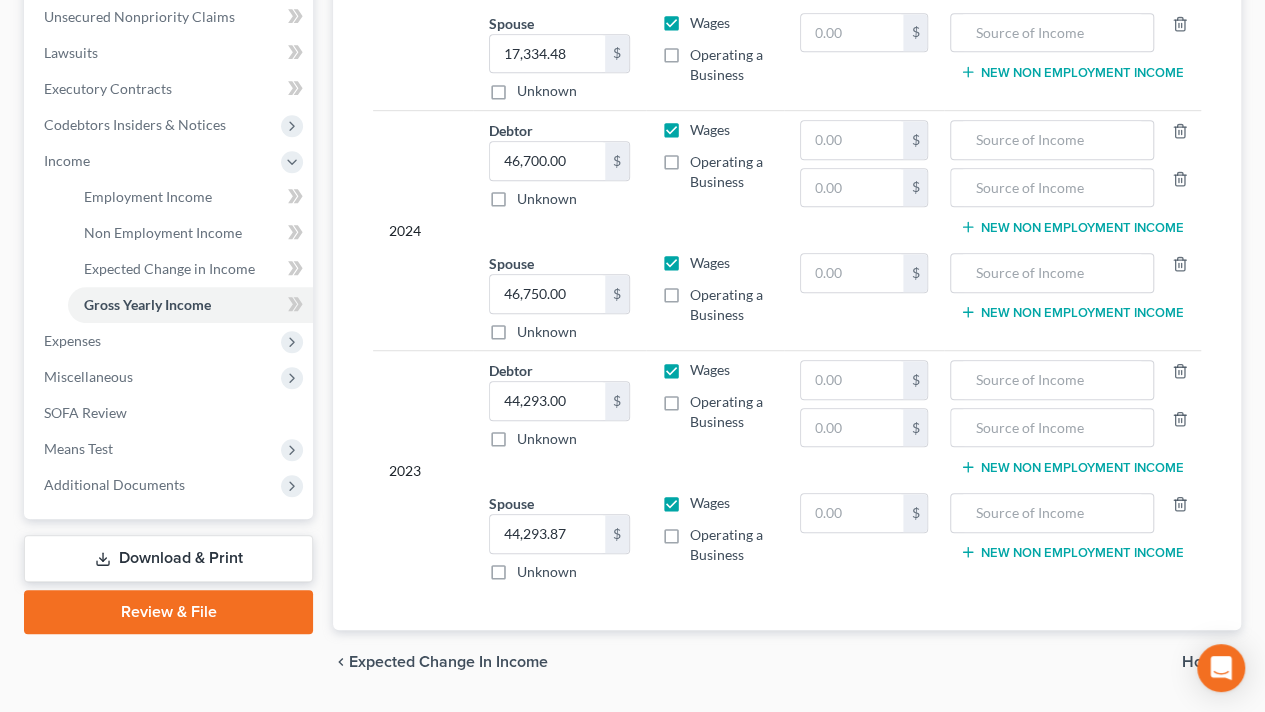 scroll, scrollTop: 500, scrollLeft: 0, axis: vertical 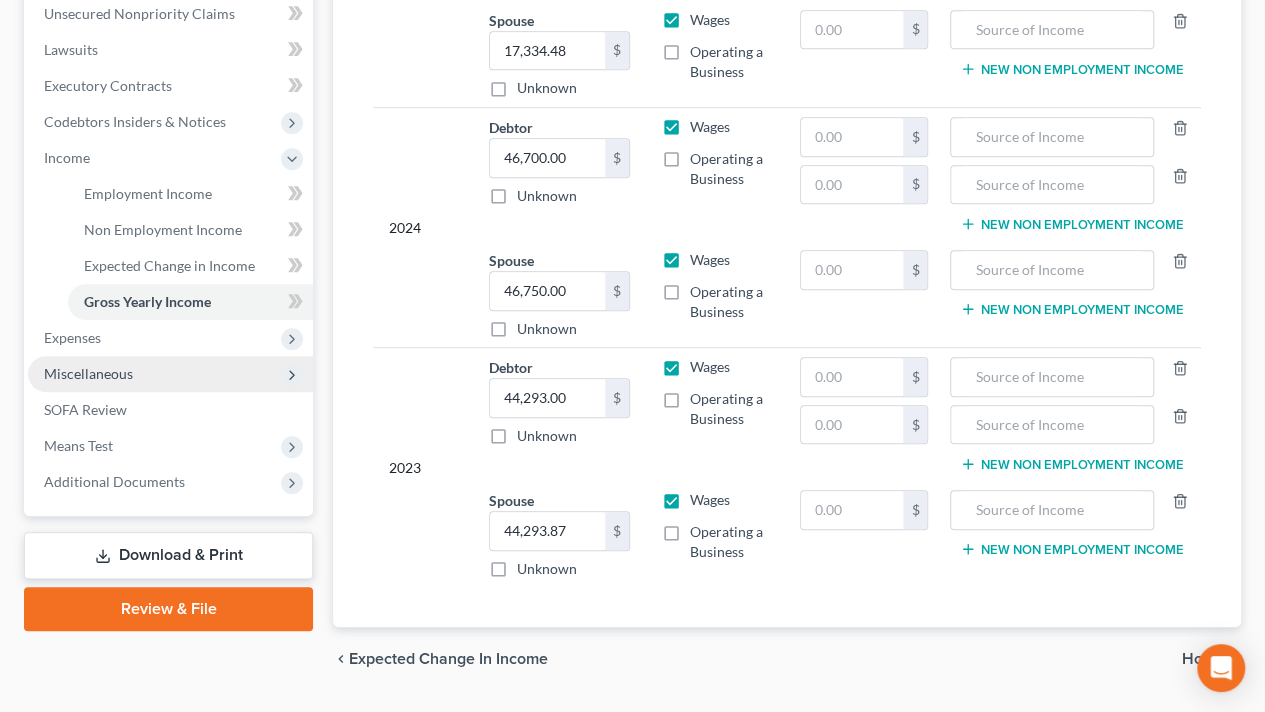 click on "Miscellaneous" at bounding box center [88, 373] 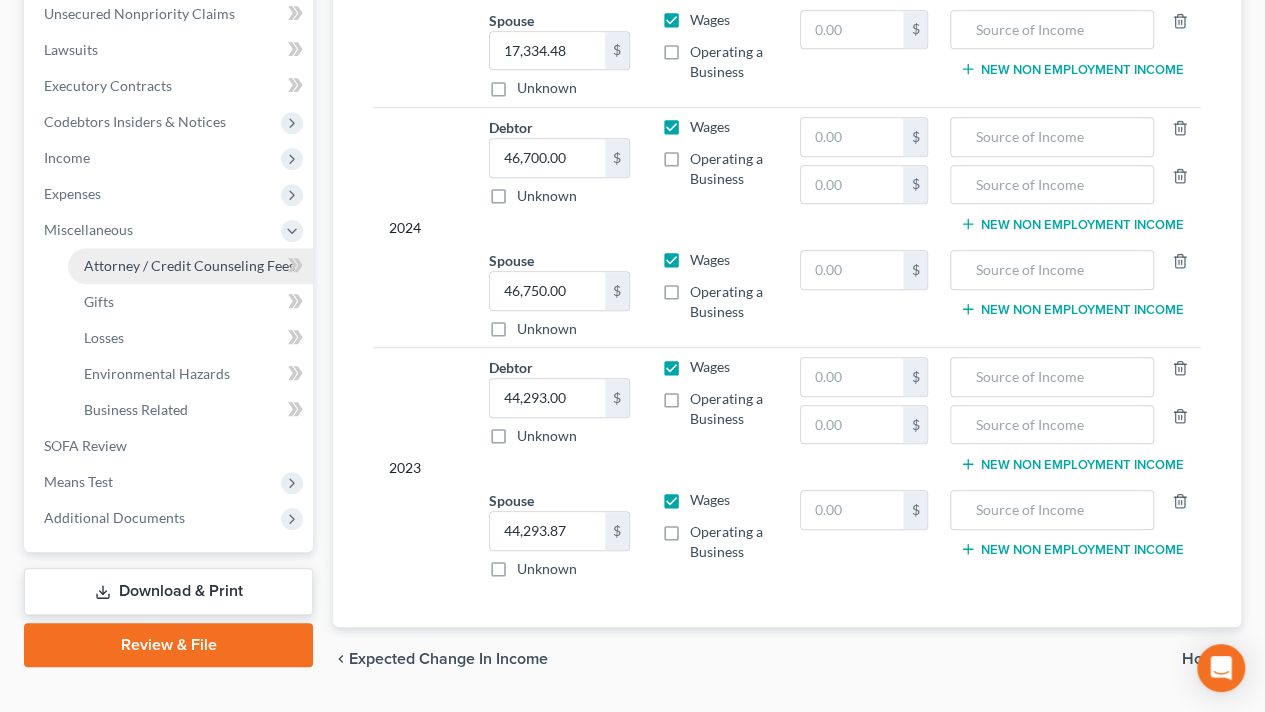 click on "Attorney / Credit Counseling Fees" at bounding box center (190, 266) 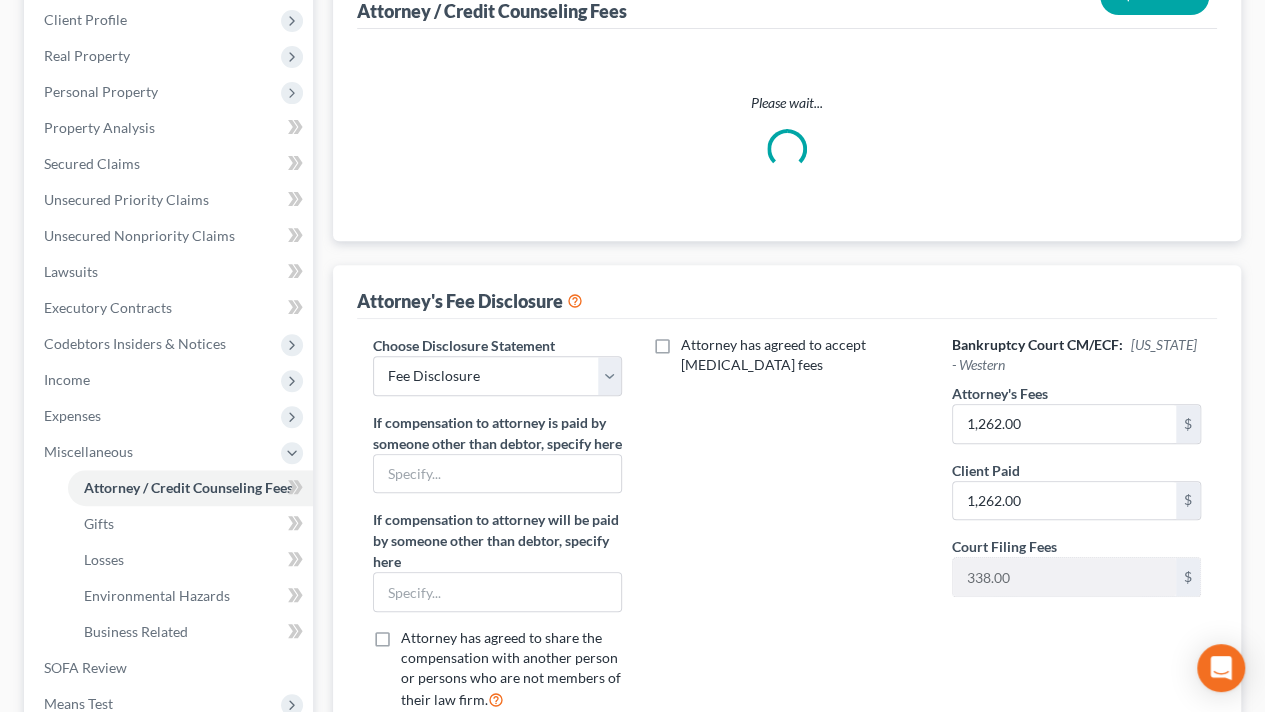 scroll, scrollTop: 300, scrollLeft: 0, axis: vertical 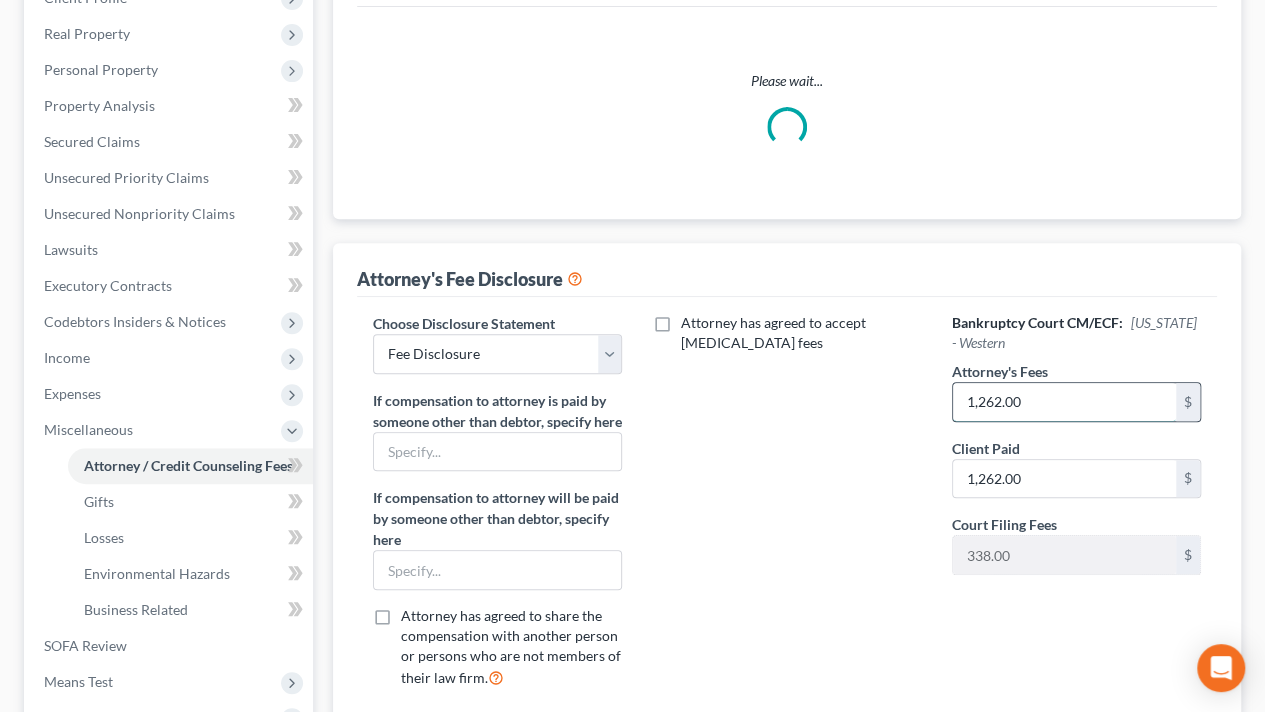 click on "1,262.00" at bounding box center [1064, 402] 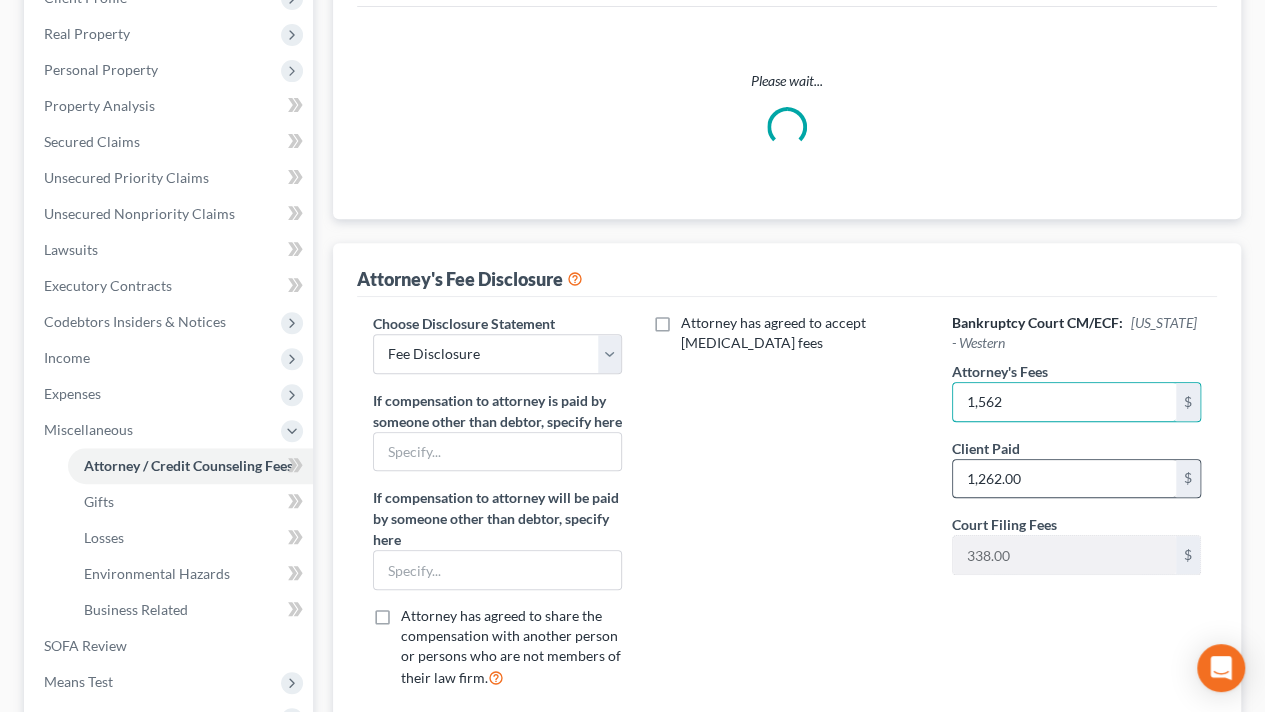 type on "1,562" 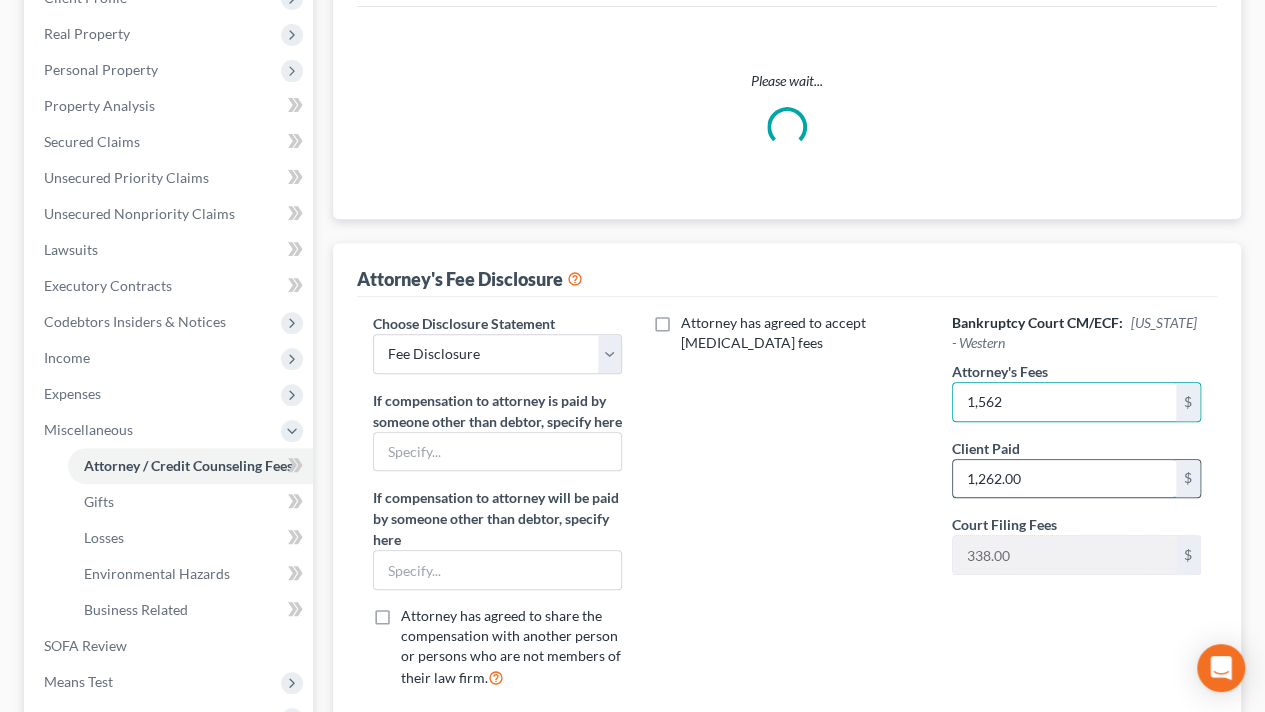 click on "1,262.00" at bounding box center (1064, 479) 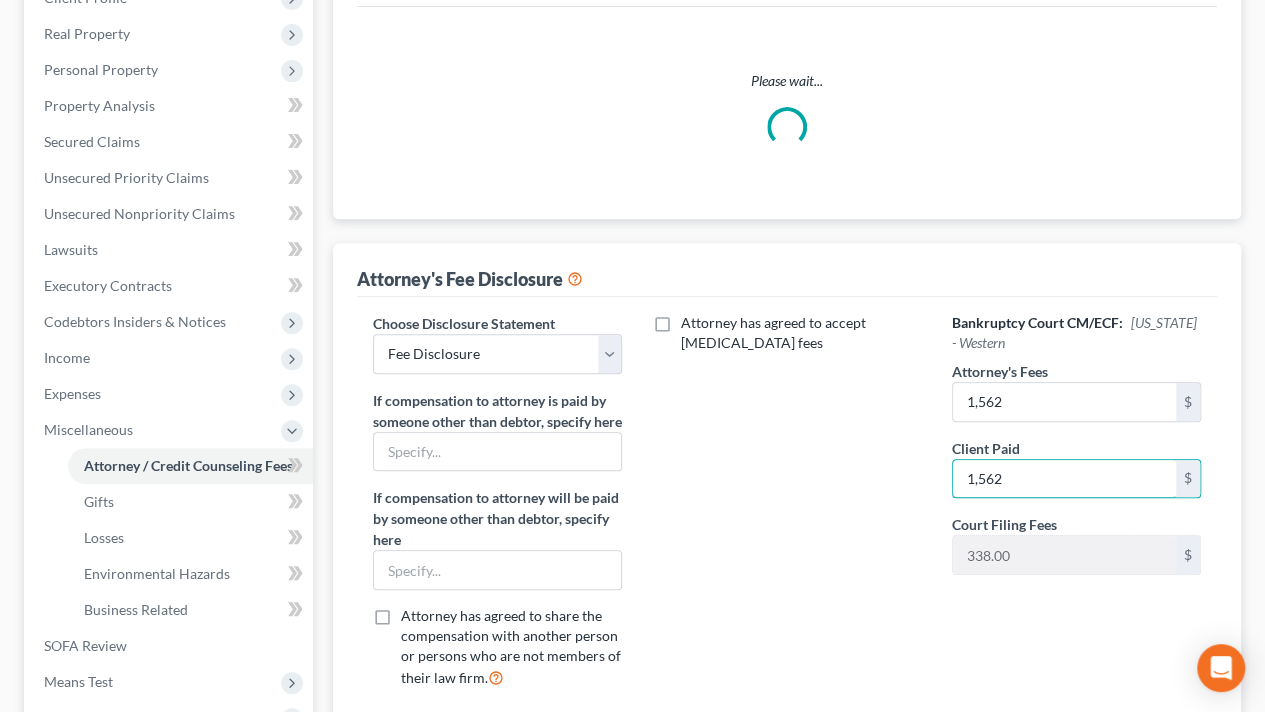 type on "1,562" 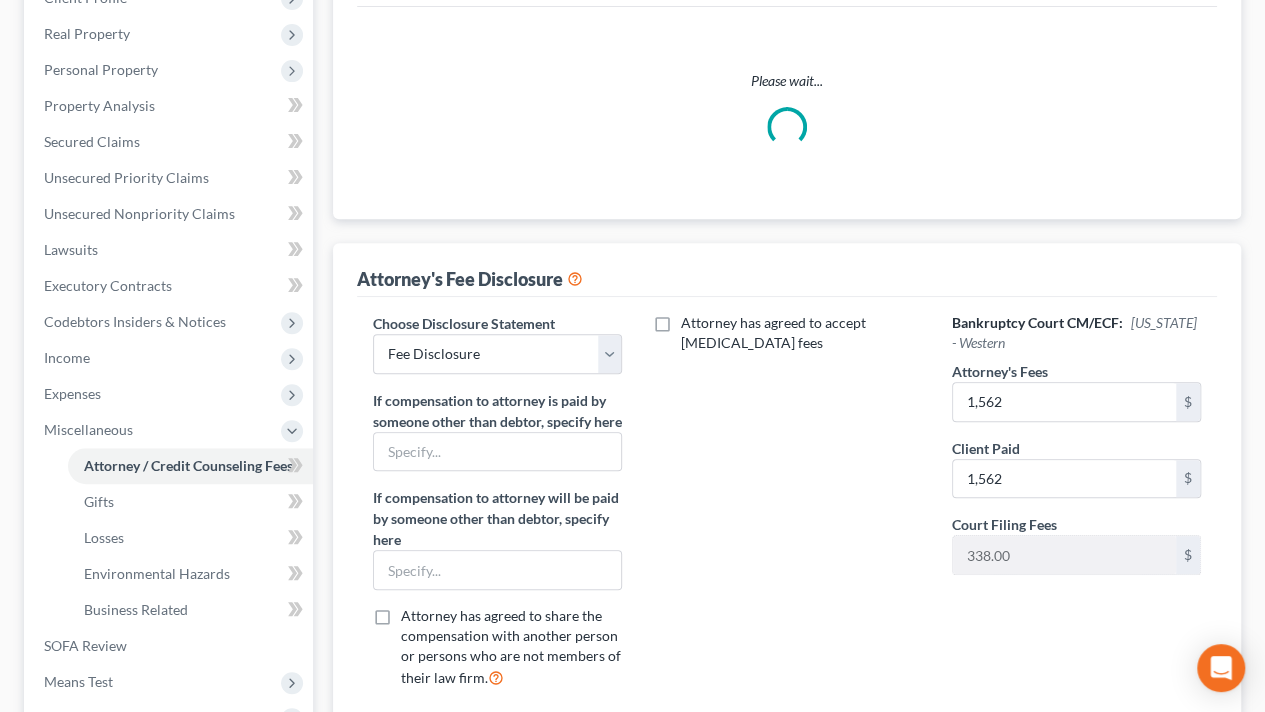 click on "Attorney has agreed to accept [MEDICAL_DATA] fees" at bounding box center (786, 509) 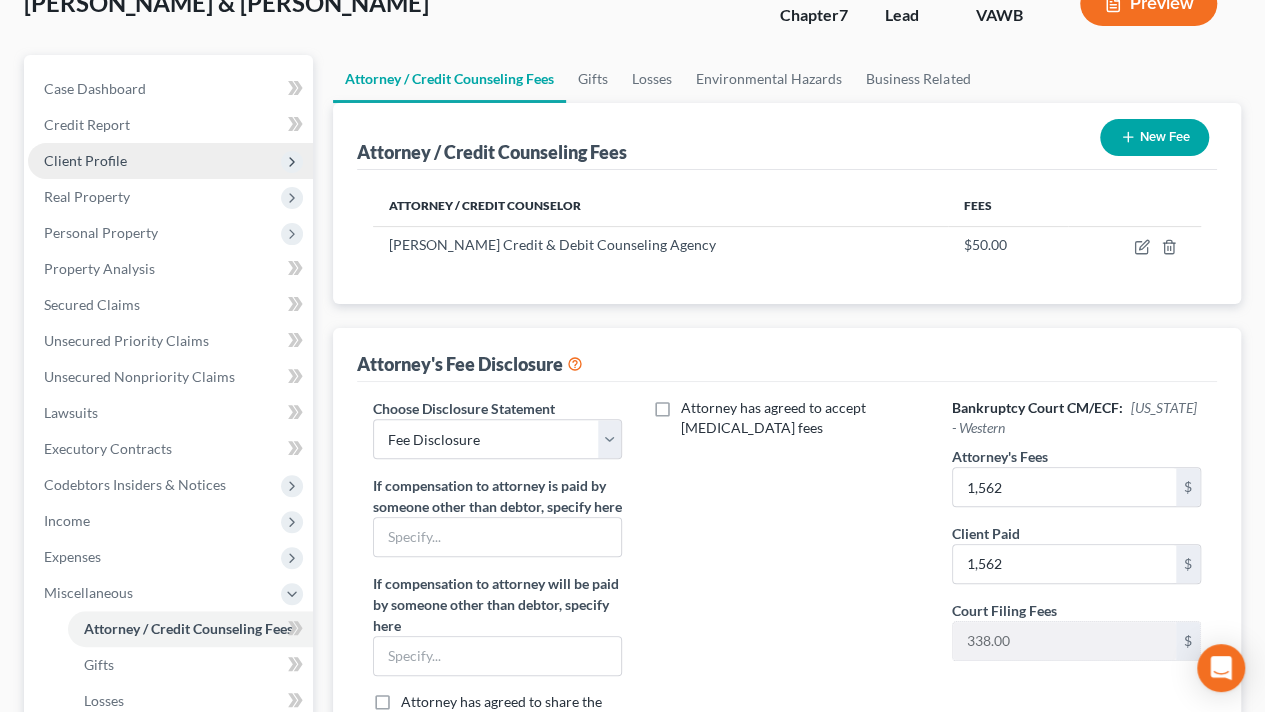 scroll, scrollTop: 0, scrollLeft: 0, axis: both 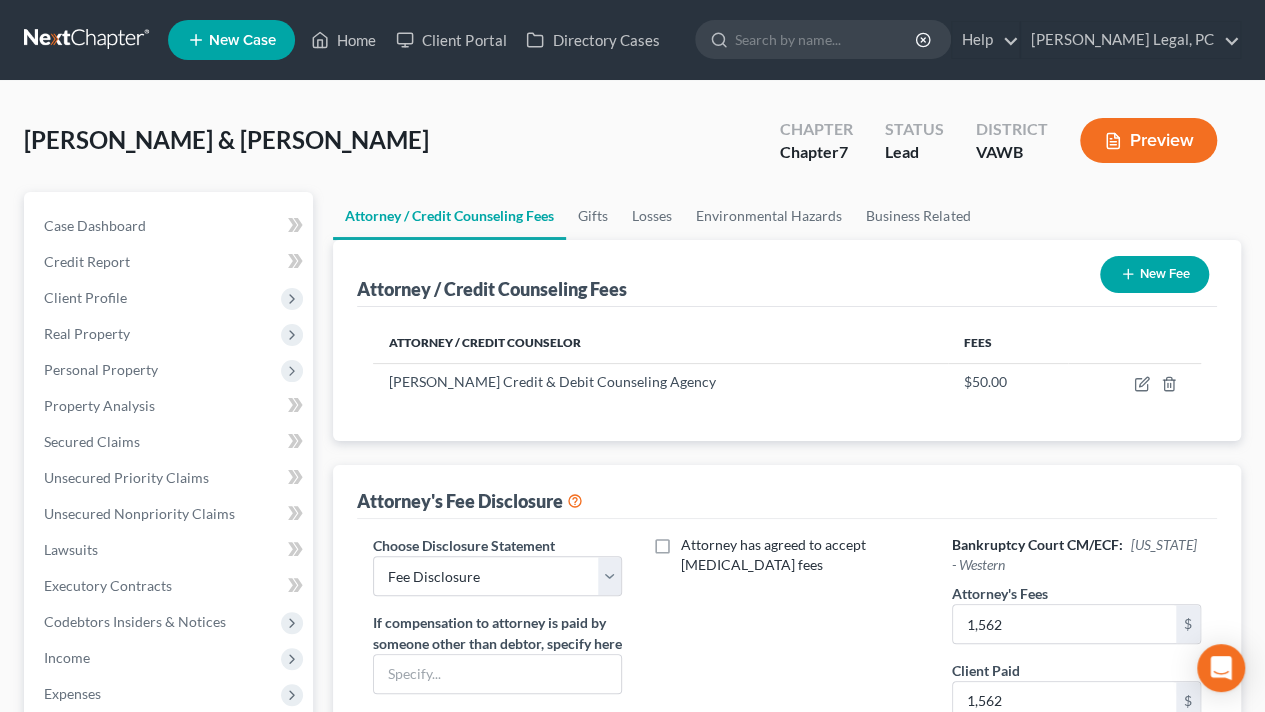 click 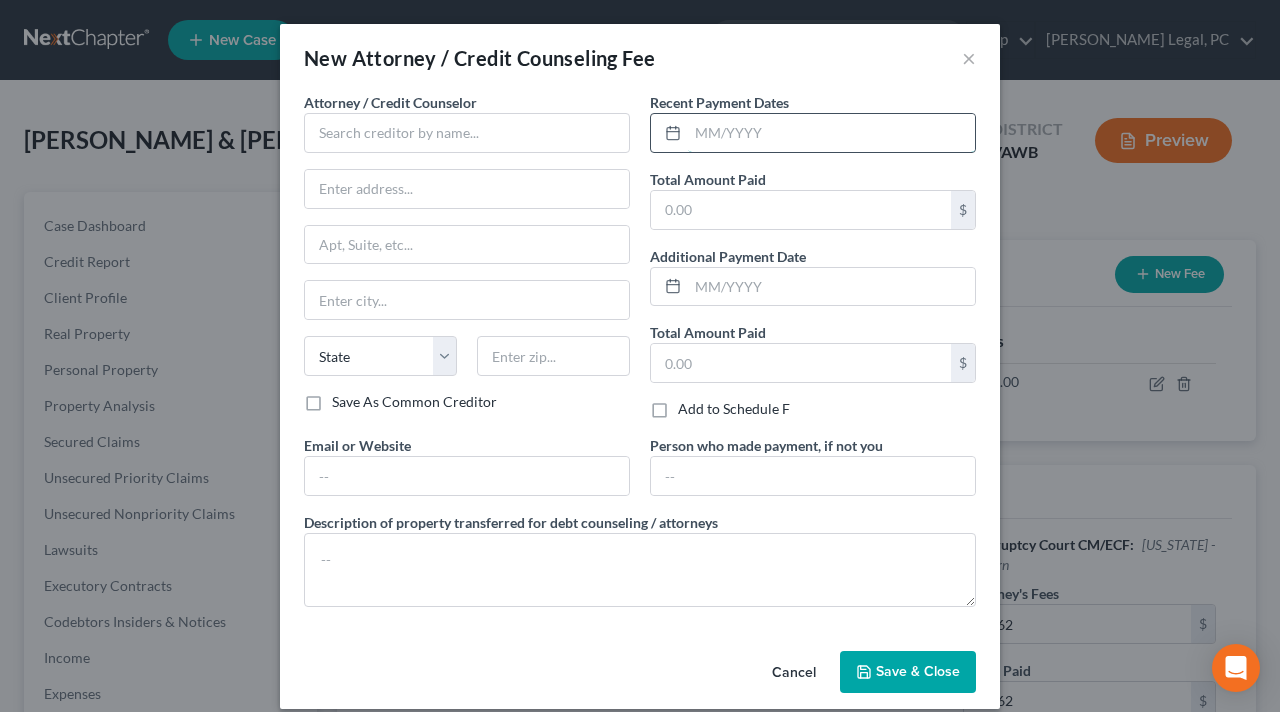 click at bounding box center (831, 133) 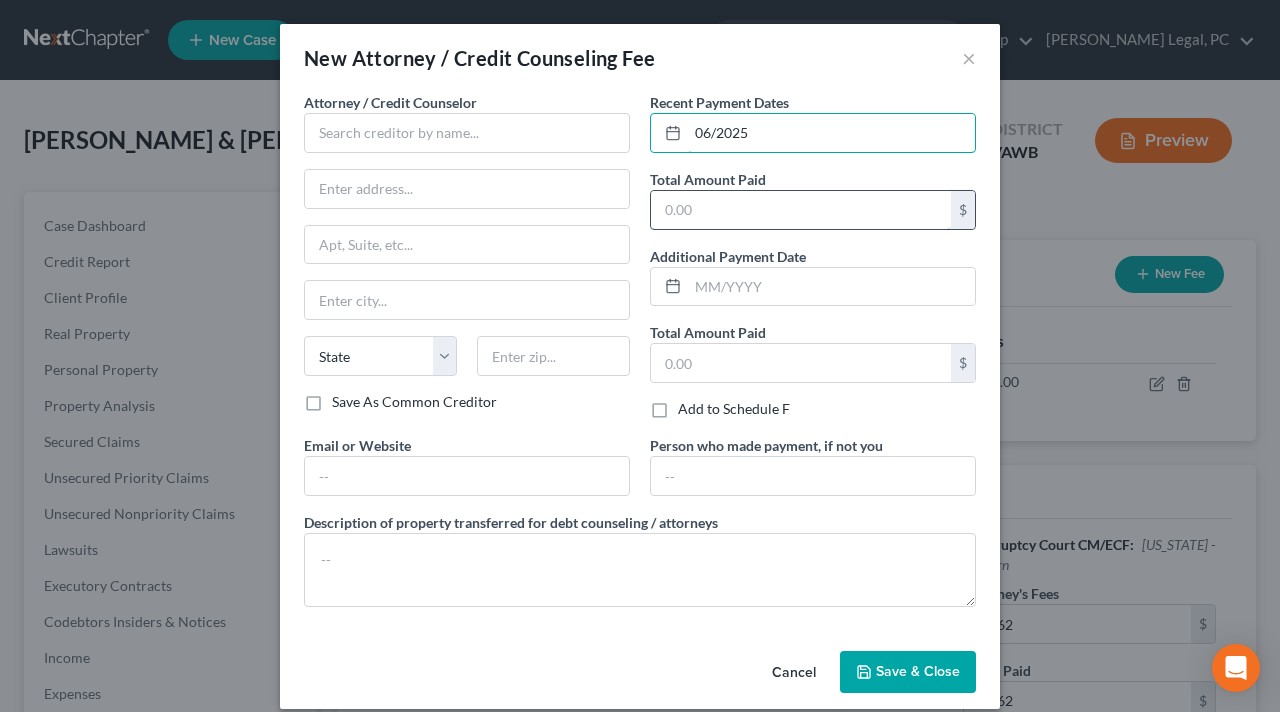 type on "06/2025" 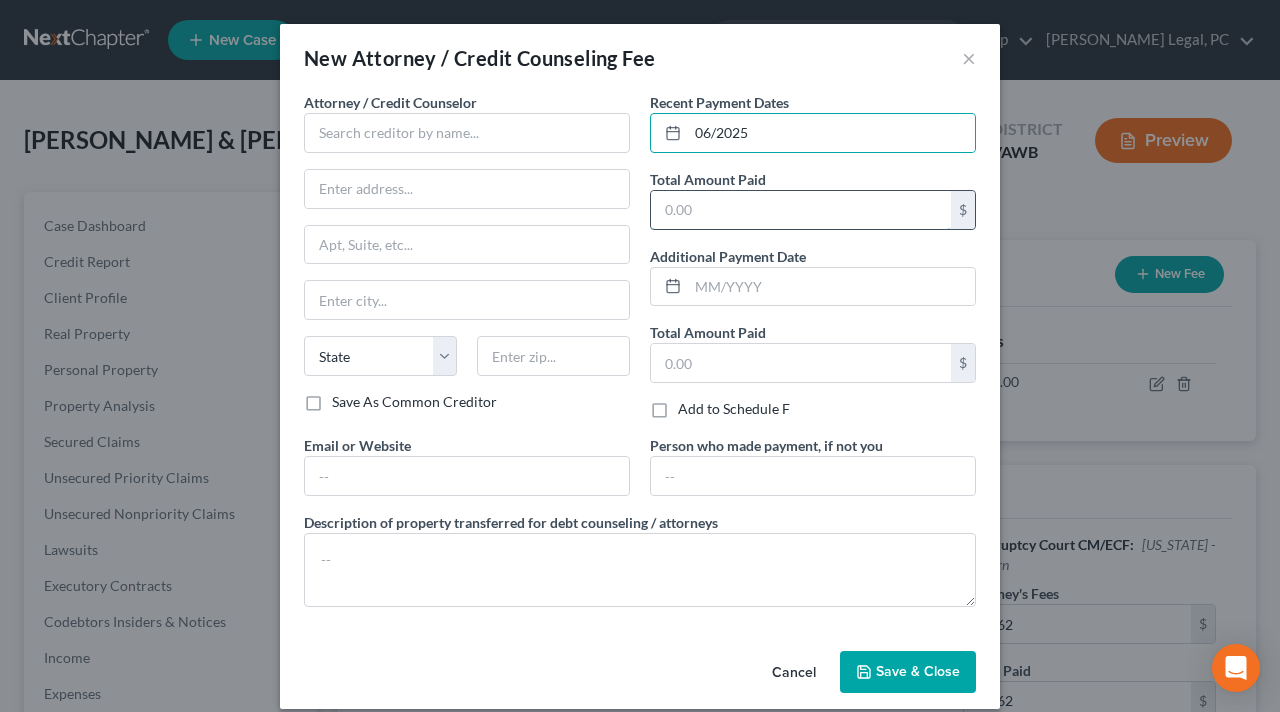 click at bounding box center [801, 210] 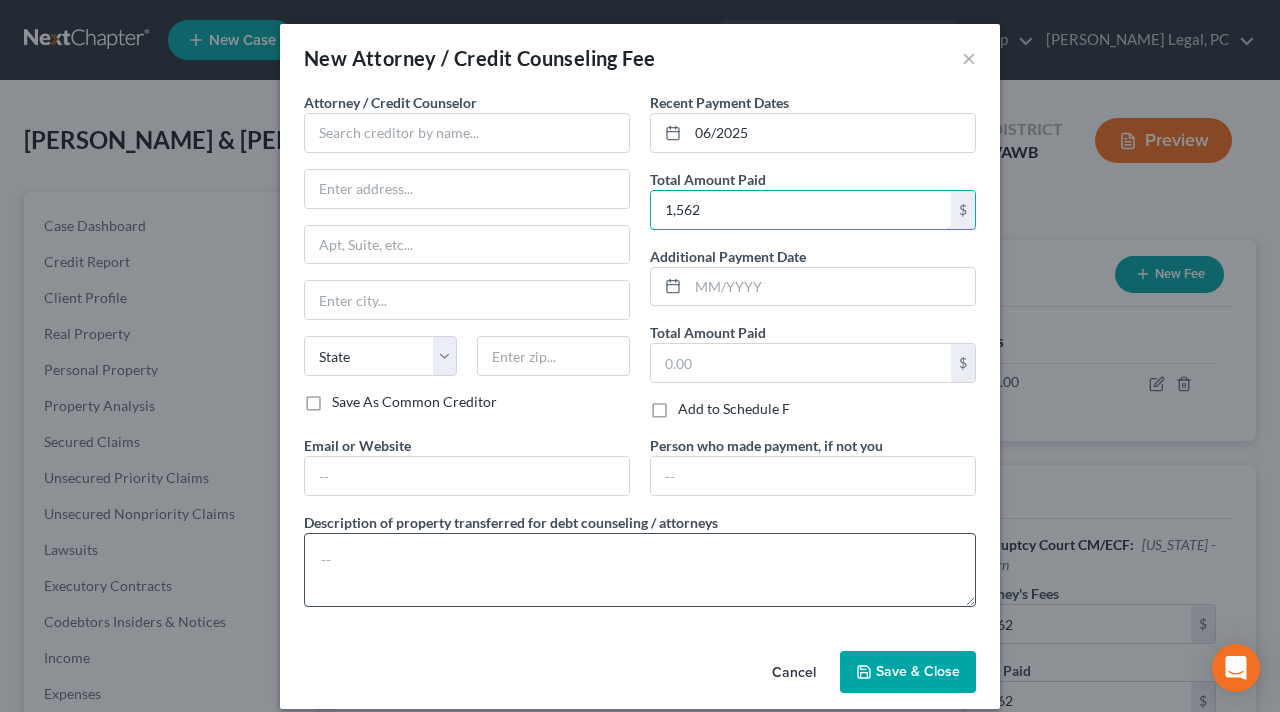 type on "1,562" 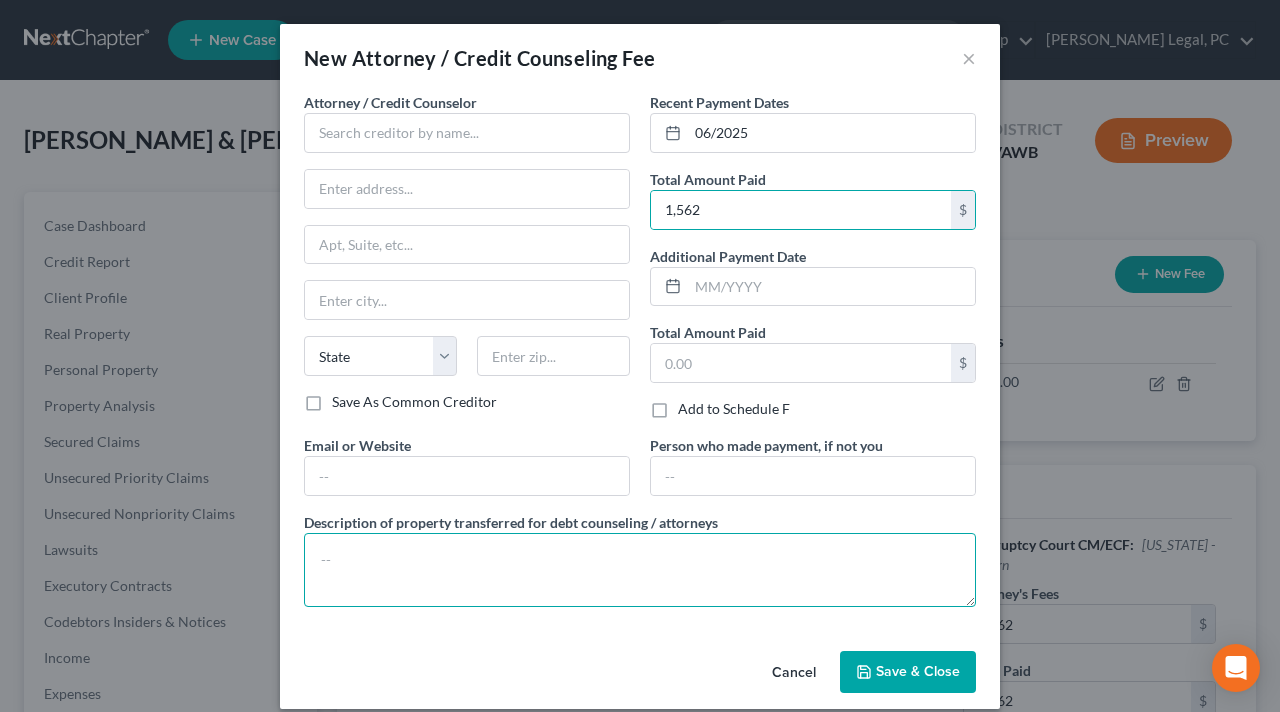 click at bounding box center (640, 570) 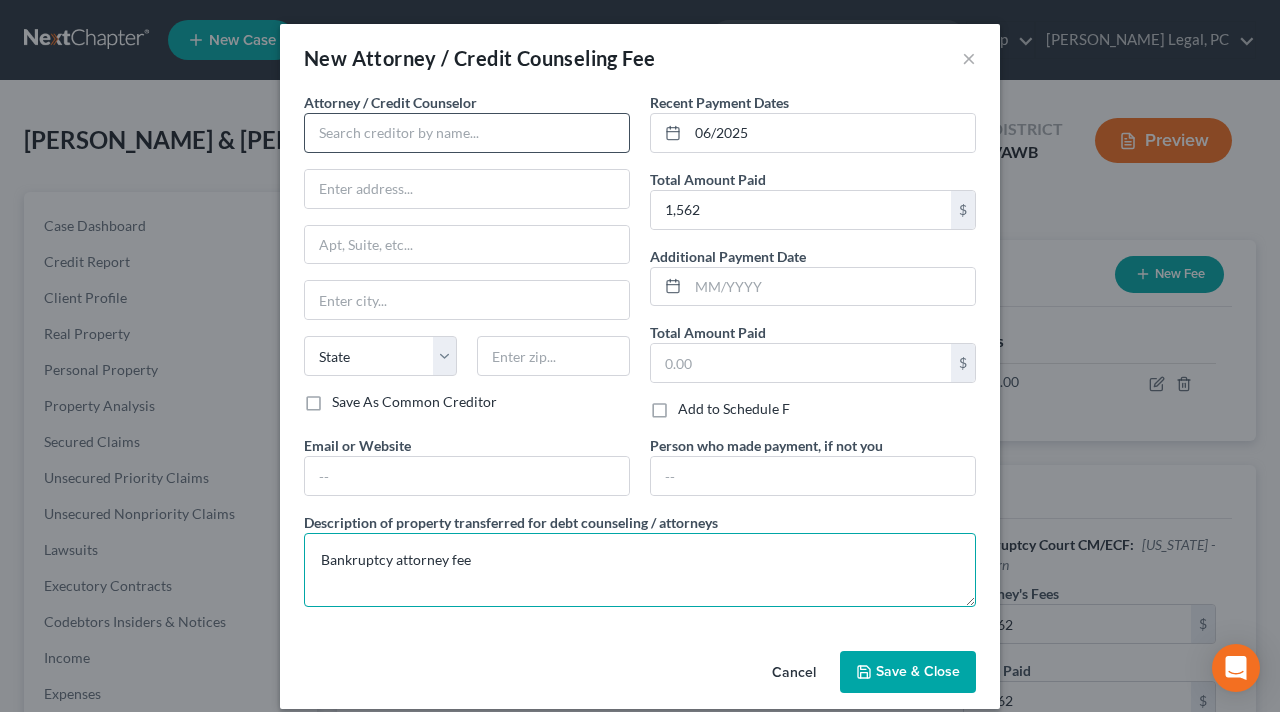 type on "Bankruptcy attorney fee" 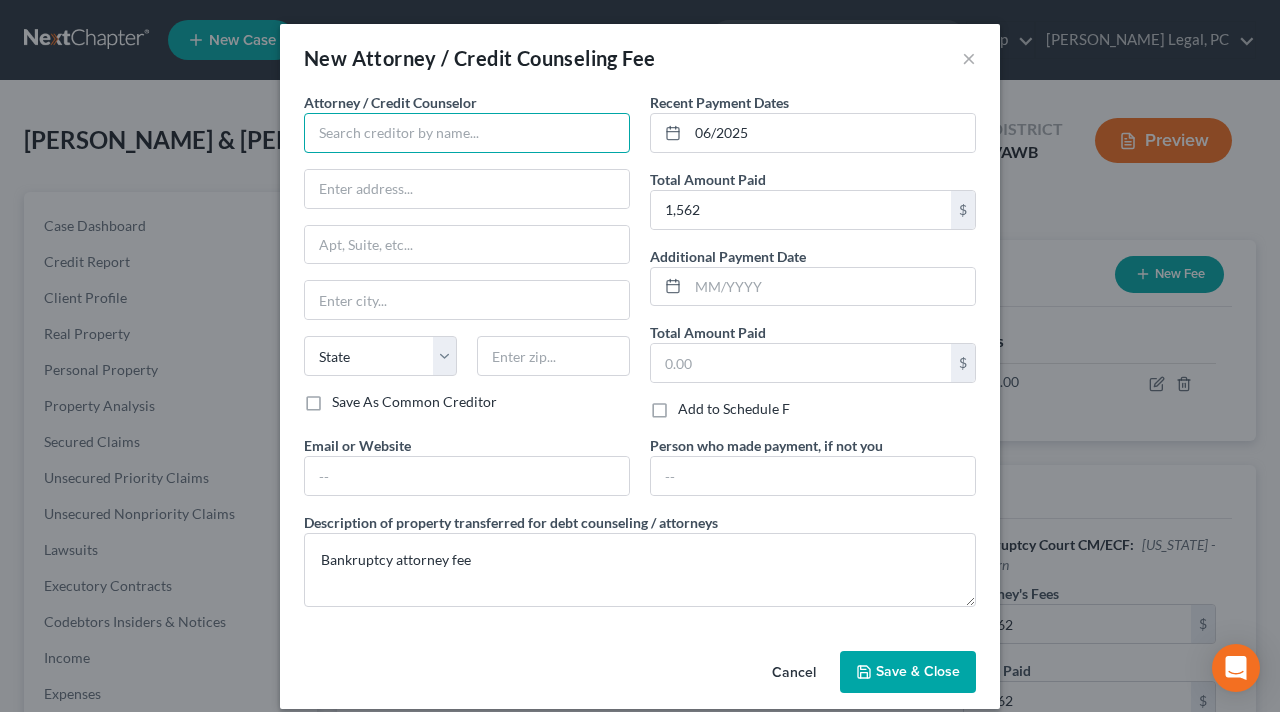click at bounding box center (467, 133) 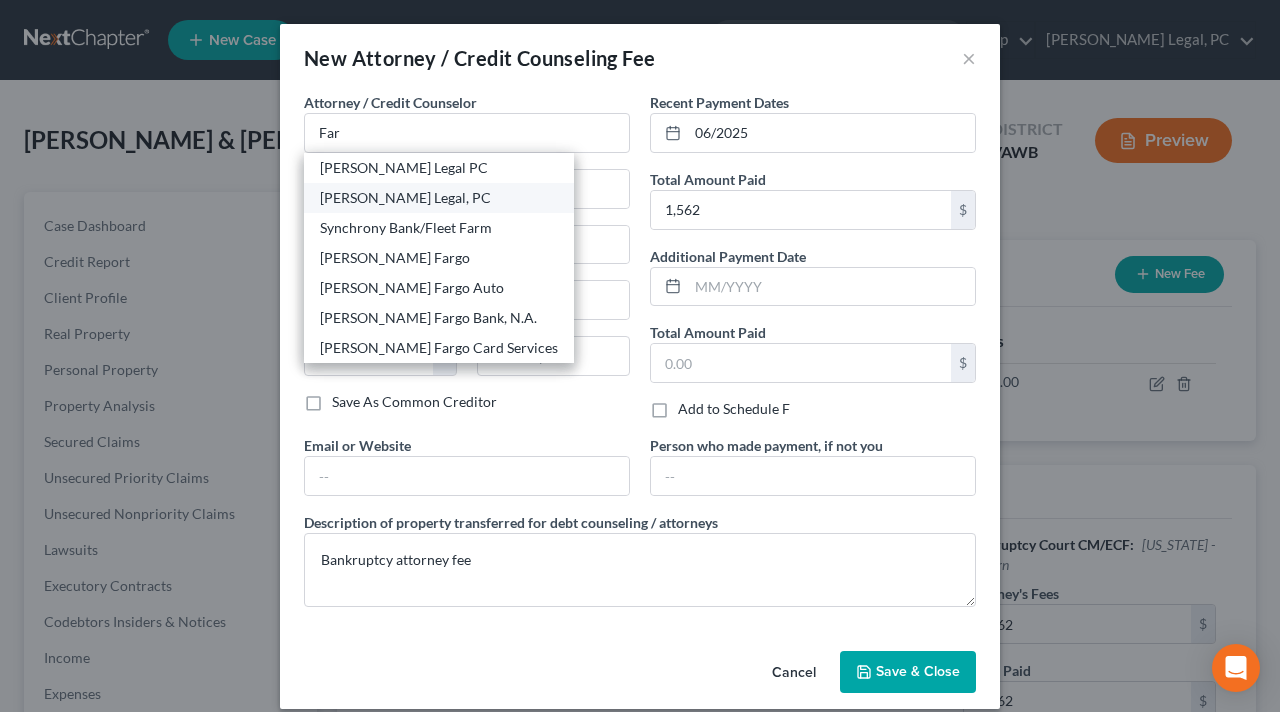 click on "[PERSON_NAME] Legal, PC" at bounding box center (439, 198) 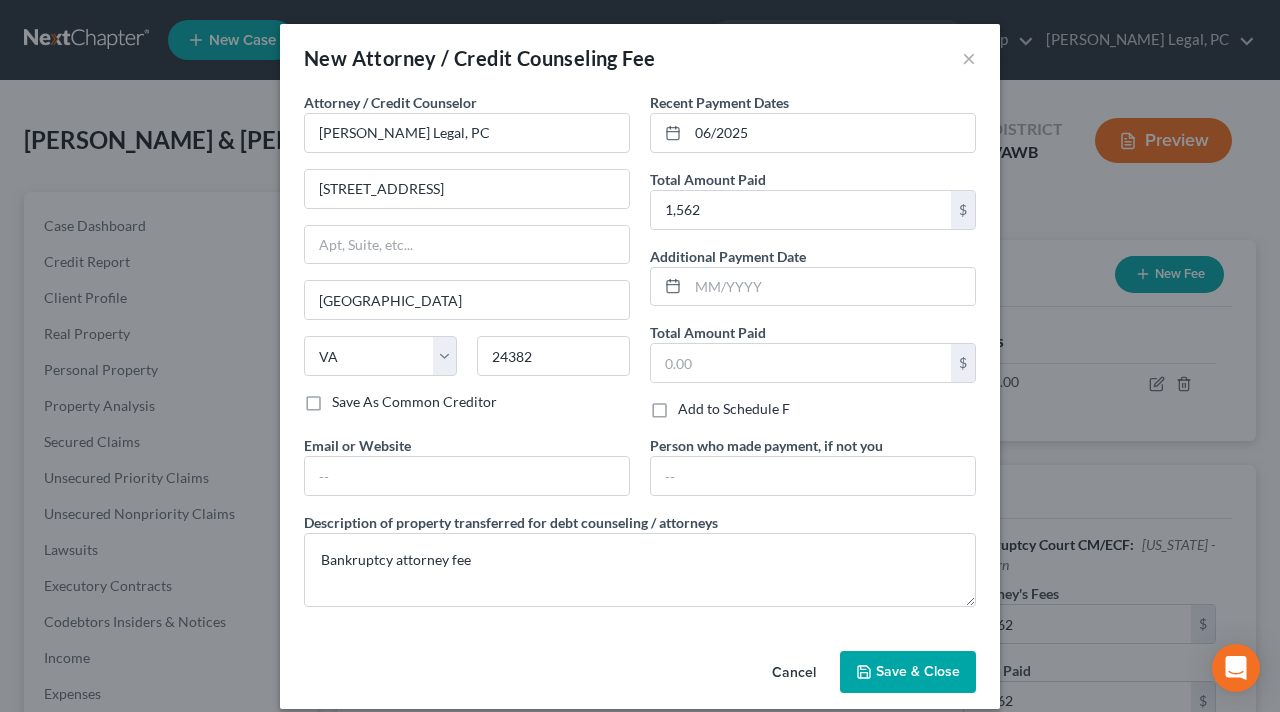 click on "Save & Close" at bounding box center [918, 671] 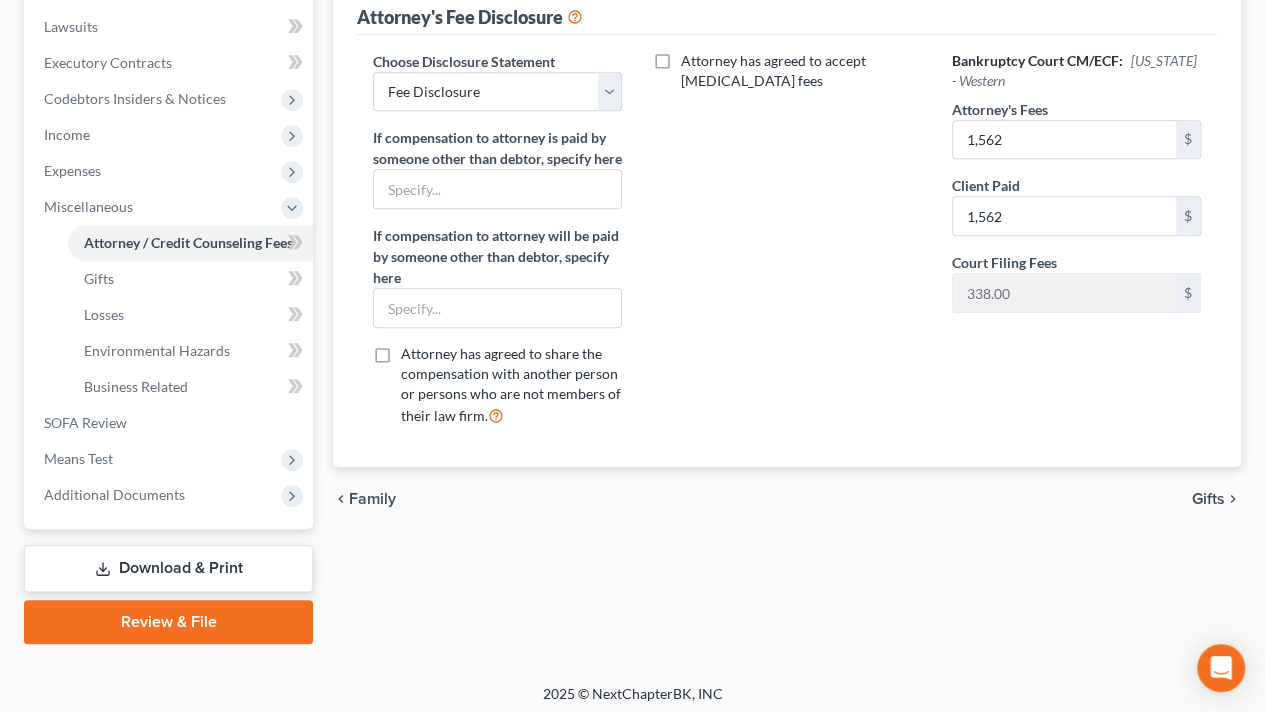 scroll, scrollTop: 528, scrollLeft: 0, axis: vertical 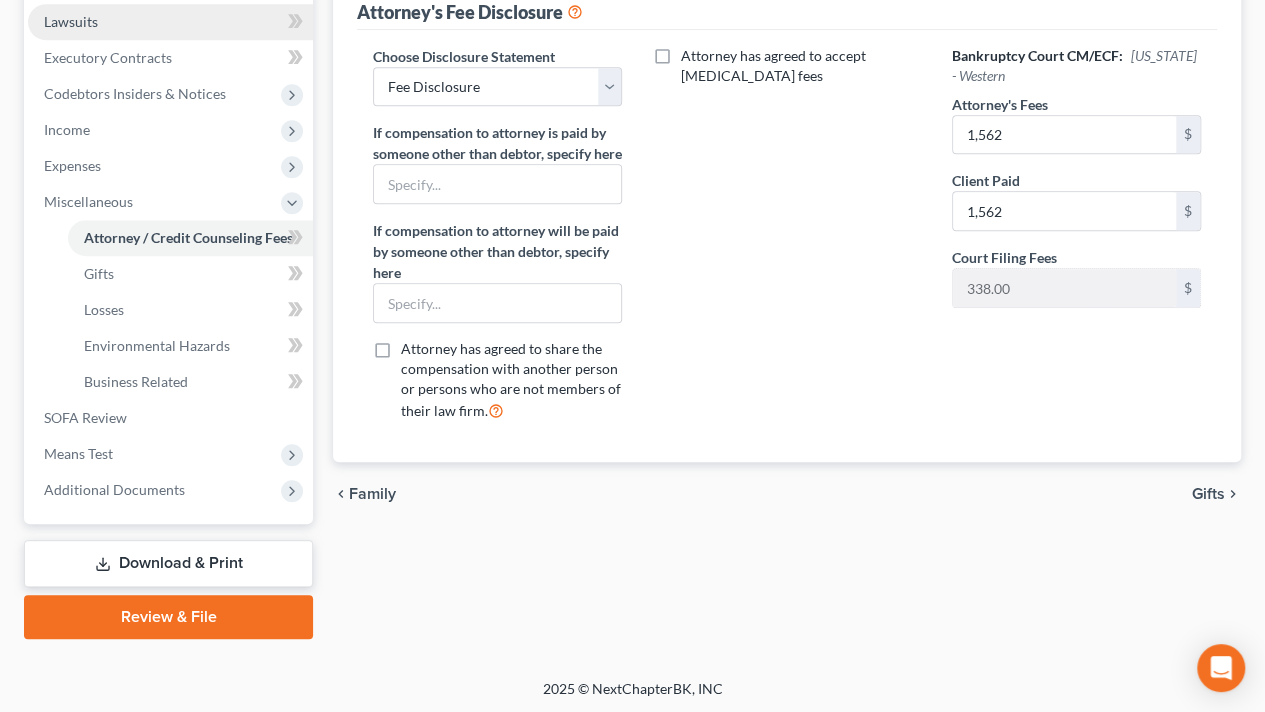click on "Lawsuits" at bounding box center [170, 22] 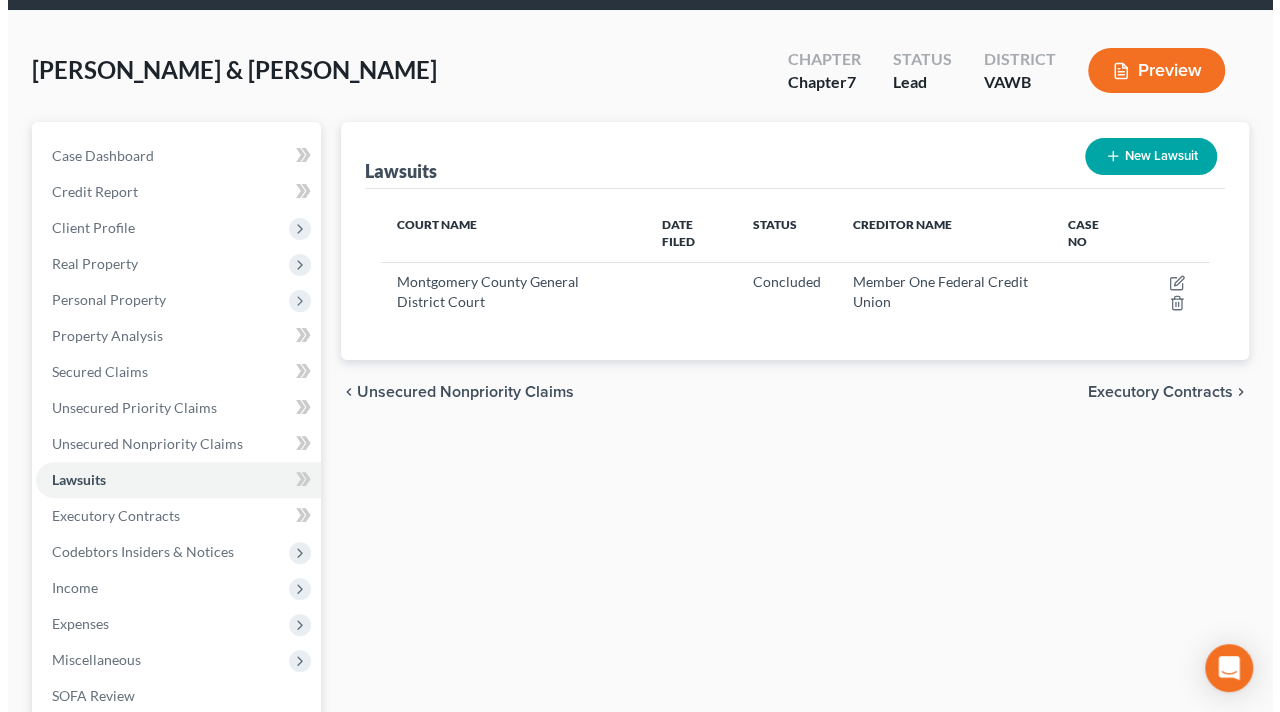 scroll, scrollTop: 0, scrollLeft: 0, axis: both 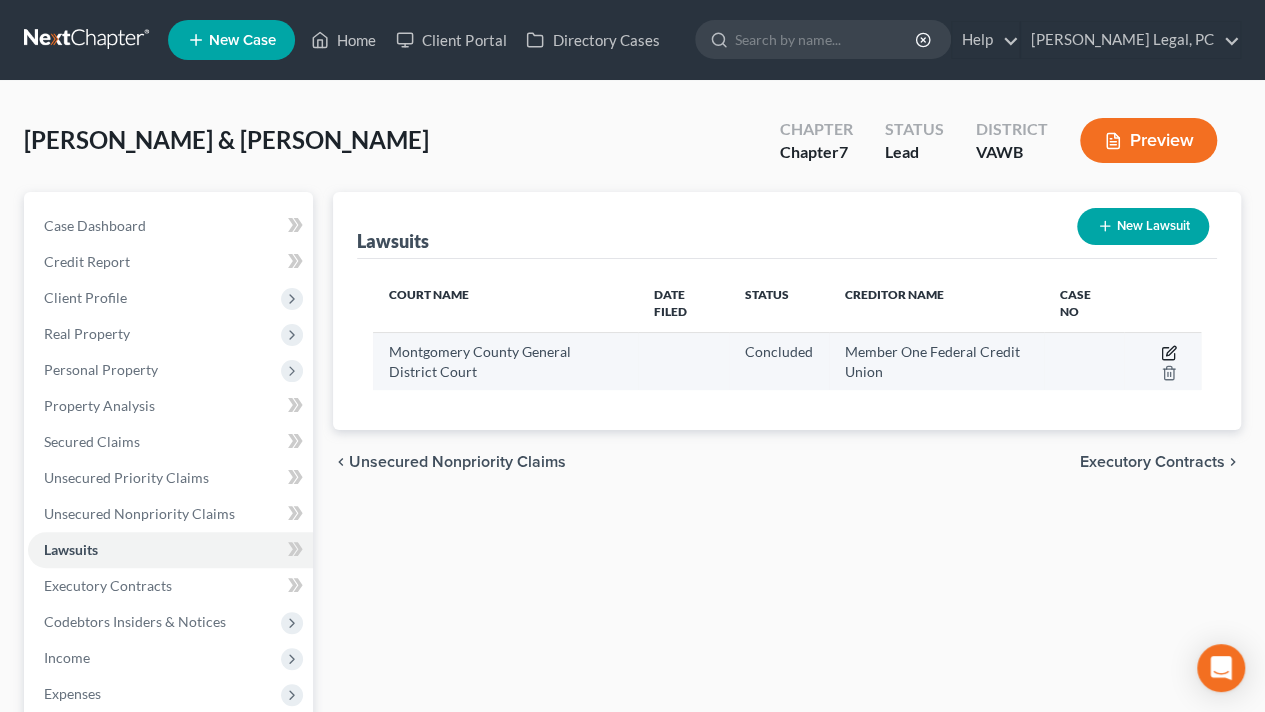 click 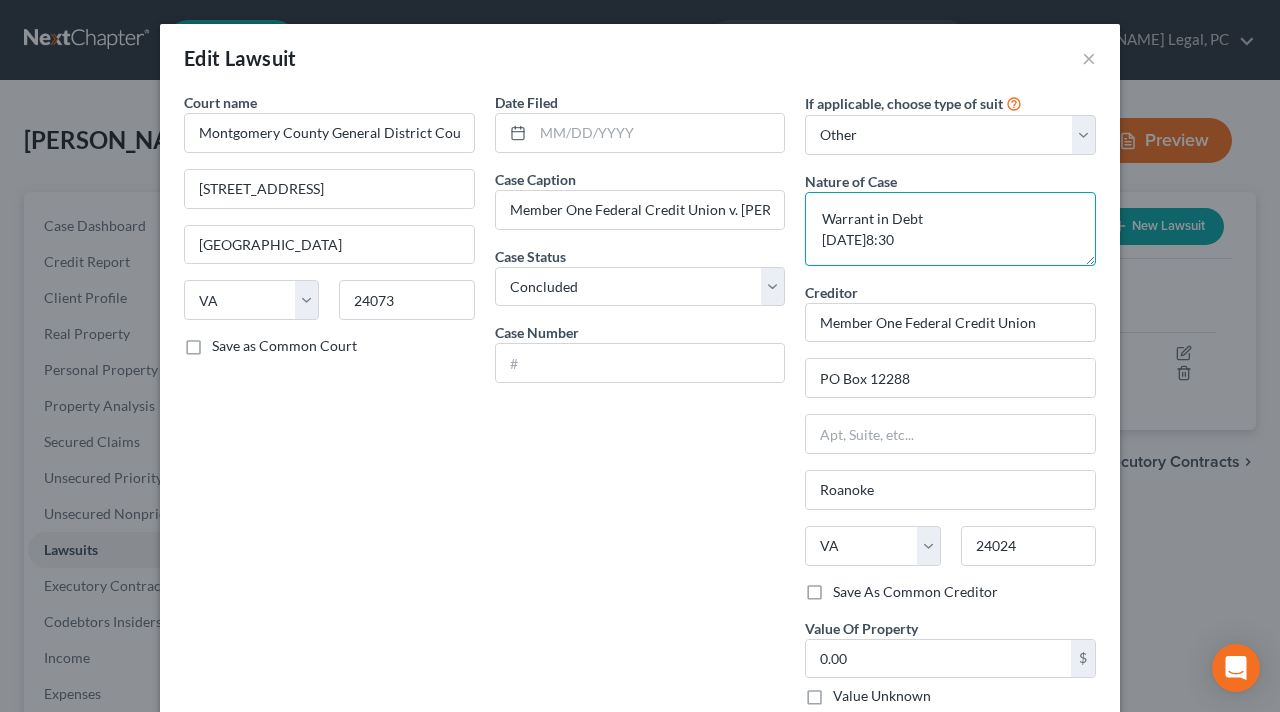 drag, startPoint x: 954, startPoint y: 235, endPoint x: 701, endPoint y: 245, distance: 253.19756 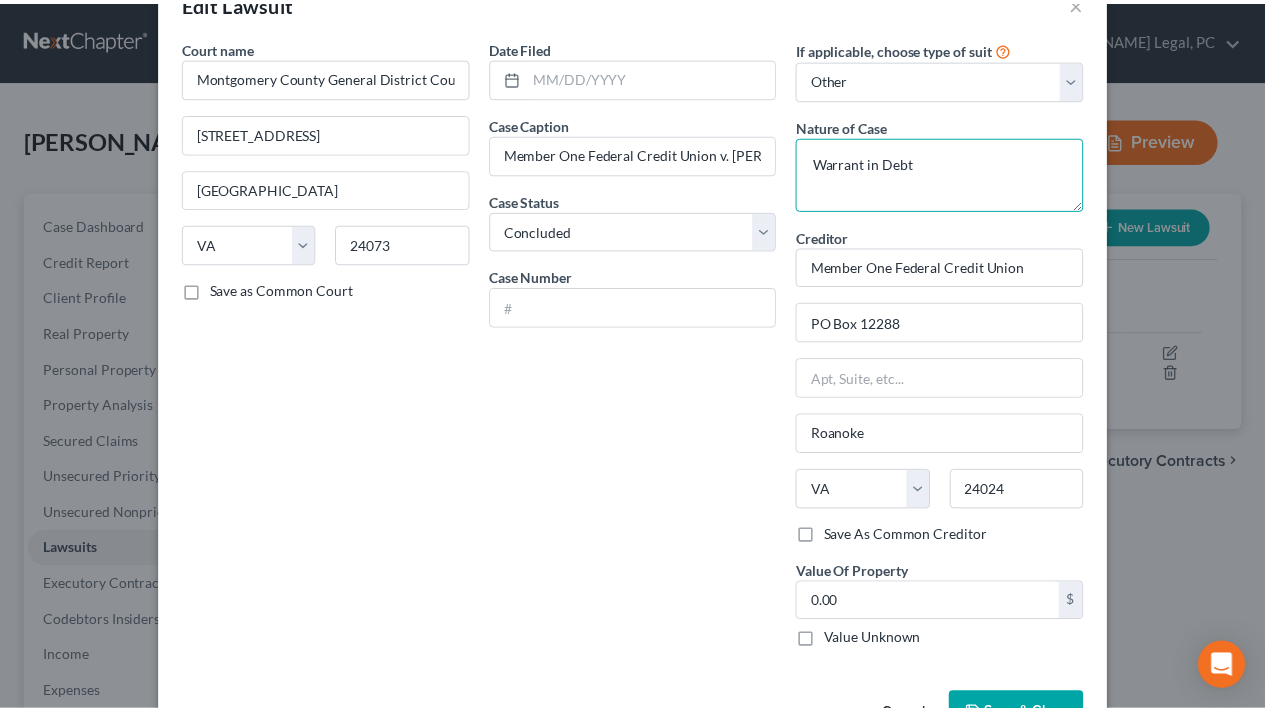 scroll, scrollTop: 114, scrollLeft: 0, axis: vertical 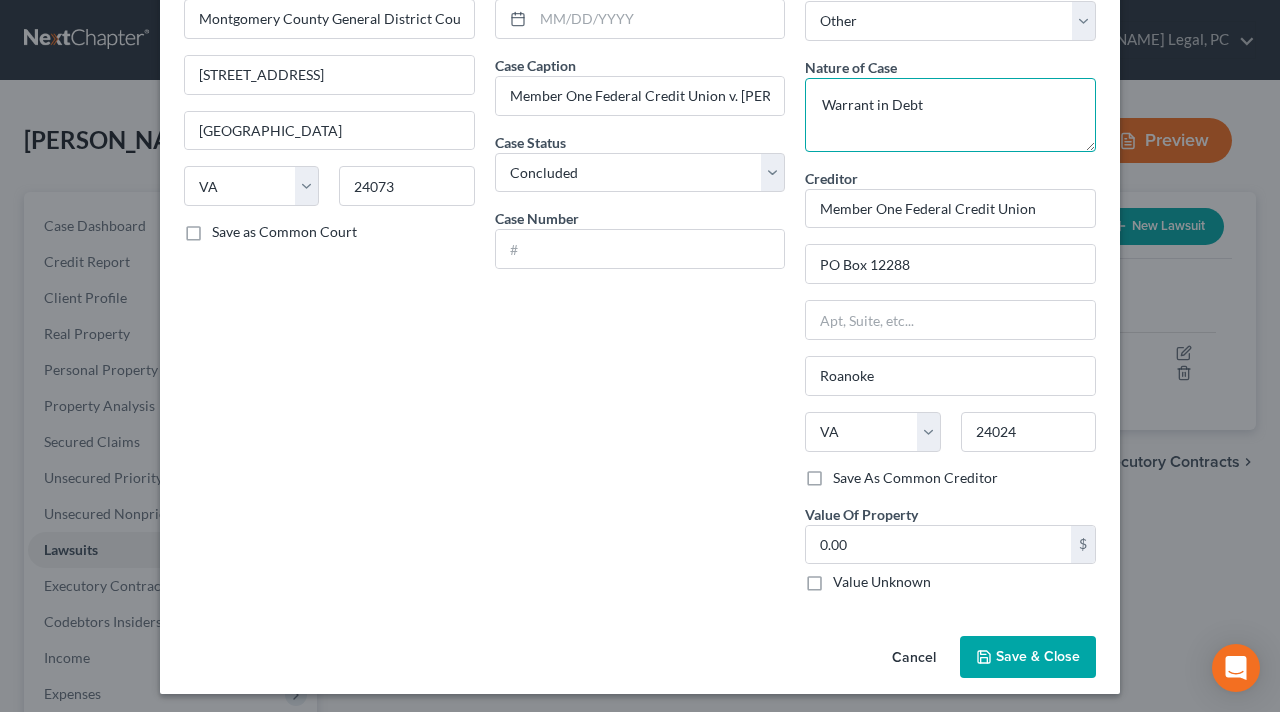 type on "Warrant in Debt" 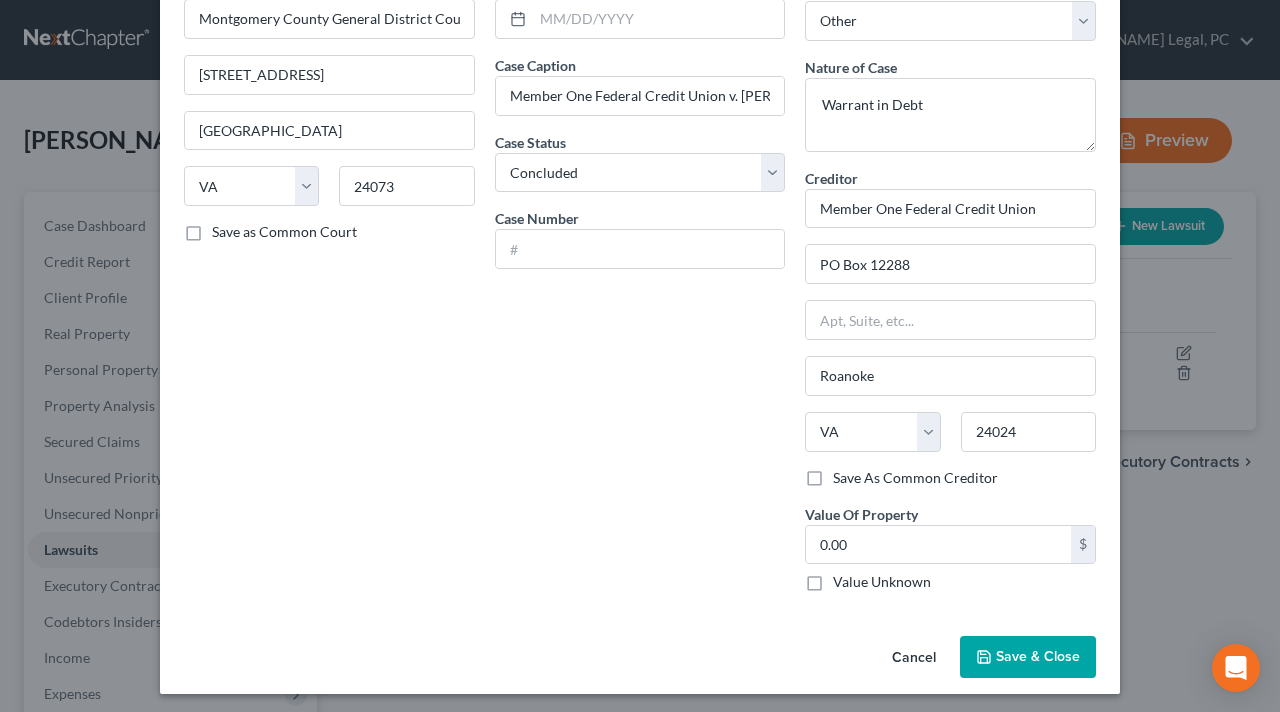click on "Save & Close" at bounding box center [1038, 656] 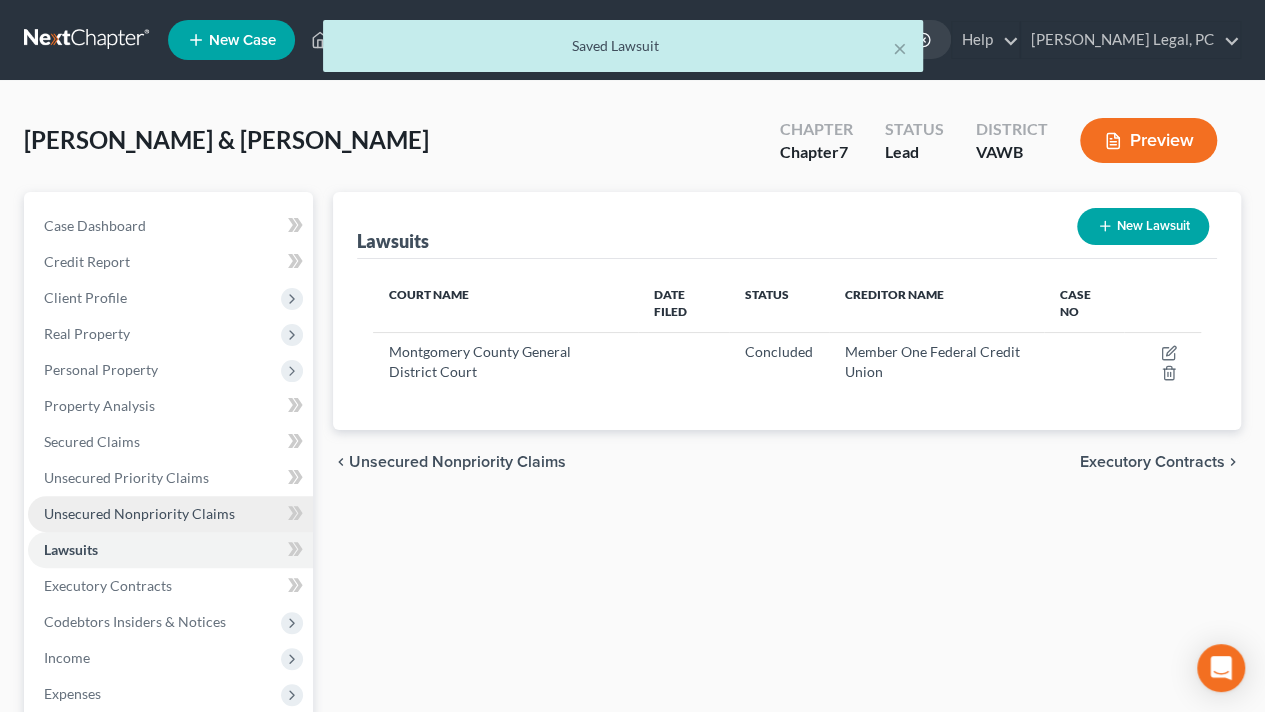 click on "Unsecured Nonpriority Claims" at bounding box center [139, 513] 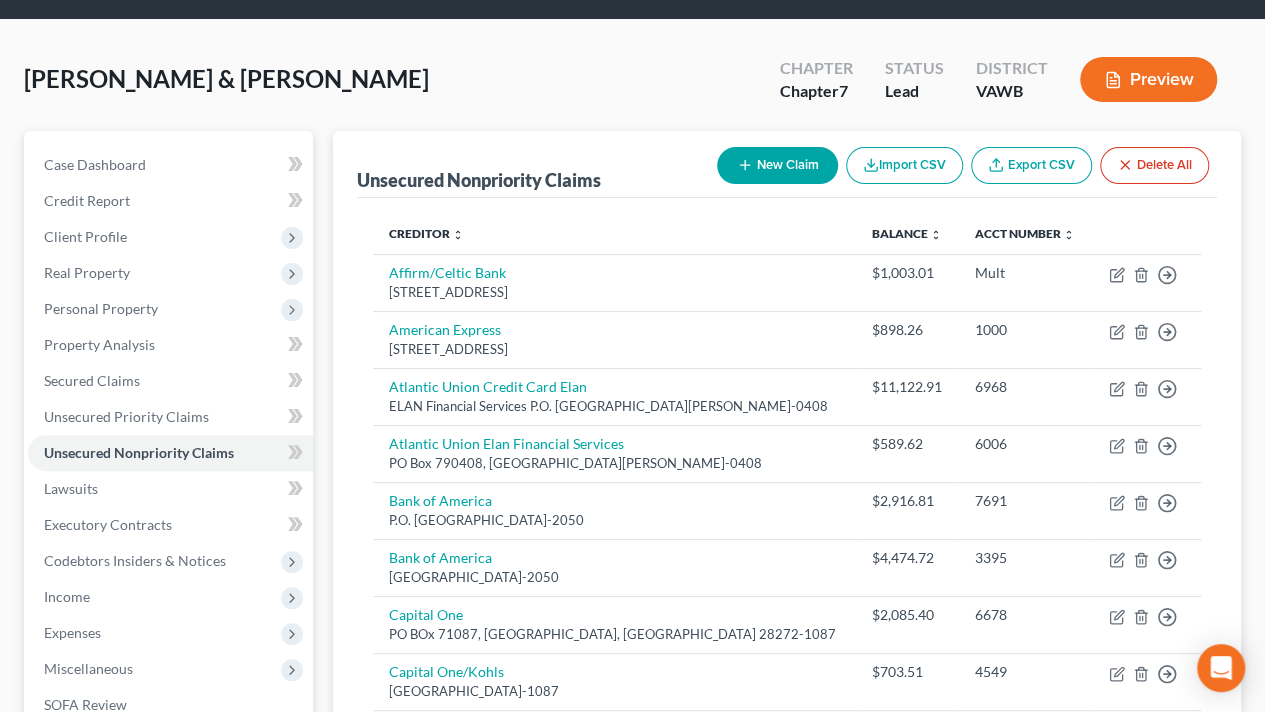 scroll, scrollTop: 0, scrollLeft: 0, axis: both 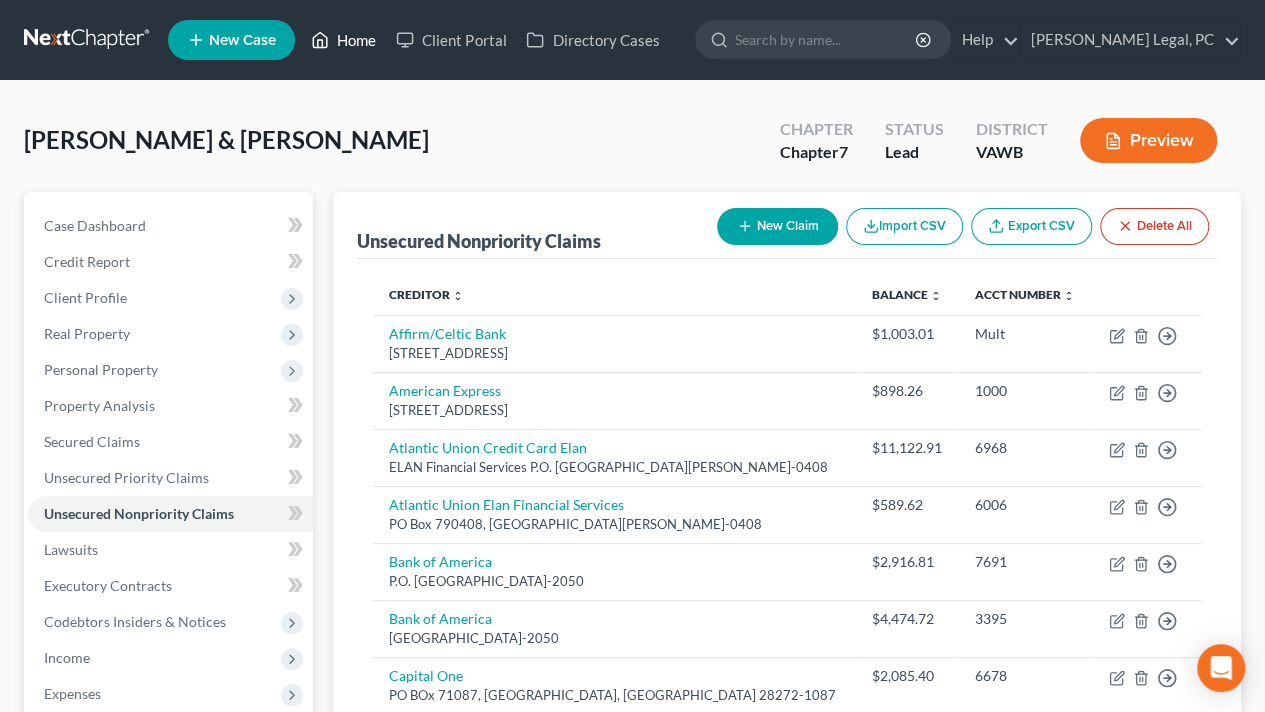 click on "Home" at bounding box center (343, 40) 